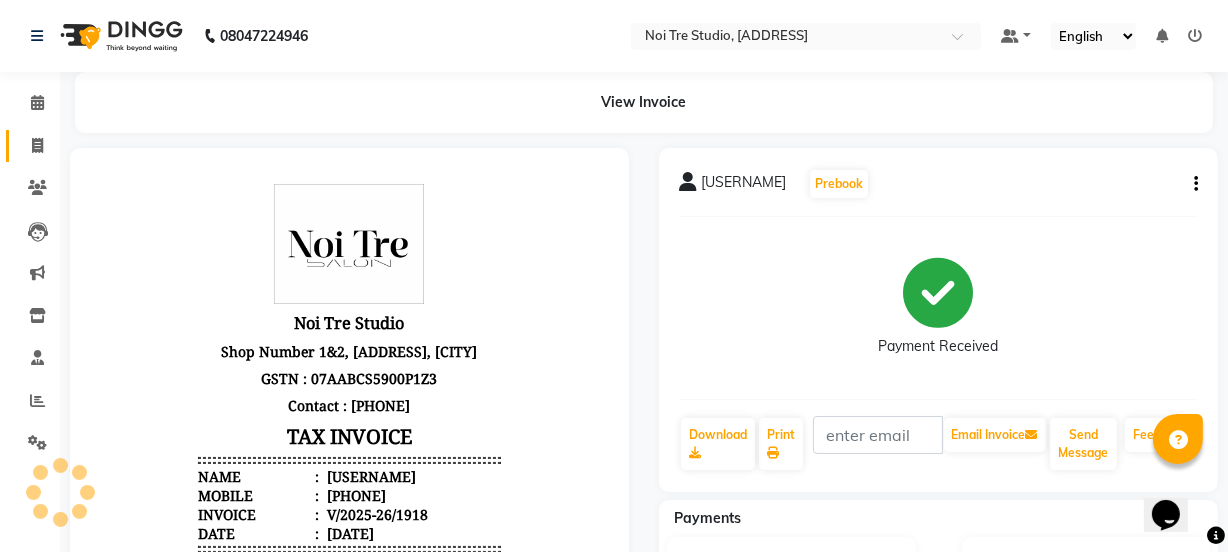 scroll, scrollTop: 0, scrollLeft: 0, axis: both 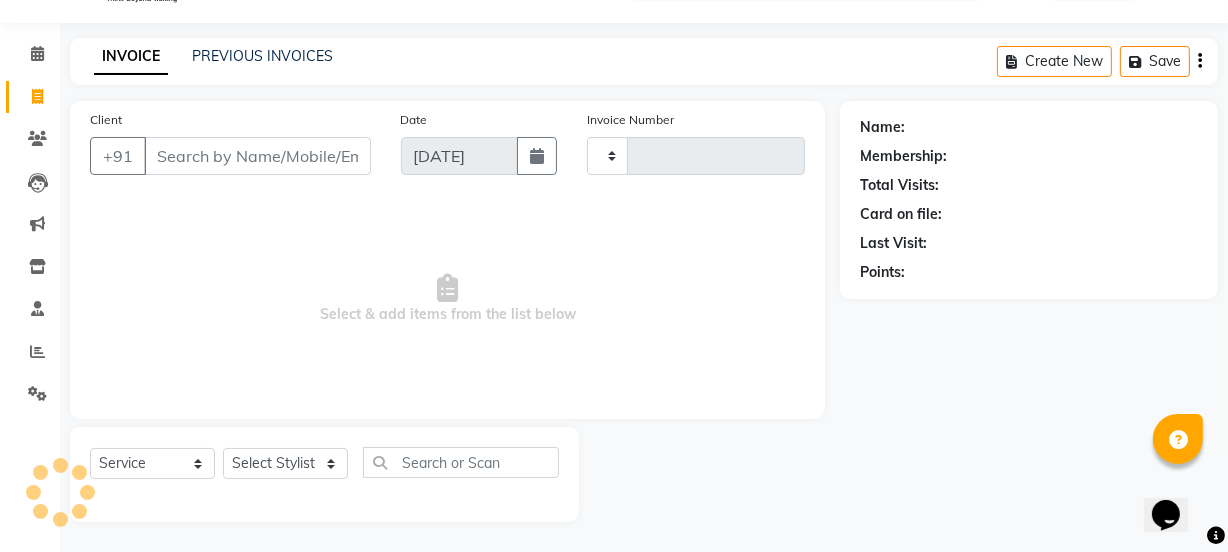 type on "1919" 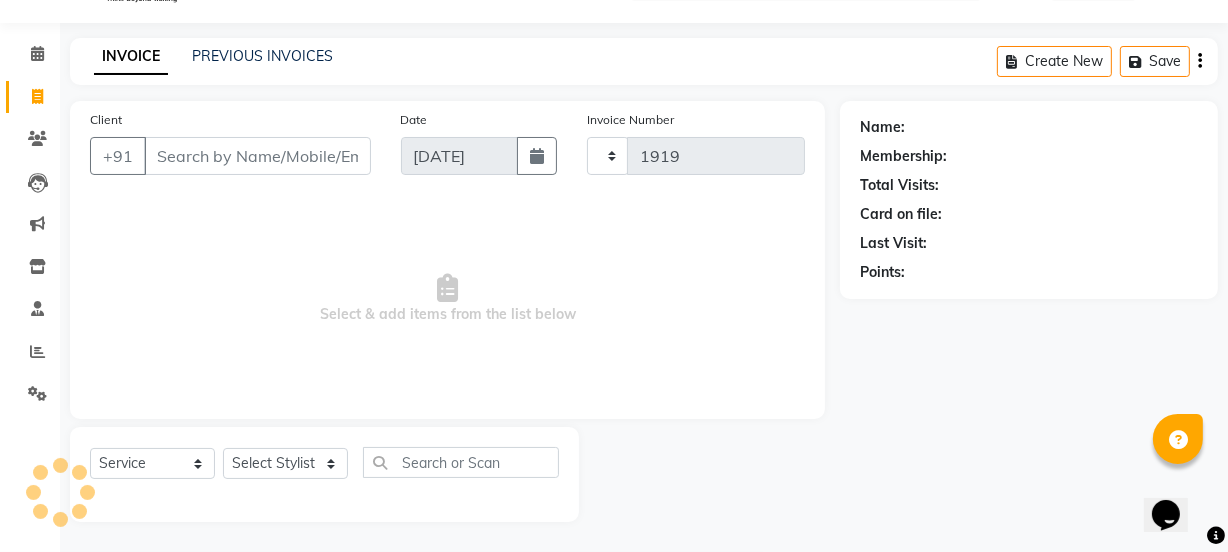 select on "4884" 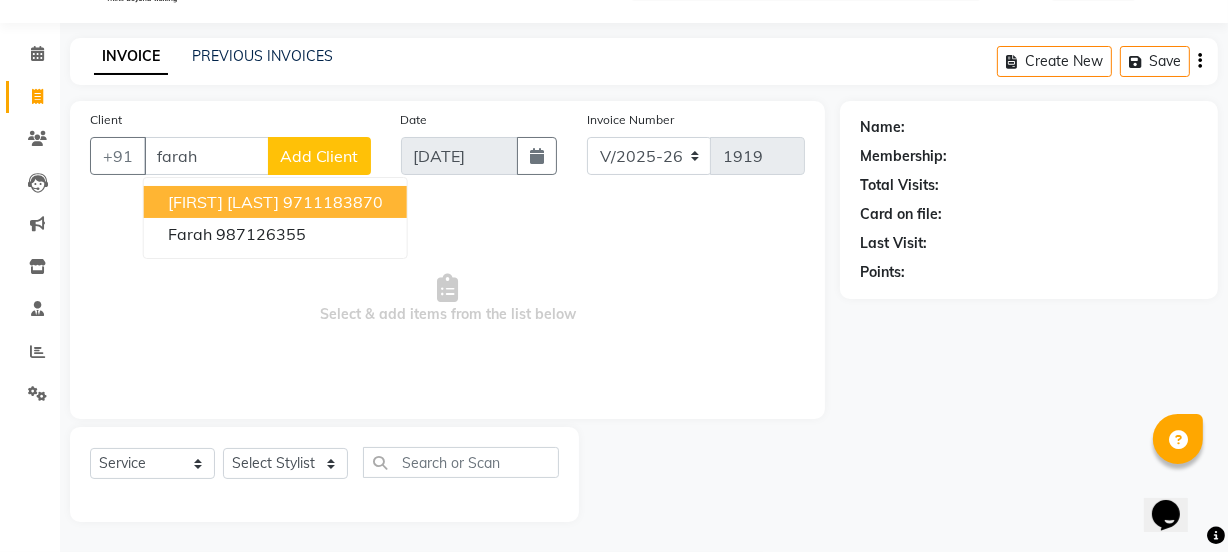 click on "[FIRST] [LAST]" at bounding box center [223, 202] 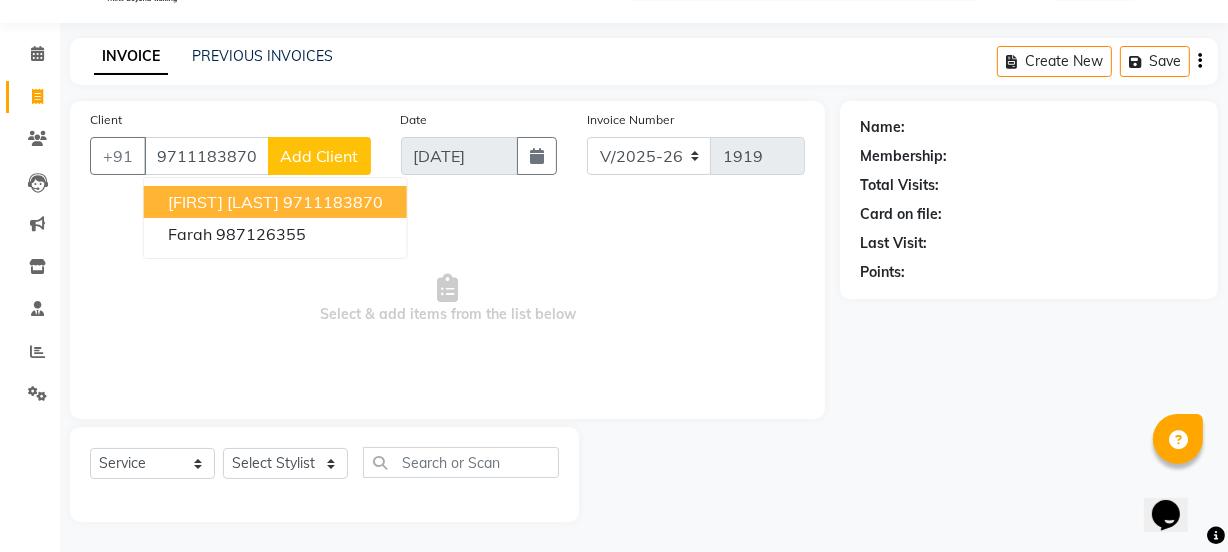 type on "9711183870" 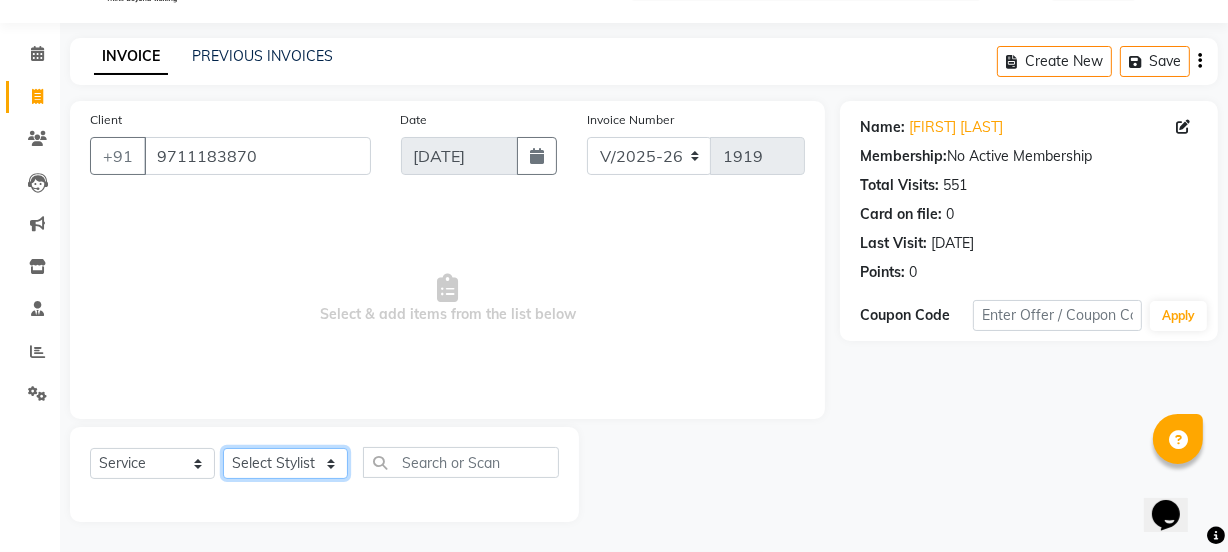 click on "Select Stylist azad farhana fiza jahan GAURAV Harsh IRFAN Manager massey monu Paras Grover POOJA Radha rahul Rani Ravi Kumar roshan Sanjana Shivani sufyan sunny tanisha" 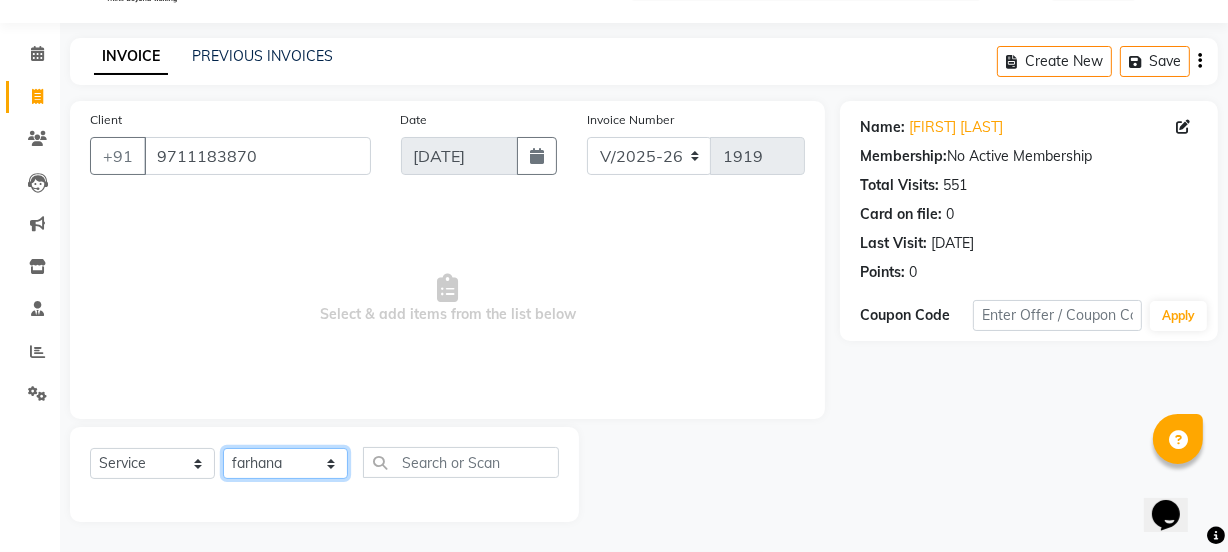 click on "Select Stylist azad farhana fiza jahan GAURAV Harsh IRFAN Manager massey monu Paras Grover POOJA Radha rahul Rani Ravi Kumar roshan Sanjana Shivani sufyan sunny tanisha" 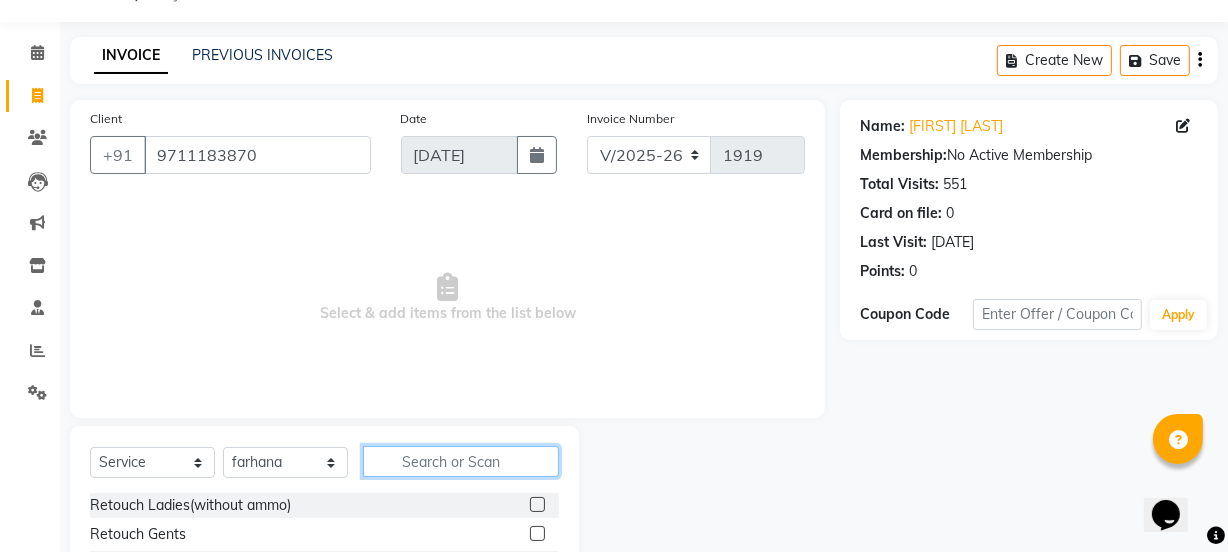 click 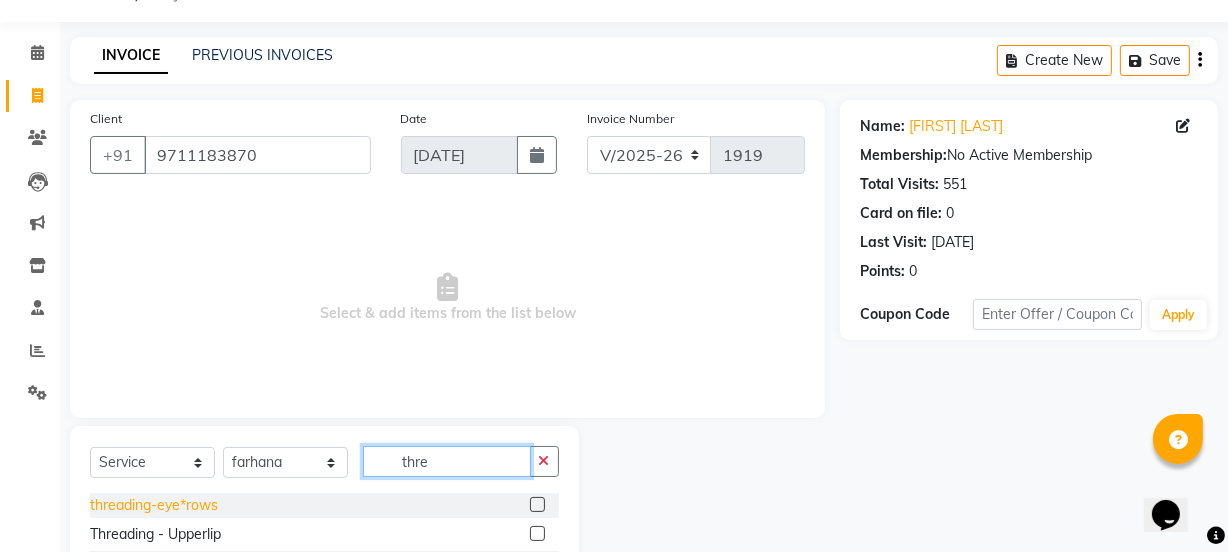 type on "thre" 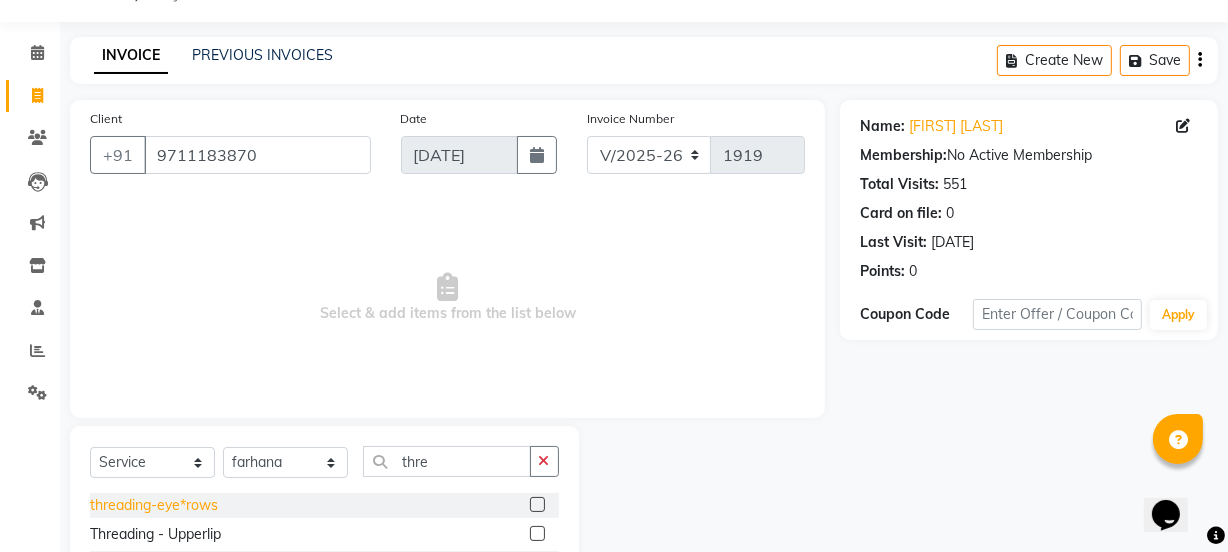 click on "threading-eye*rows" 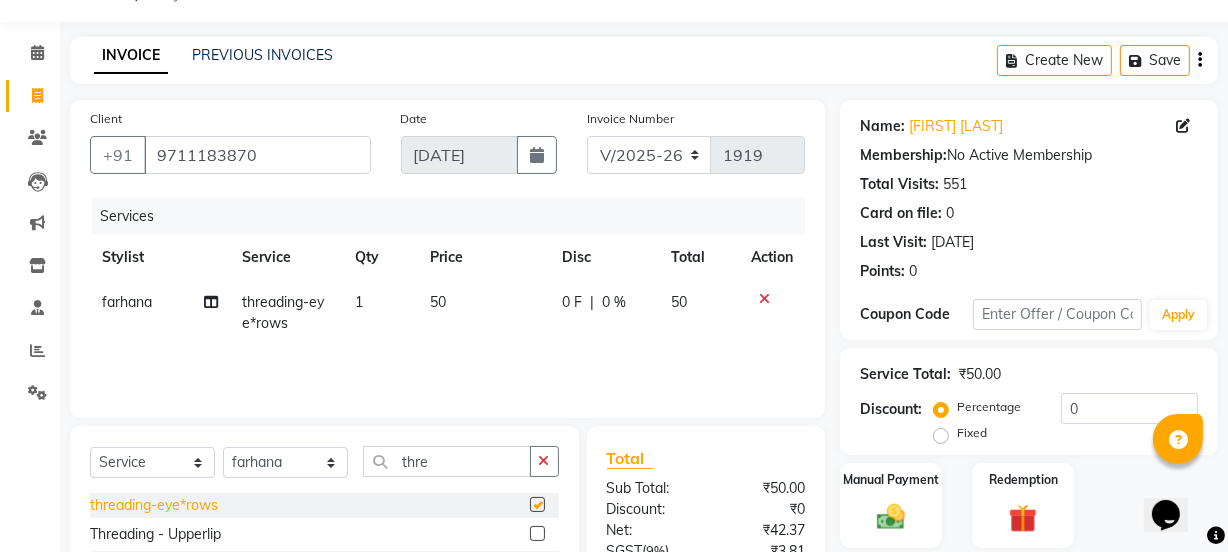checkbox on "false" 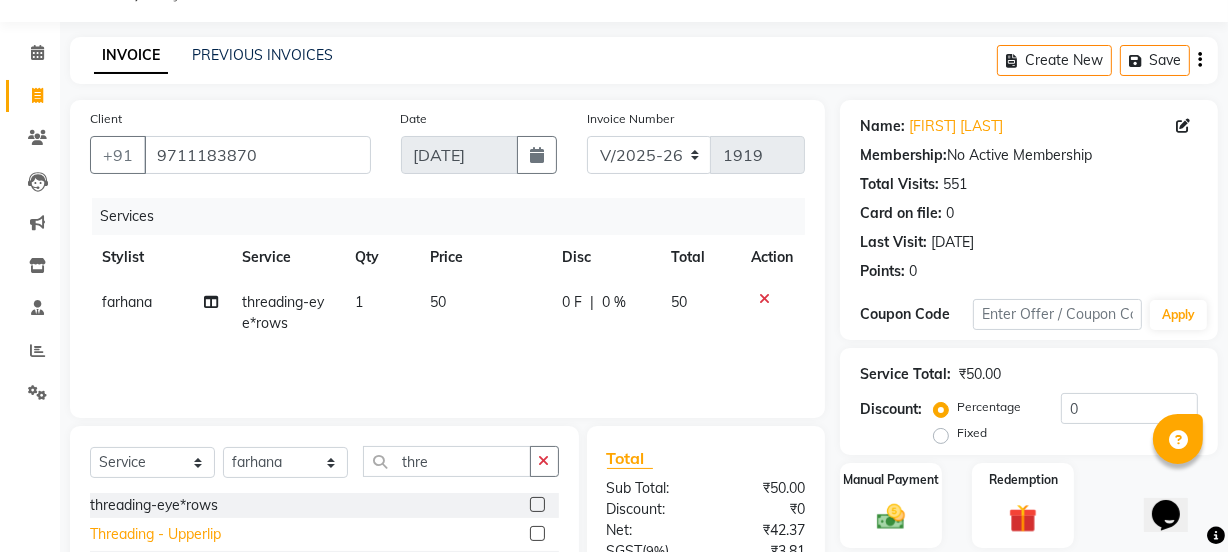click on "Threading - Upperlip" 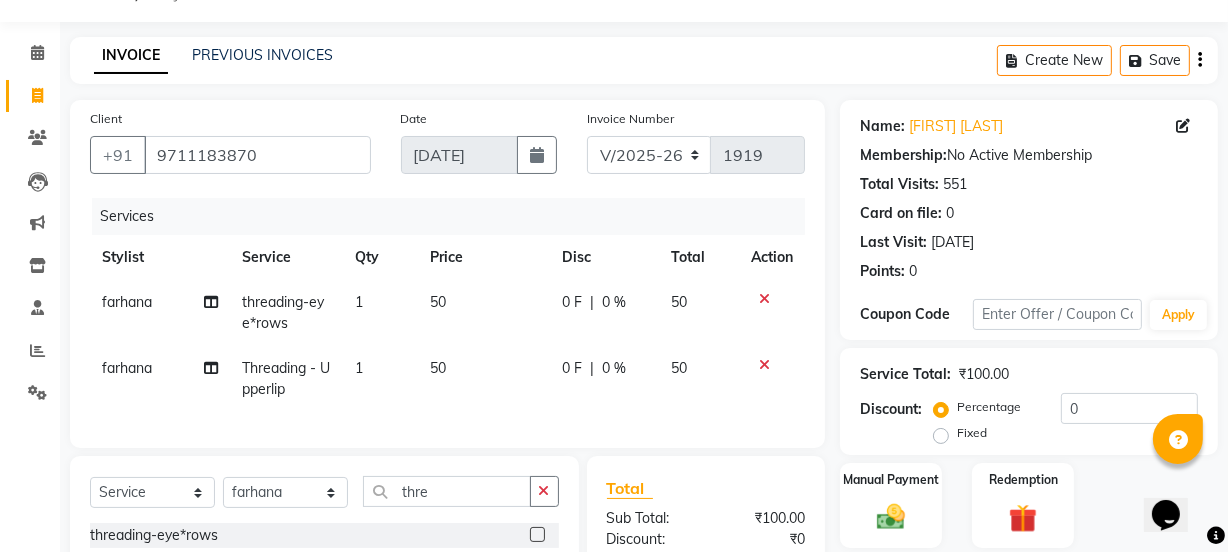 checkbox on "false" 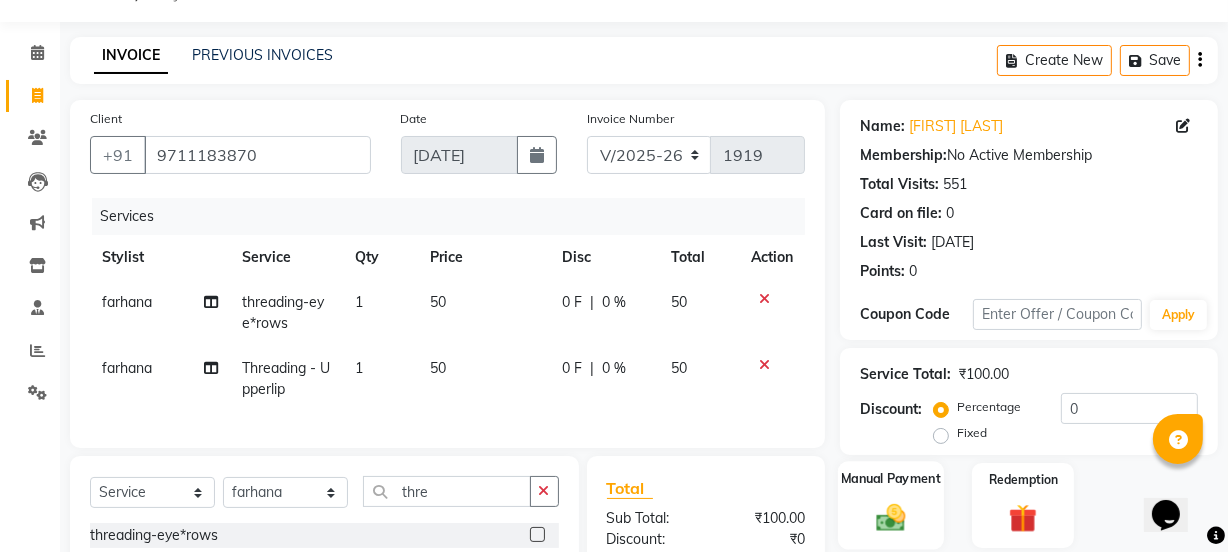 click on "Manual Payment" 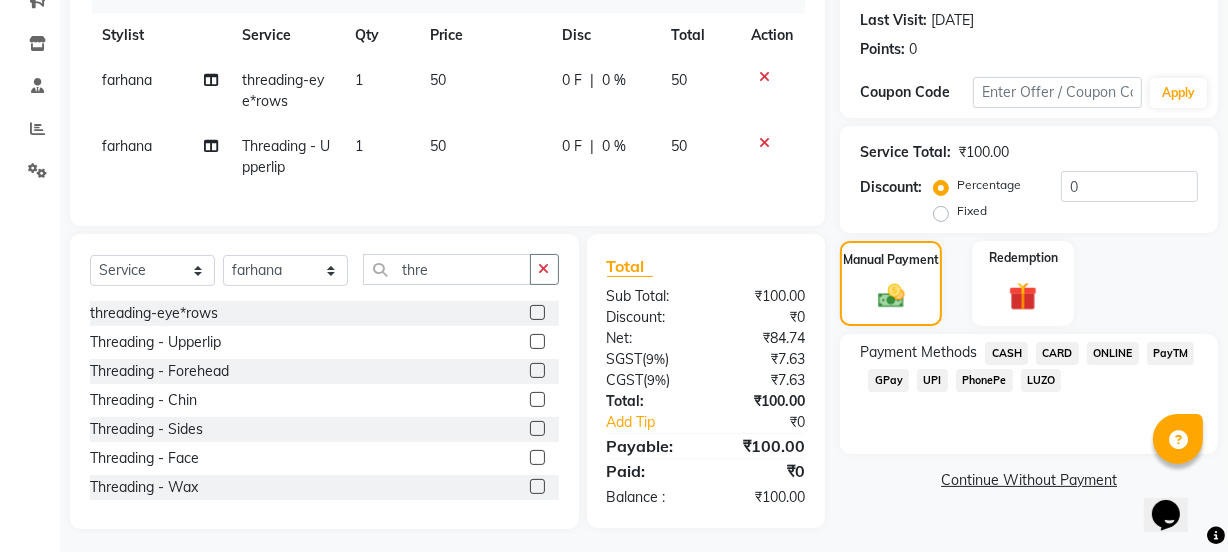 scroll, scrollTop: 293, scrollLeft: 0, axis: vertical 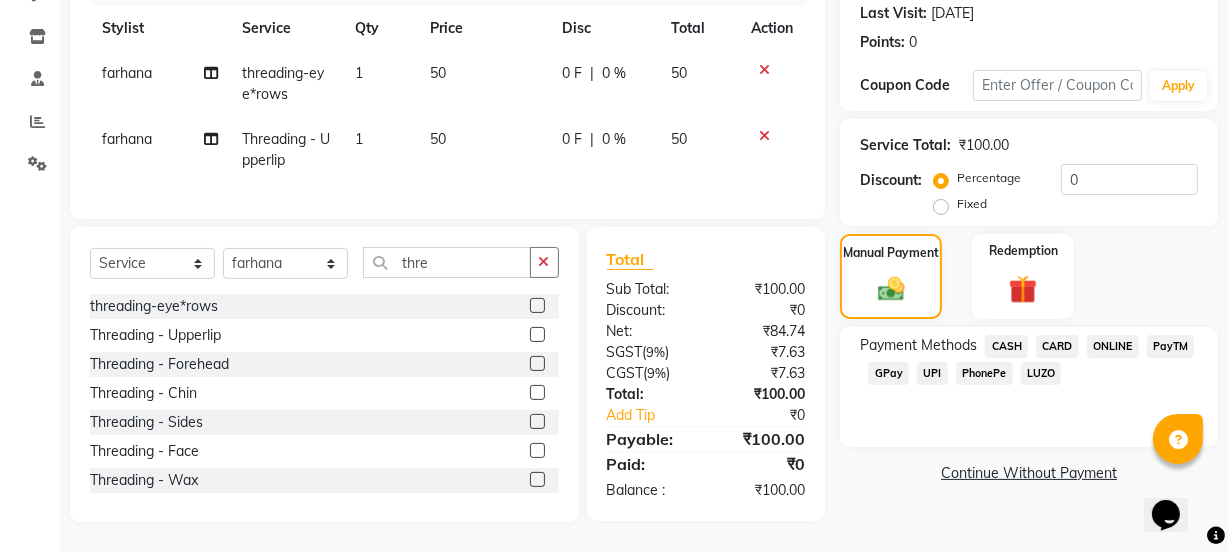 click on "CASH" 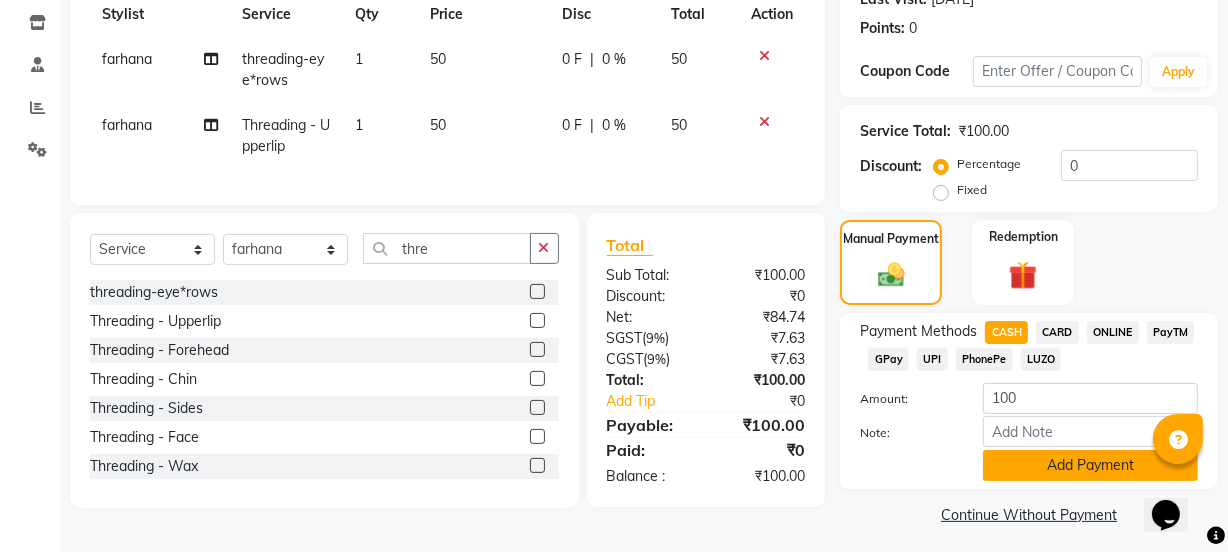 click on "Add Payment" 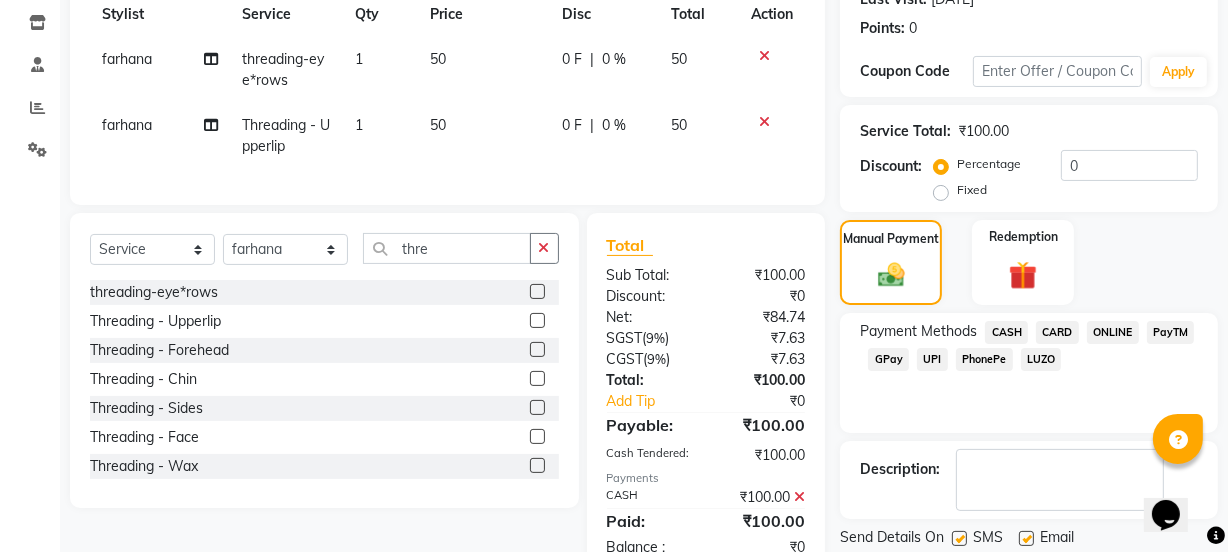 click on "Name: [FIRST] [LAST] Membership: No Active Membership Total Visits: 551 Card on file: 0 Last Visit: 01-08-2025 Points: 0 Coupon Code Apply Service Total: ₹100.00 Discount: Percentage Fixed 0 Manual Payment Redemption Payment Methods CASH CARD ONLINE PayTM GPay UPI PhonePe LUZO Description: Send Details On SMS Email Checkout" 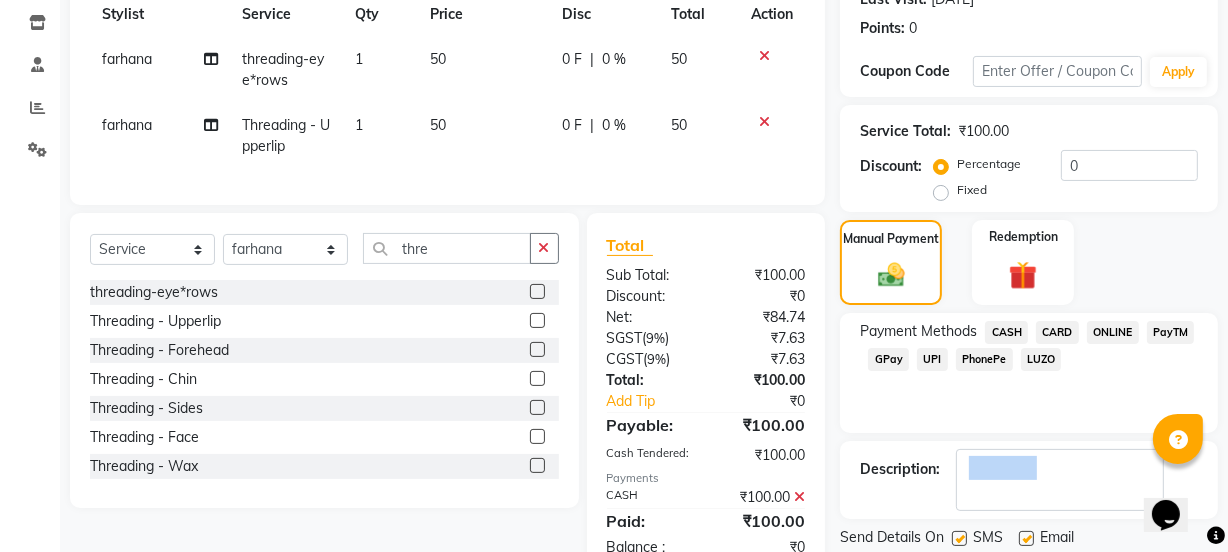 click on "Select Stylist azad farhana fiza jahan GAURAV Harsh IRFAN Manager massey monu Paras Grover POOJA Radha rahul Rani Ravi Kumar roshan Sanjana Shivani sufyan sunny tanisha thre threading-eye*rows Threading - Upperlip ₹0" at bounding box center [614, -17] 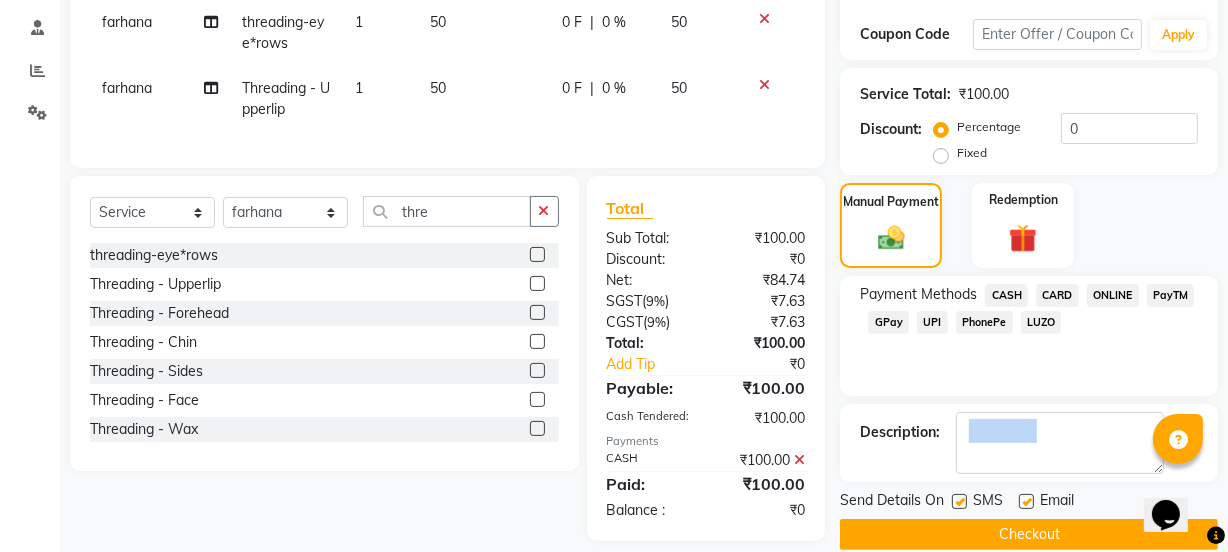 scroll, scrollTop: 363, scrollLeft: 0, axis: vertical 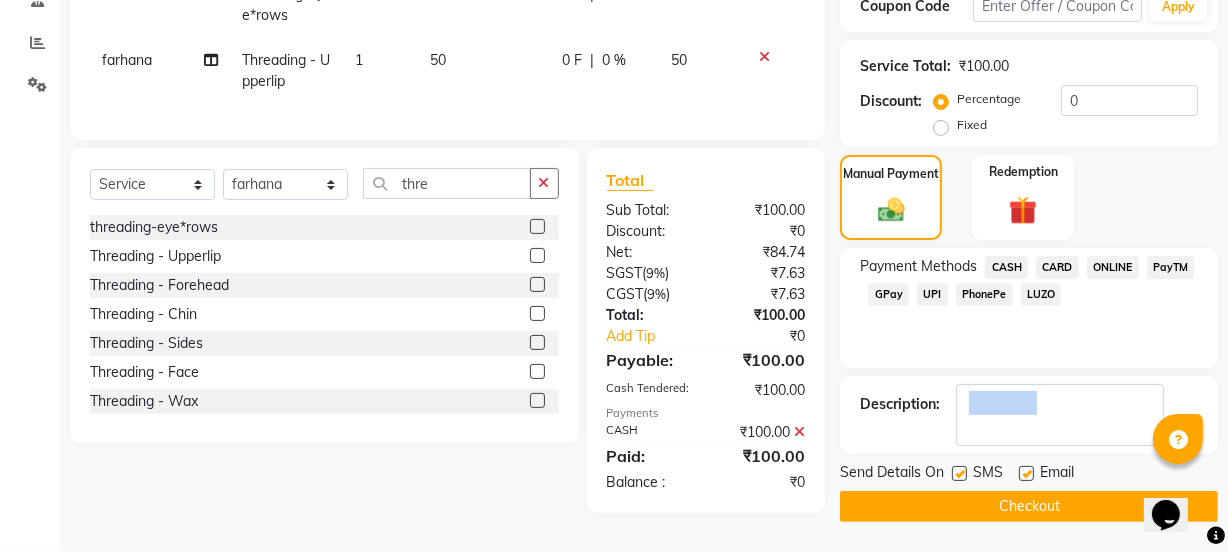 click on "Checkout" 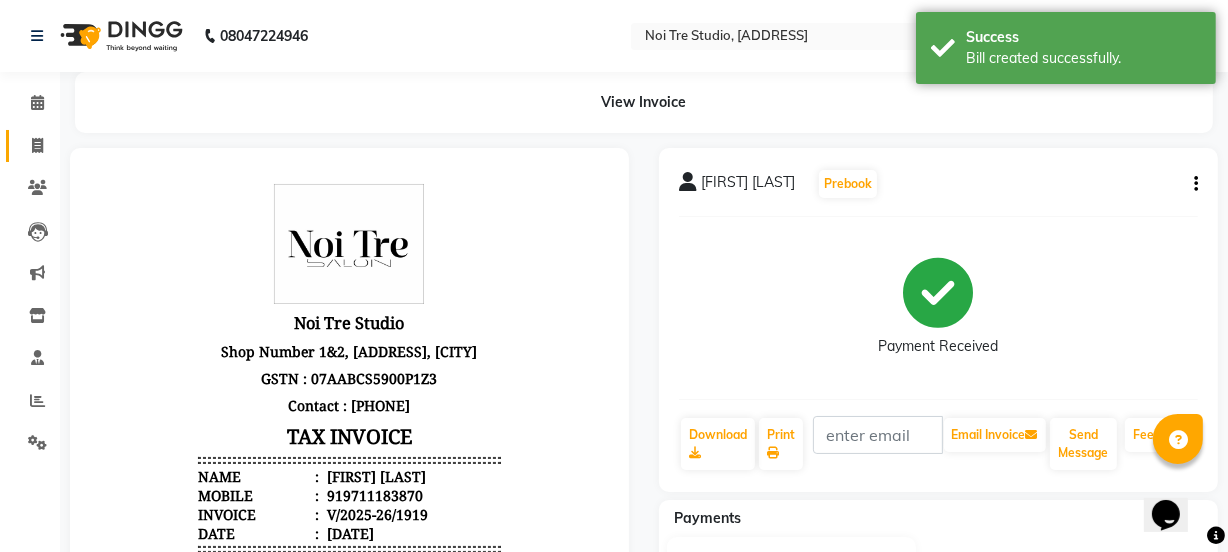 scroll, scrollTop: 0, scrollLeft: 0, axis: both 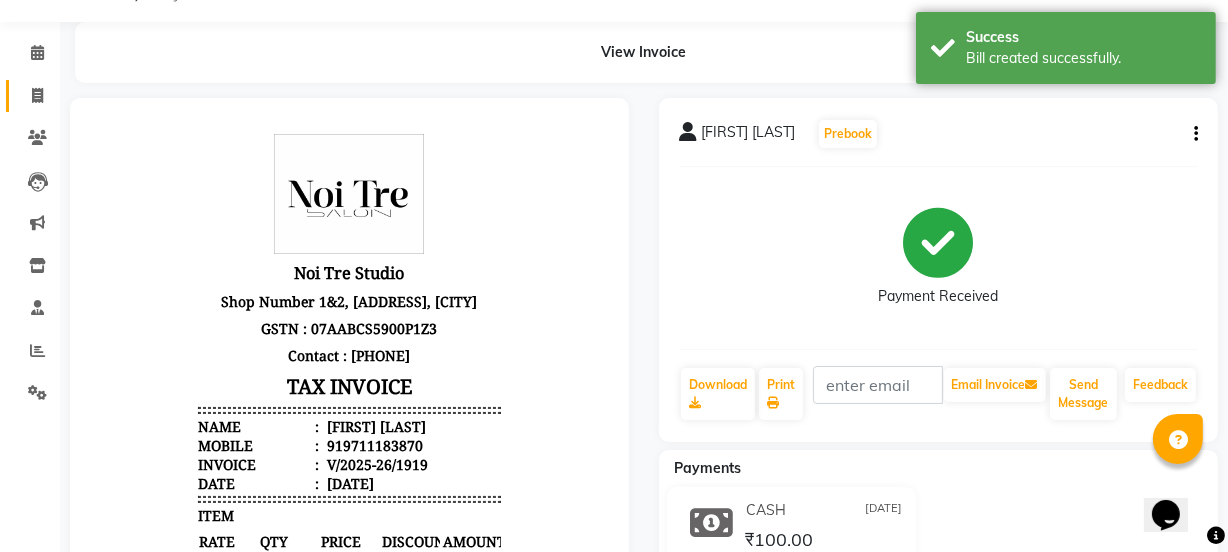 select on "4884" 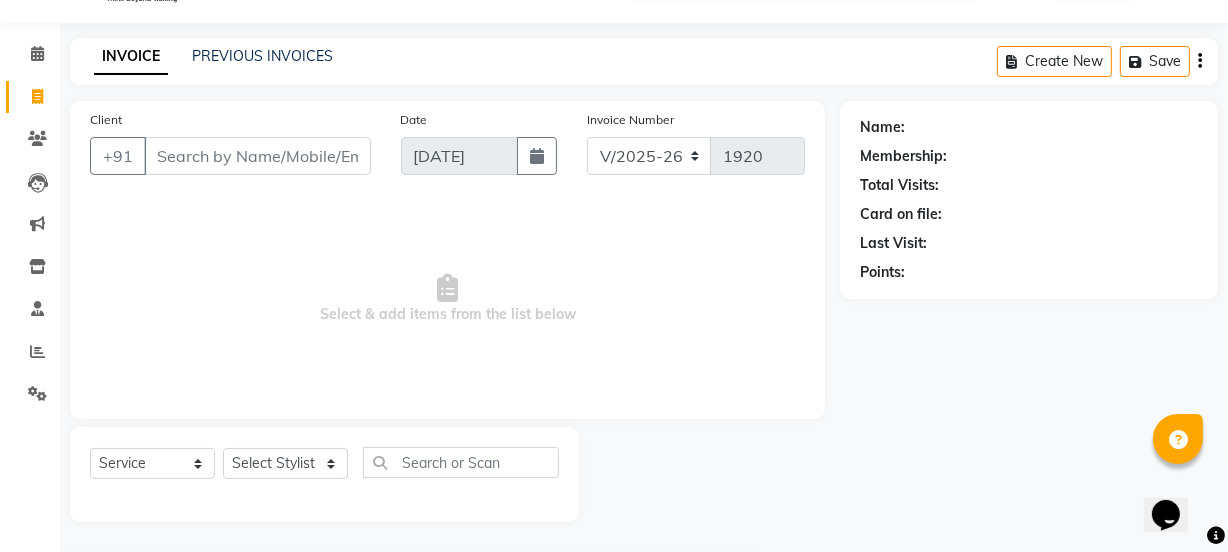 click on "Client" at bounding box center (257, 156) 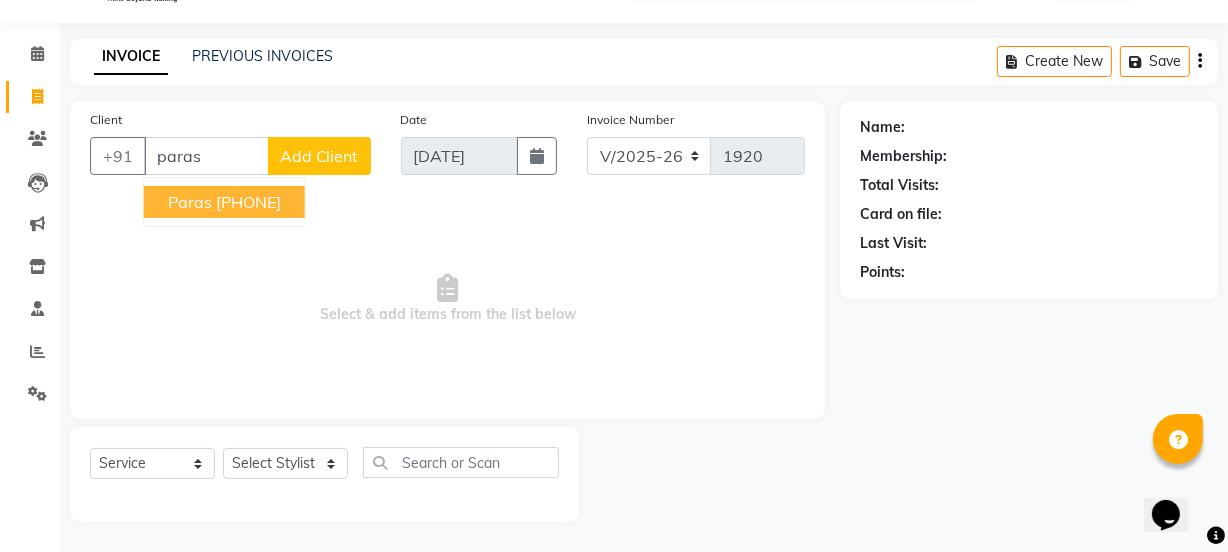 click on "[USERNAME] [PHONE]" at bounding box center [224, 202] 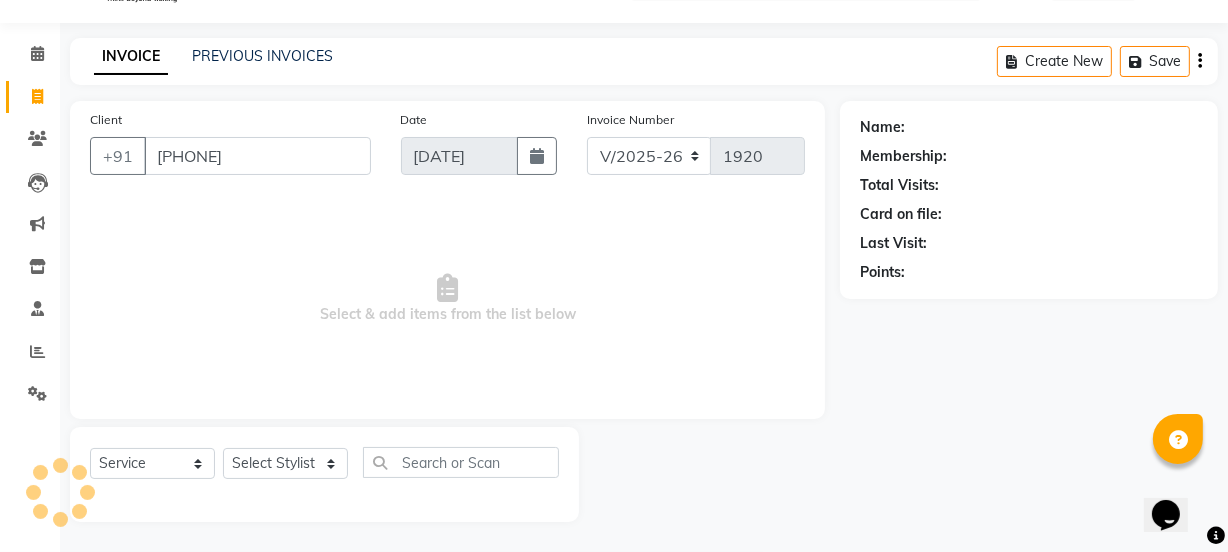 type on "[PHONE]" 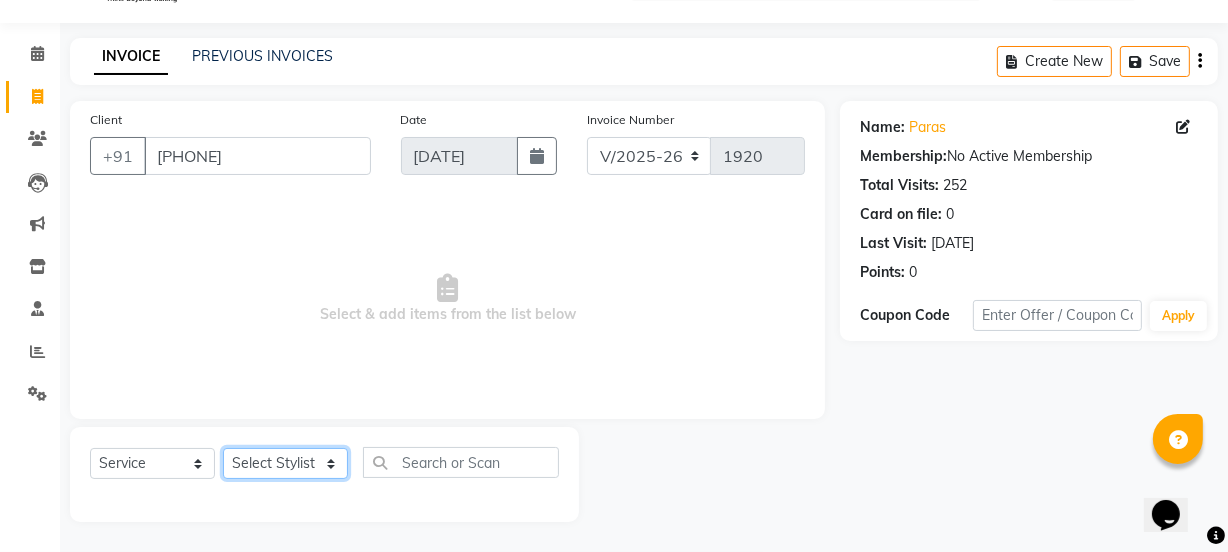 click on "Select Stylist azad farhana fiza jahan GAURAV Harsh IRFAN Manager massey monu Paras Grover POOJA Radha rahul Rani Ravi Kumar roshan Sanjana Shivani sufyan sunny tanisha" 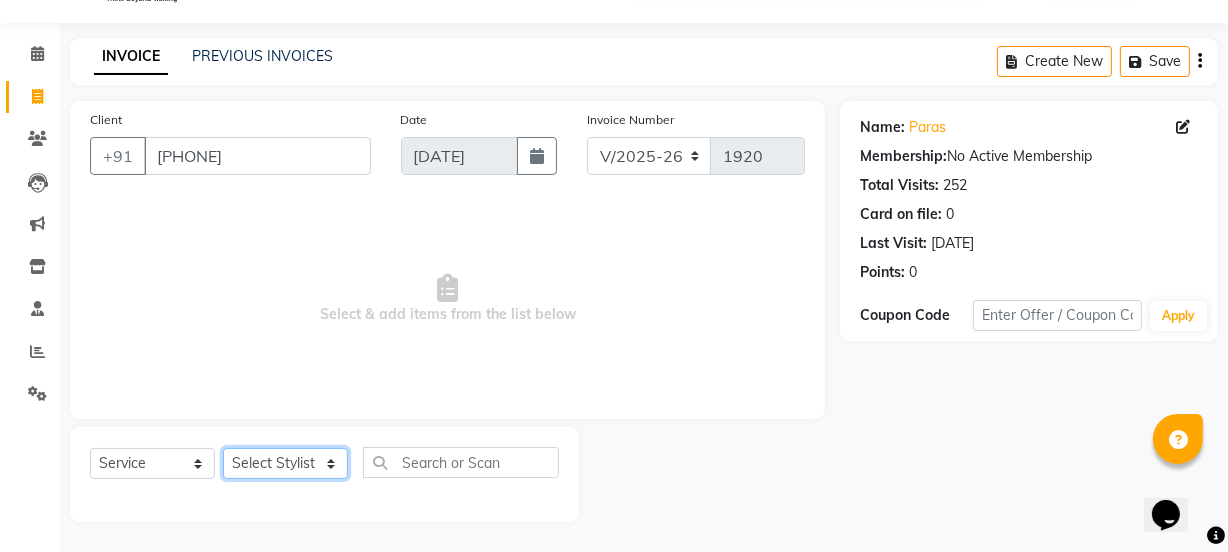 select on "[NUMBER]" 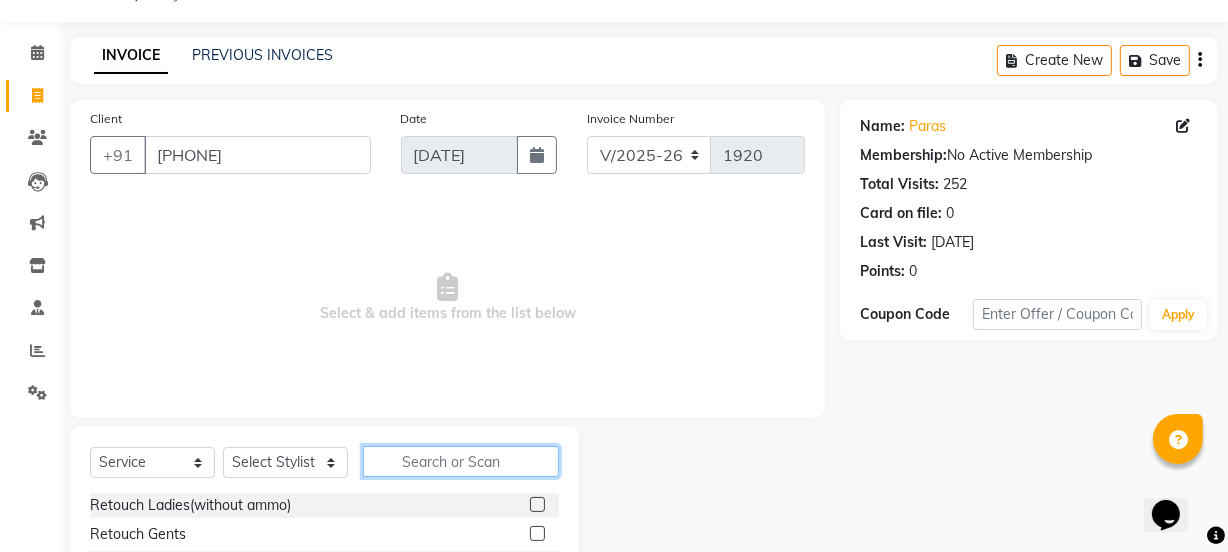 click 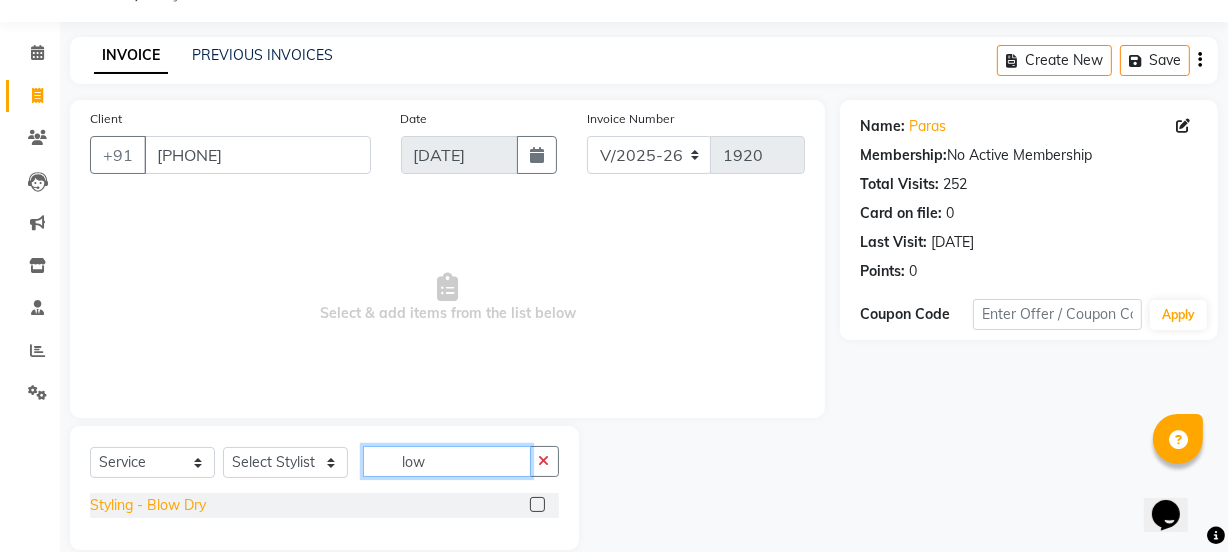 type on "low" 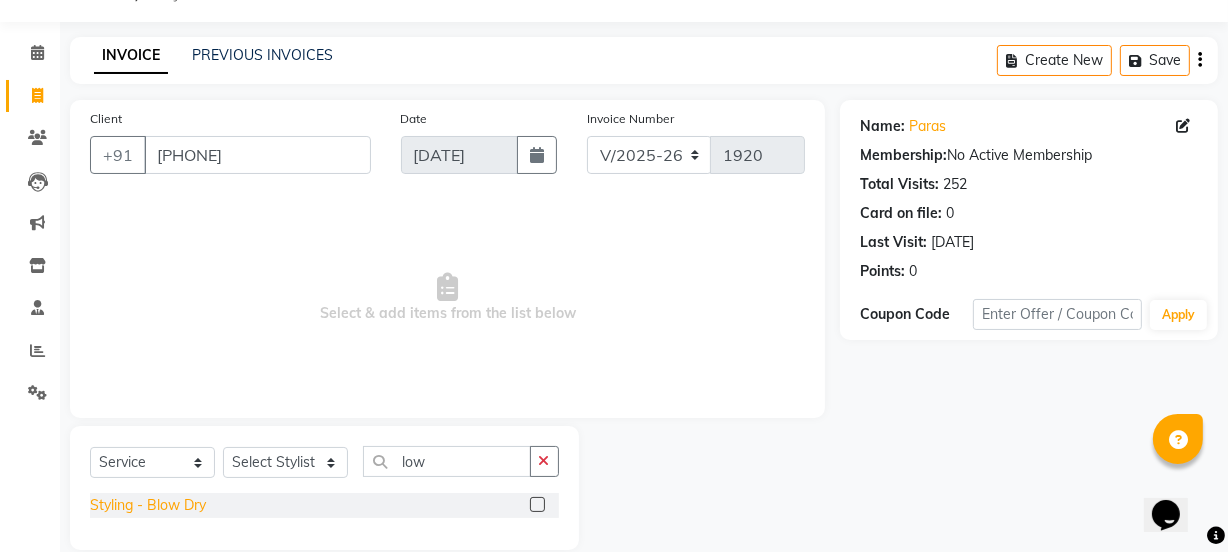 click on "Styling  - Blow Dry" 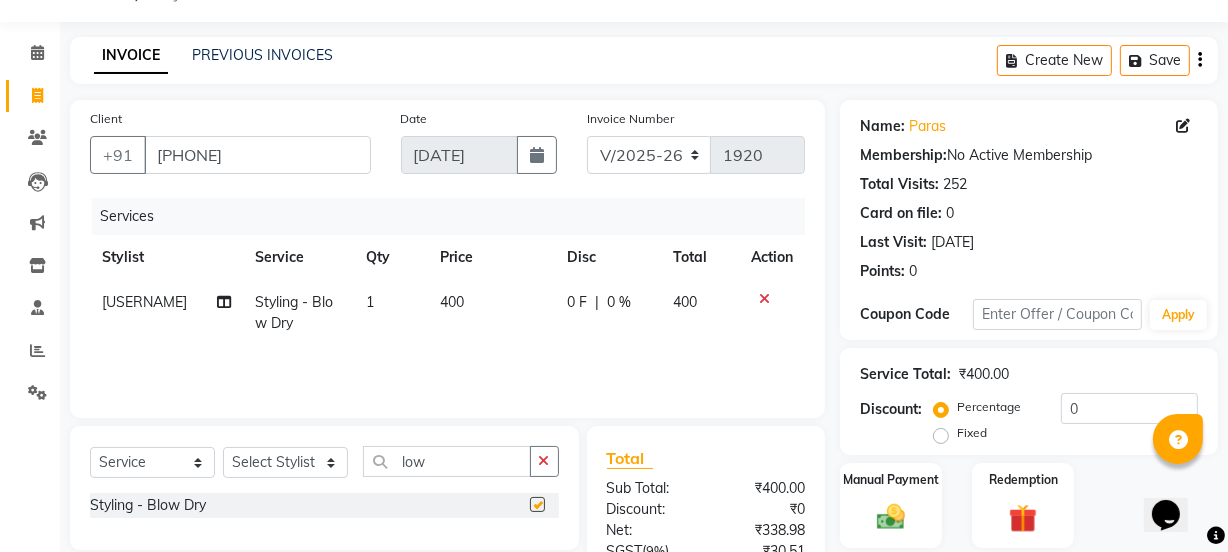checkbox on "false" 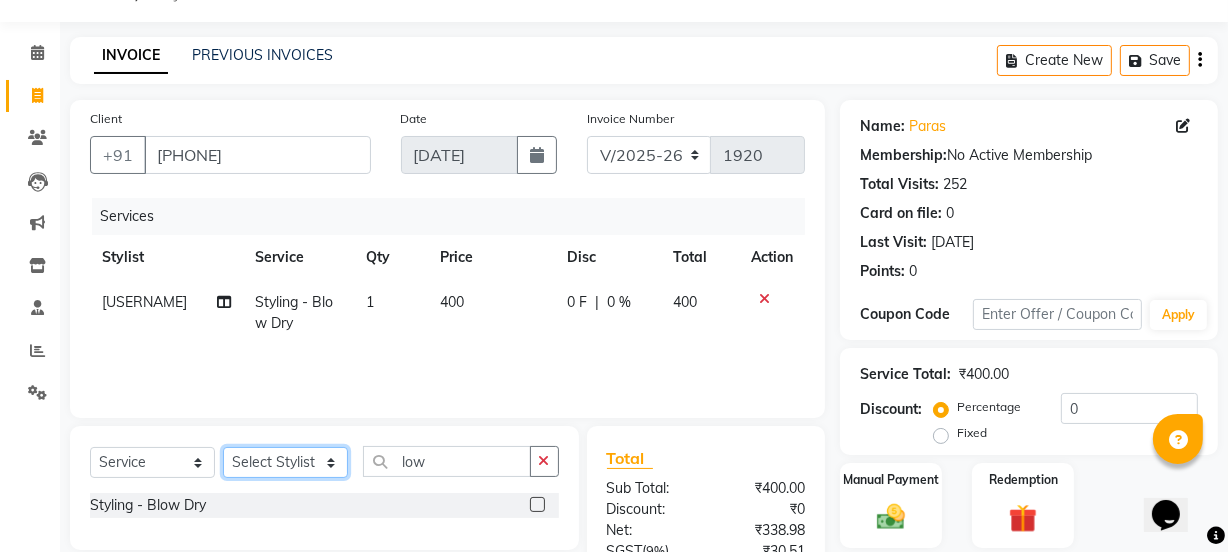 click on "Select Stylist azad farhana fiza jahan GAURAV Harsh IRFAN Manager massey monu Paras Grover POOJA Radha rahul Rani Ravi Kumar roshan Sanjana Shivani sufyan sunny tanisha" 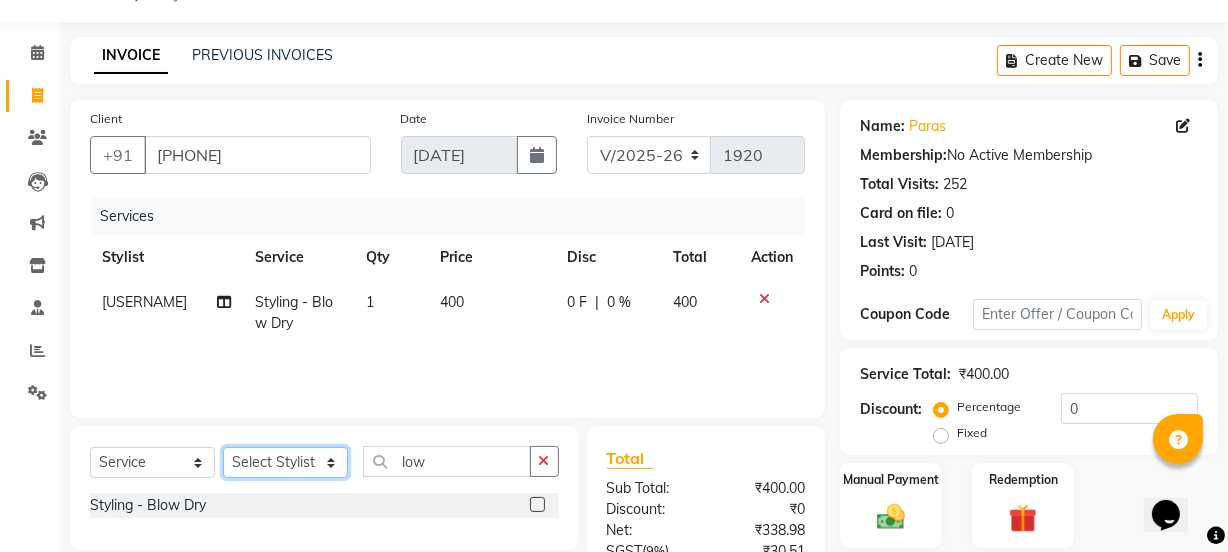 select on "30888" 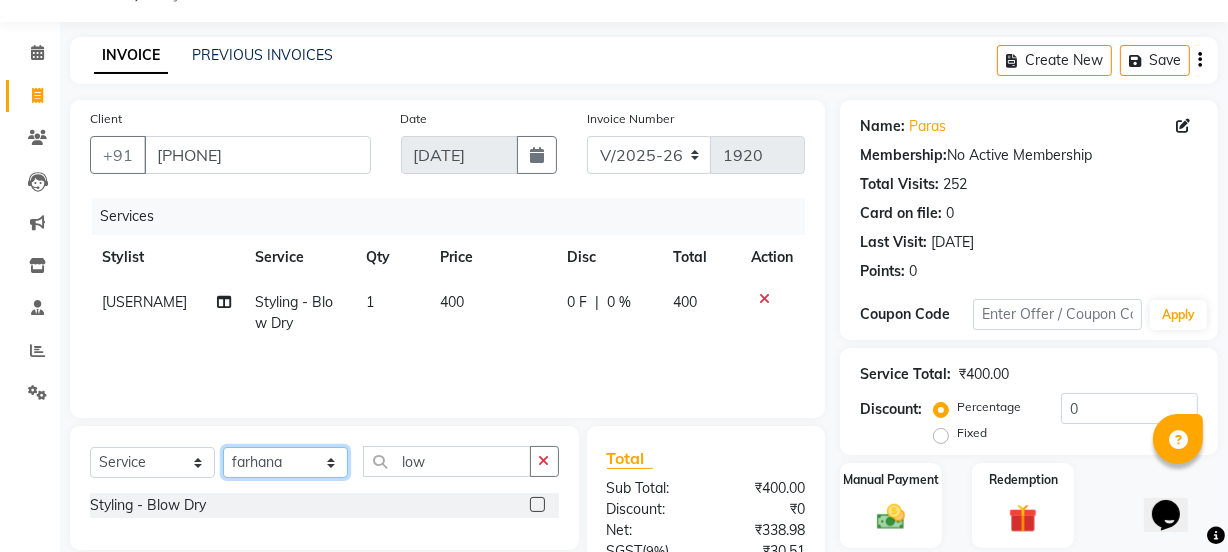 click on "Select Stylist azad farhana fiza jahan GAURAV Harsh IRFAN Manager massey monu Paras Grover POOJA Radha rahul Rani Ravi Kumar roshan Sanjana Shivani sufyan sunny tanisha" 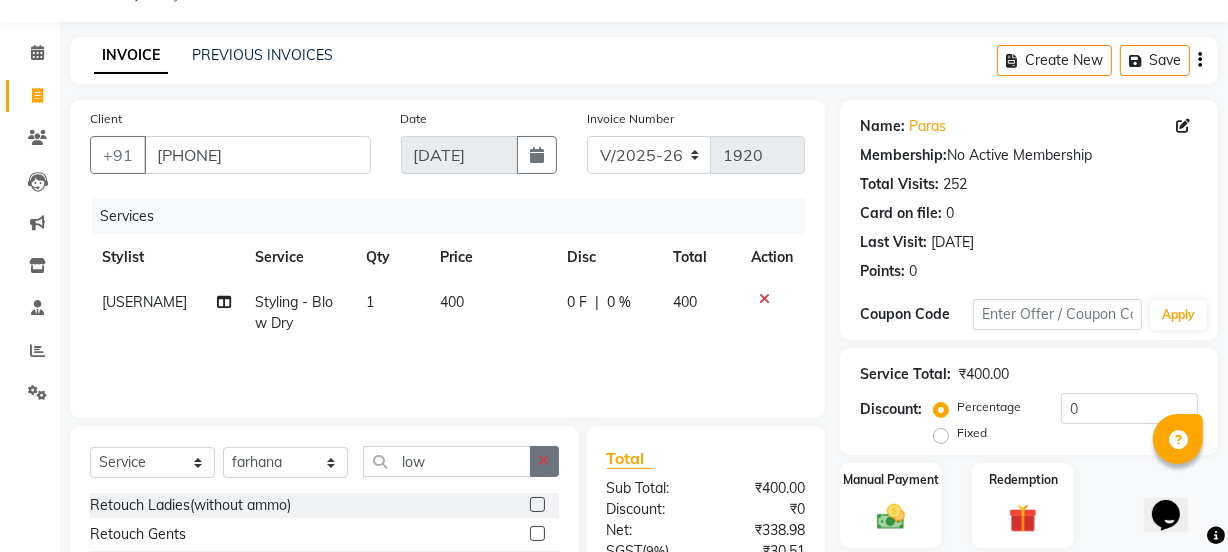 click 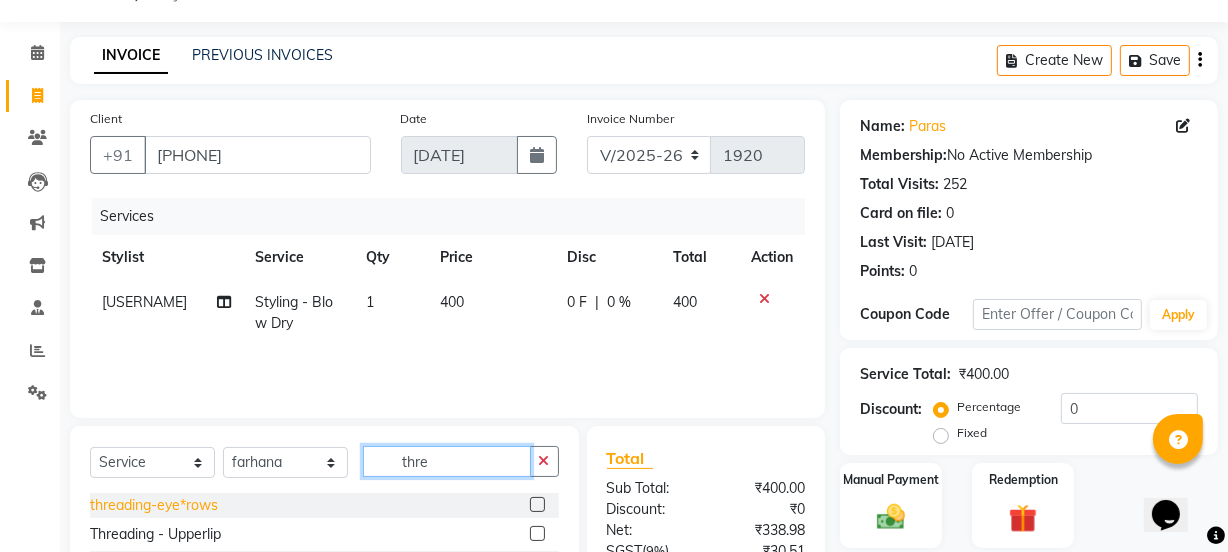 type on "thre" 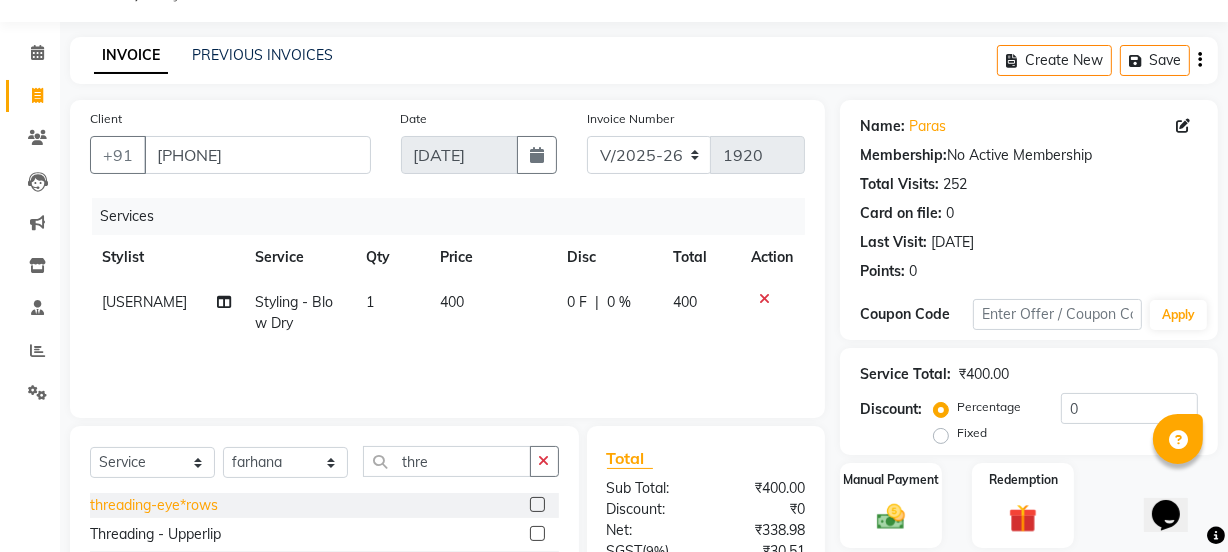 click on "threading-eye*rows" 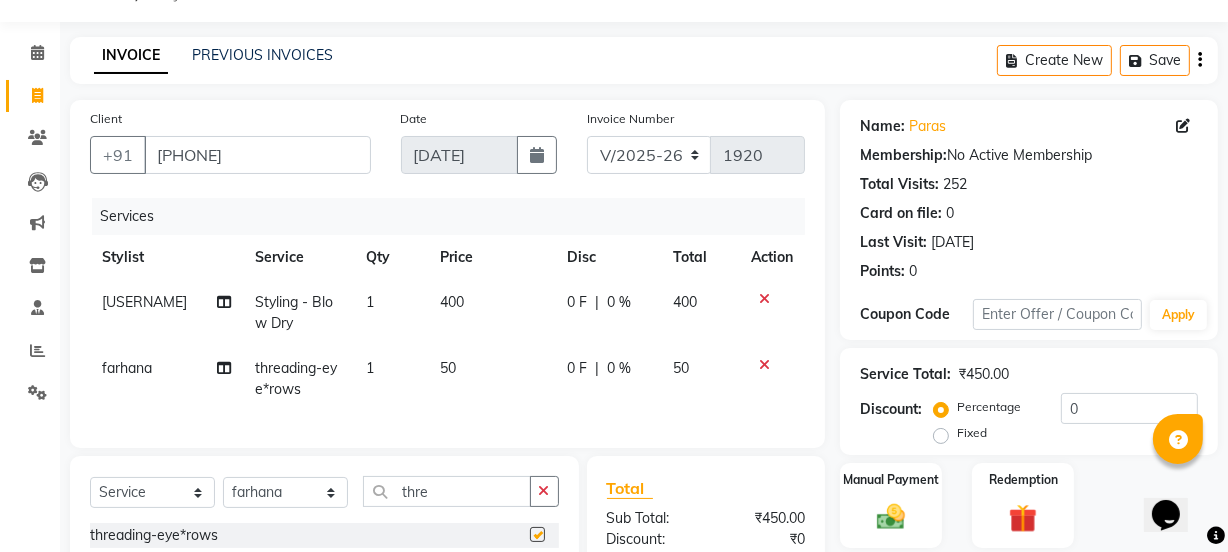 checkbox on "false" 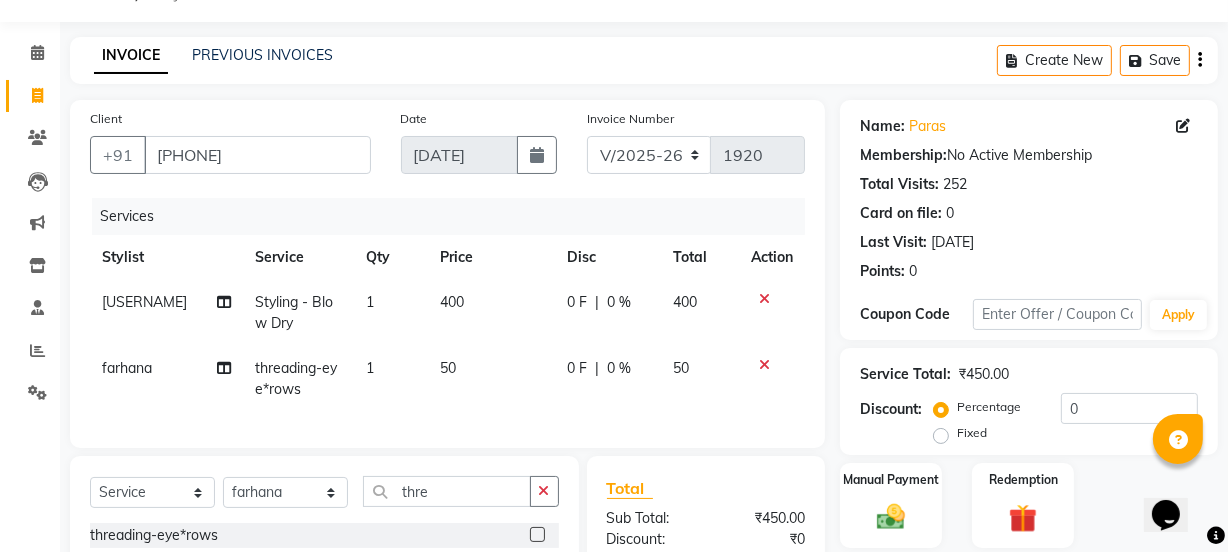 scroll, scrollTop: 293, scrollLeft: 0, axis: vertical 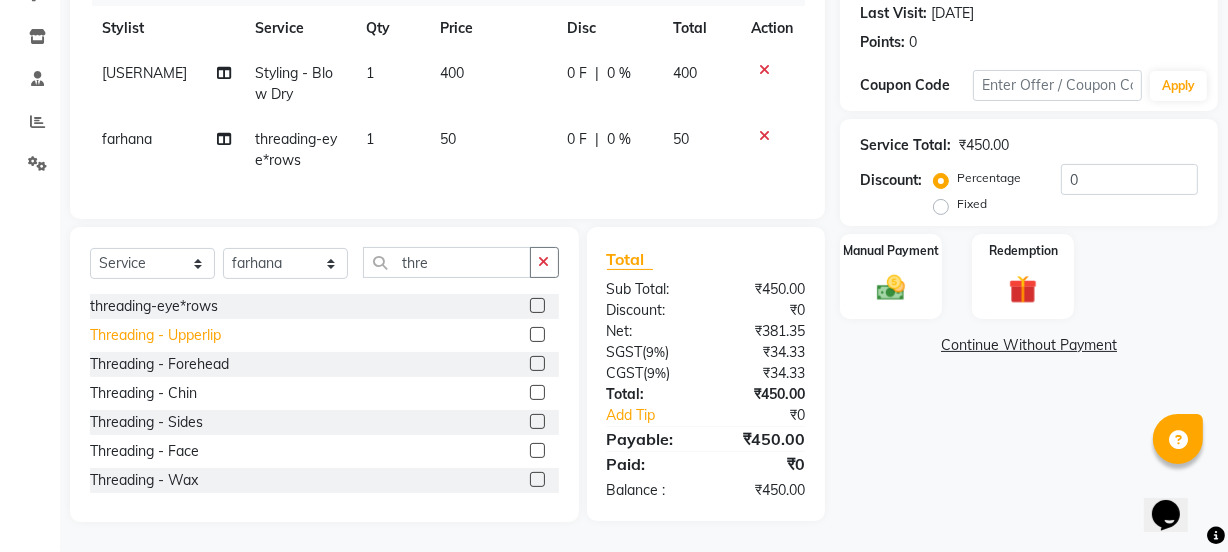 click on "Threading - Upperlip" 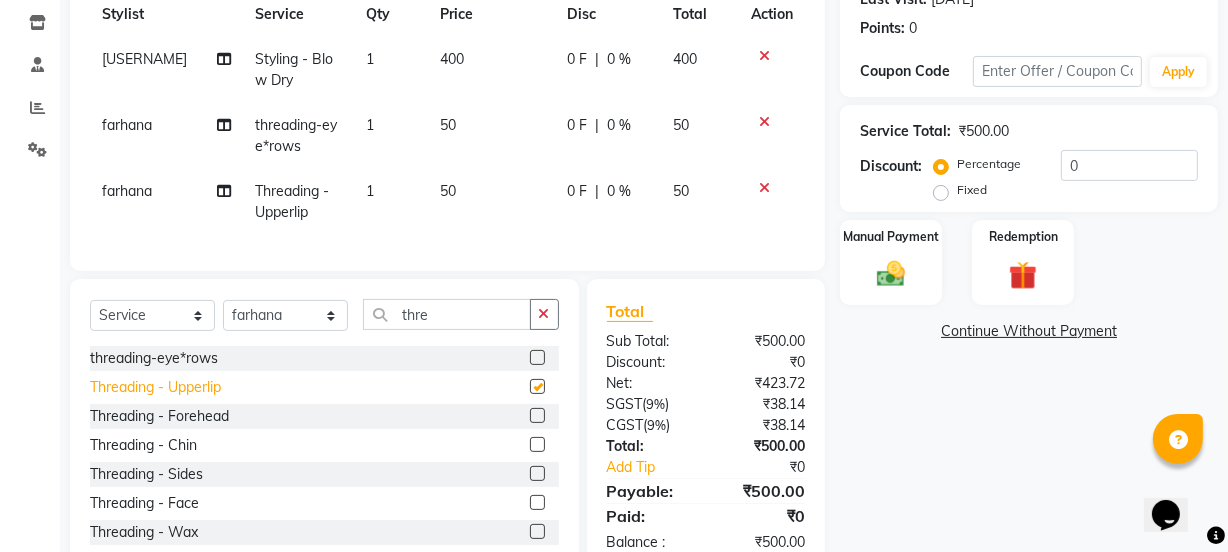 checkbox on "false" 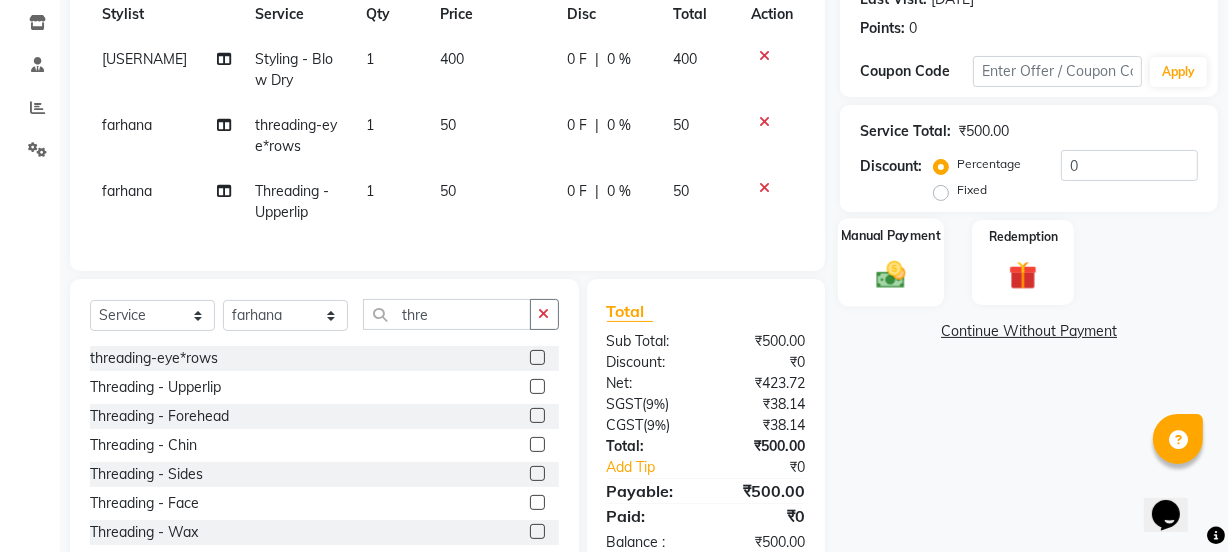 click 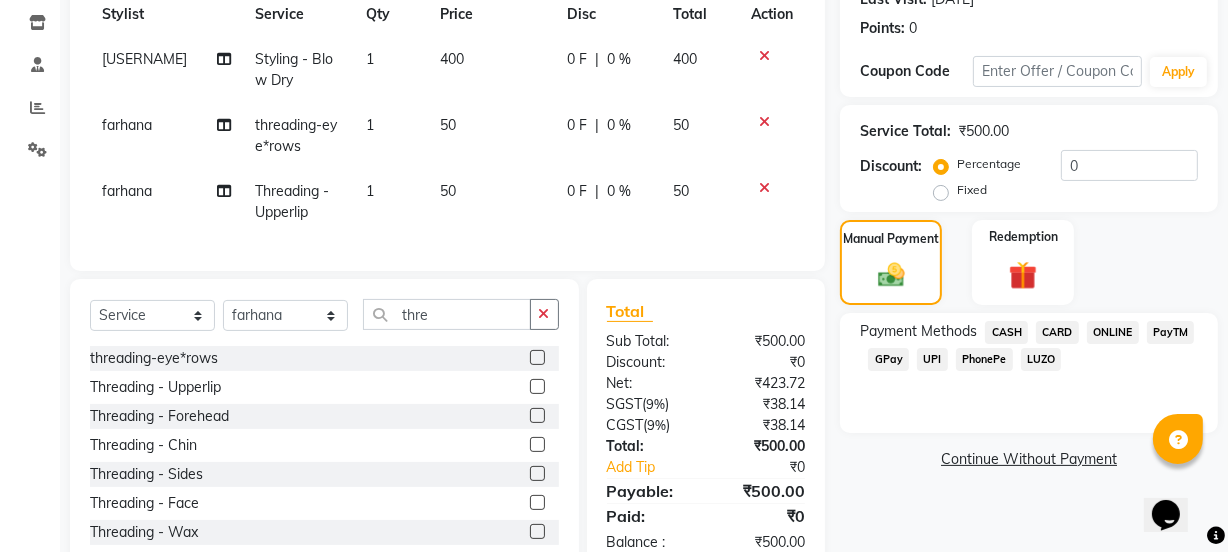 click on "UPI" 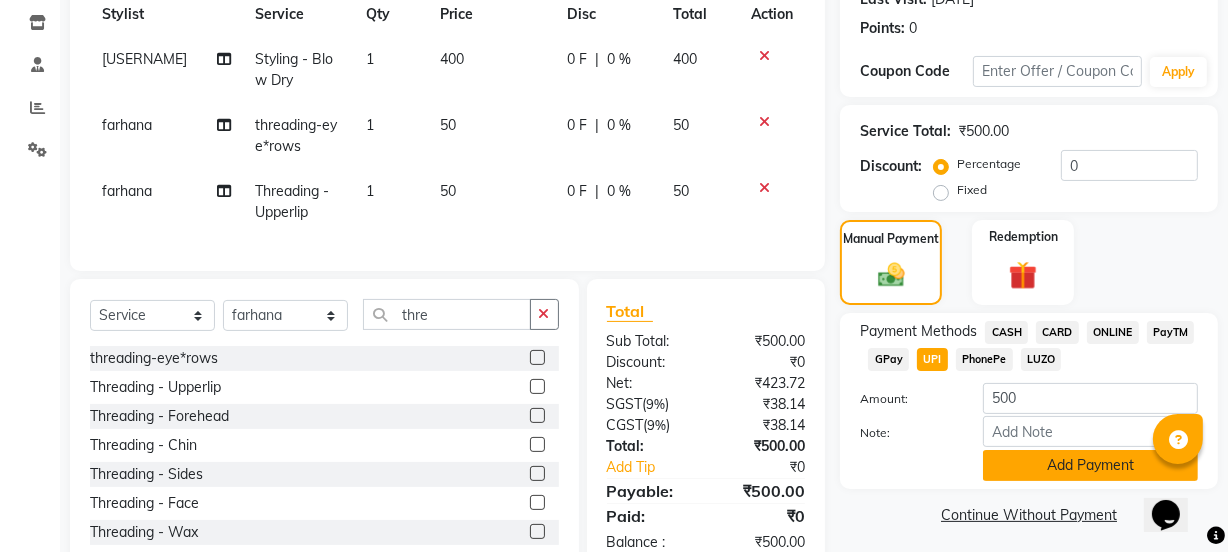 click on "Add Payment" 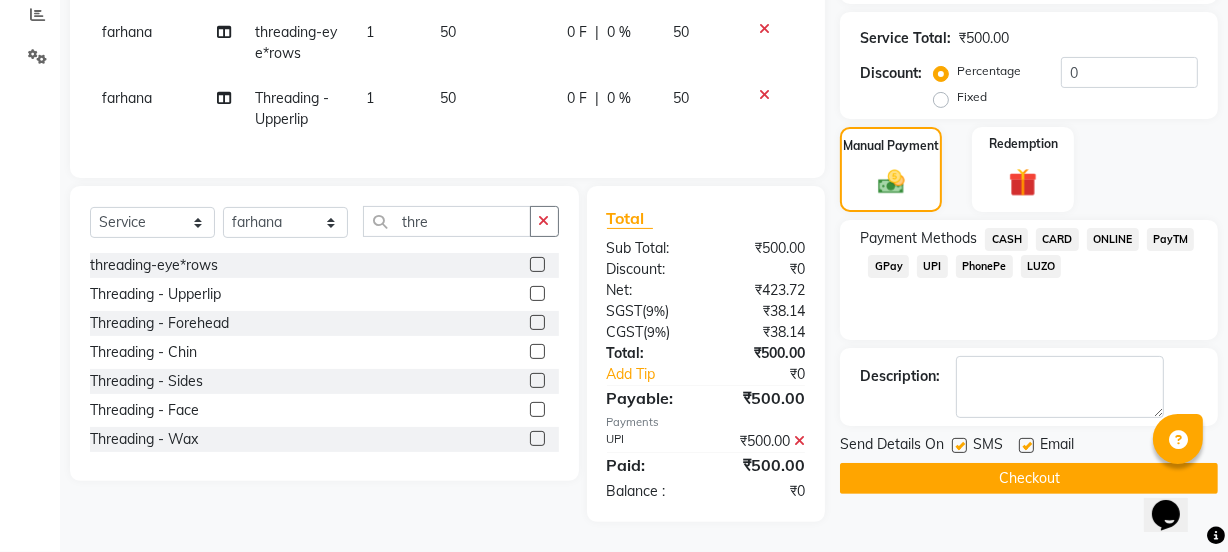 scroll, scrollTop: 400, scrollLeft: 0, axis: vertical 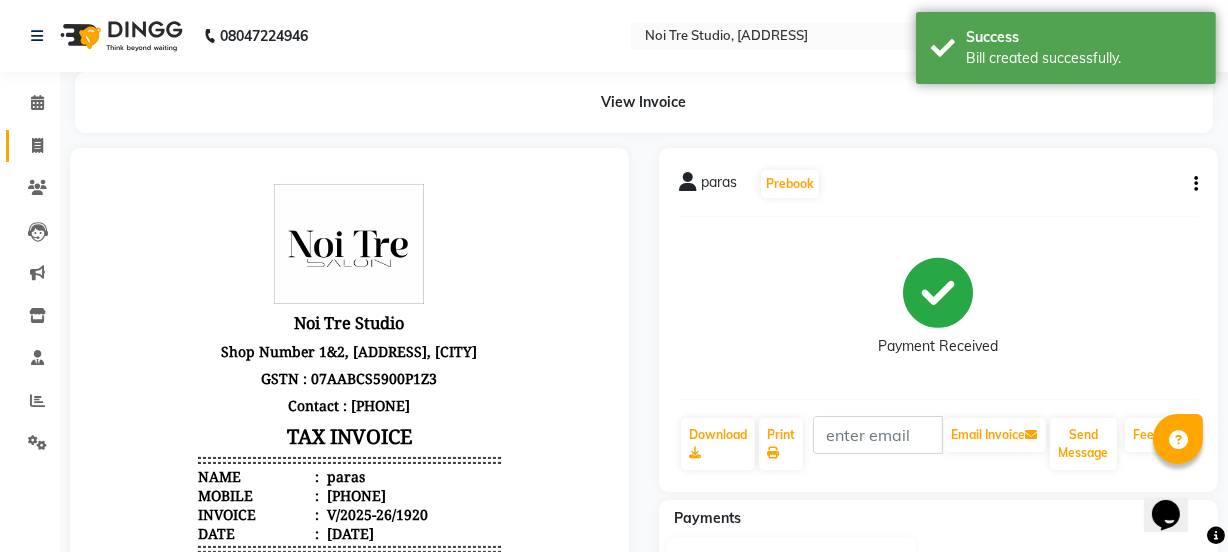 click on "Invoice" 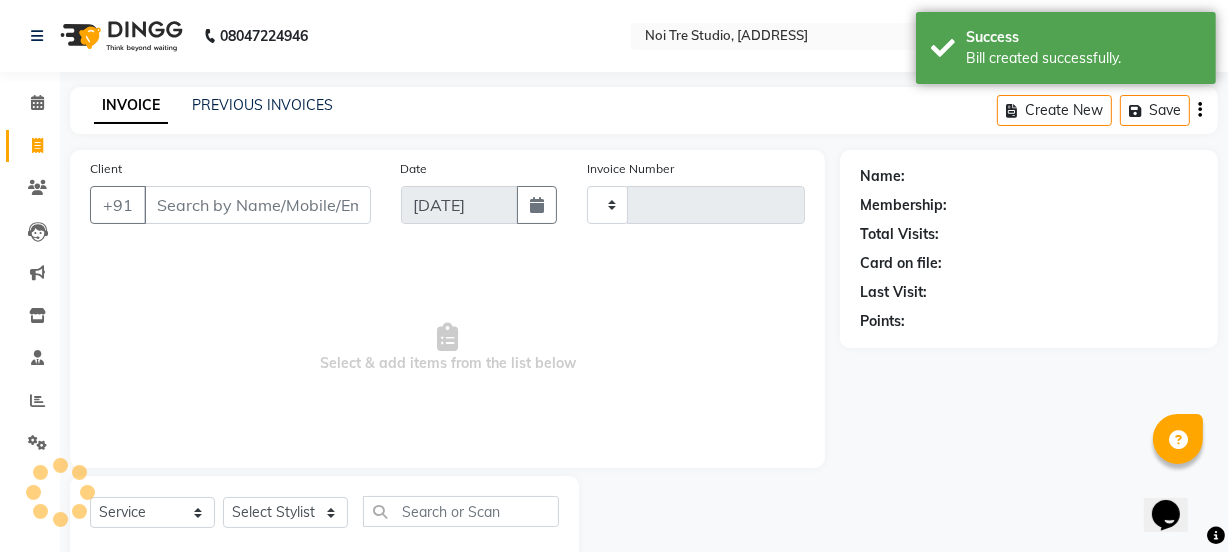 type on "1921" 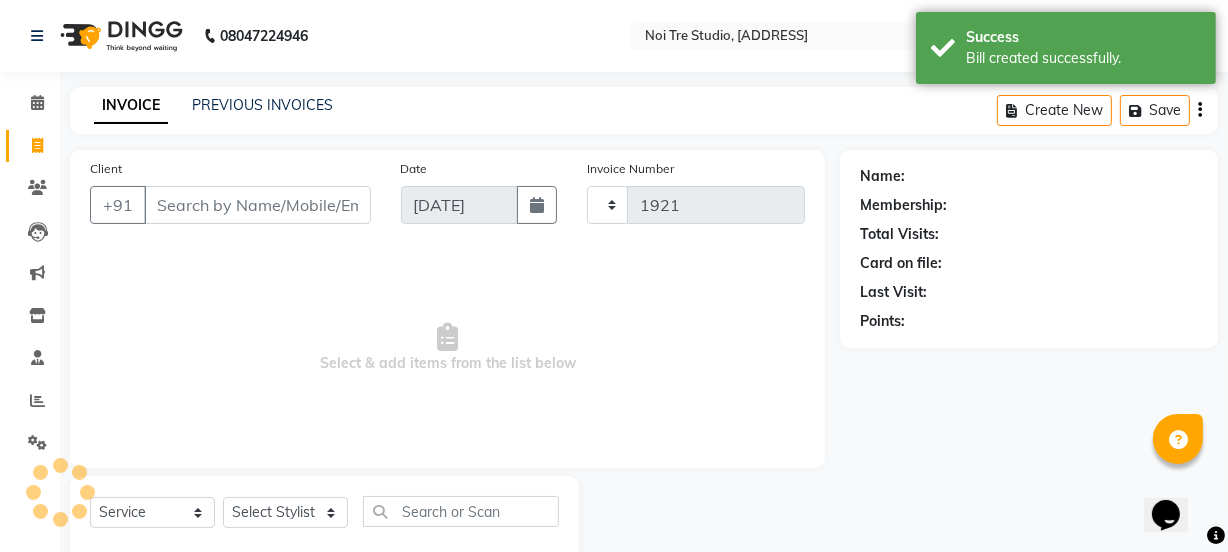 scroll, scrollTop: 50, scrollLeft: 0, axis: vertical 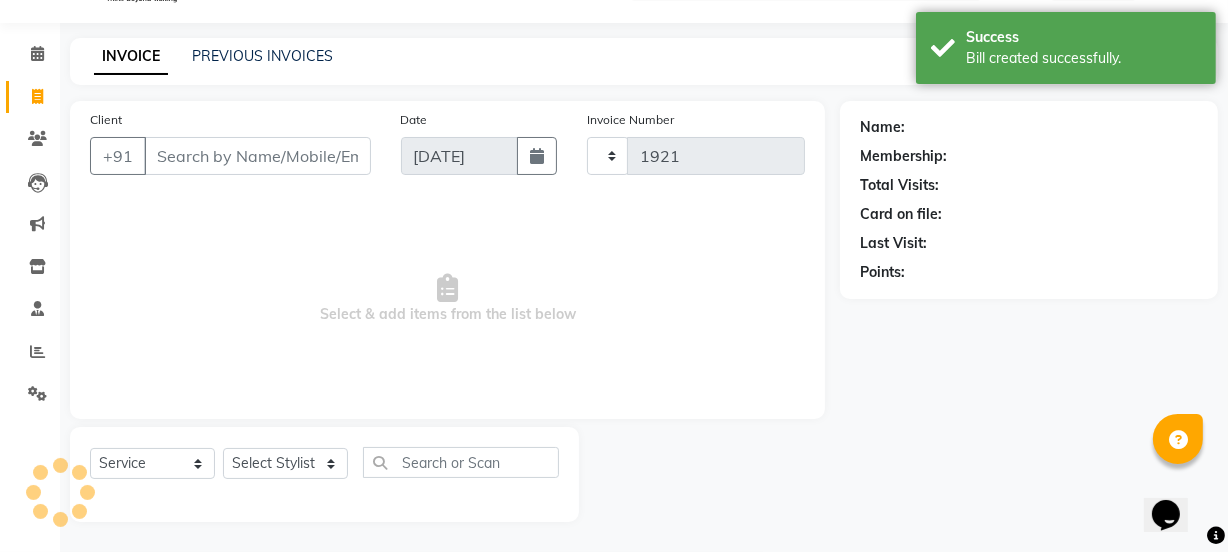 select on "4884" 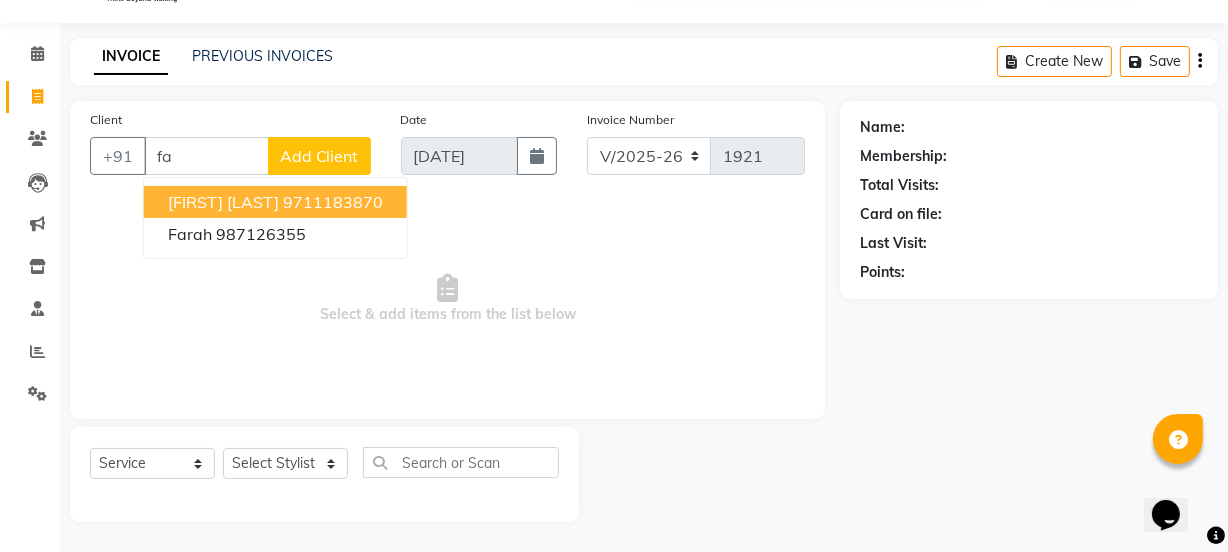 type on "f" 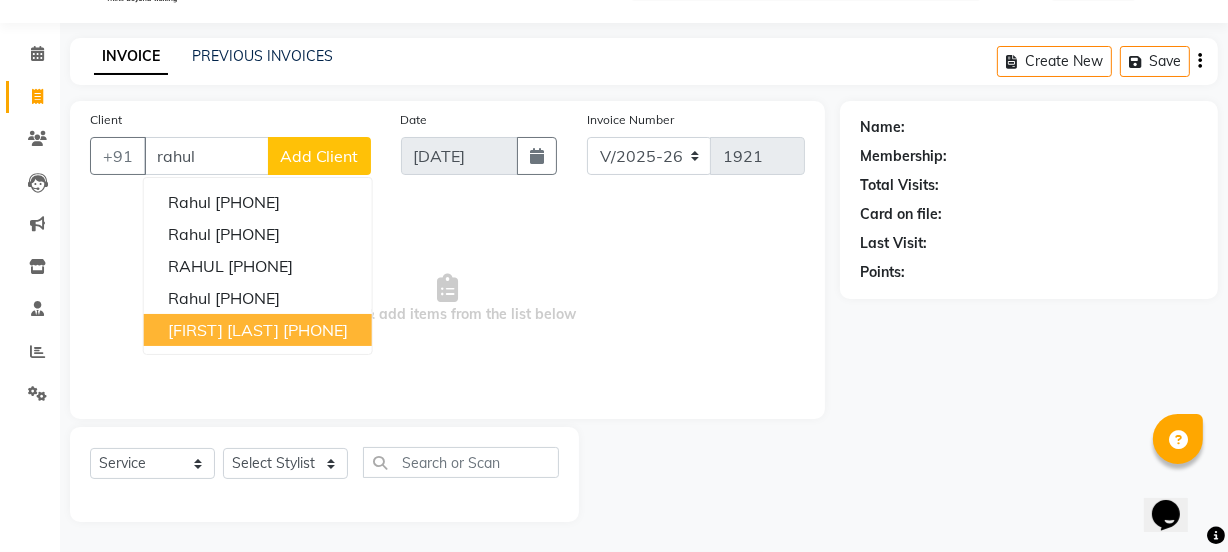 click on "[FIRST] [LAST] [PHONE]" at bounding box center (258, 330) 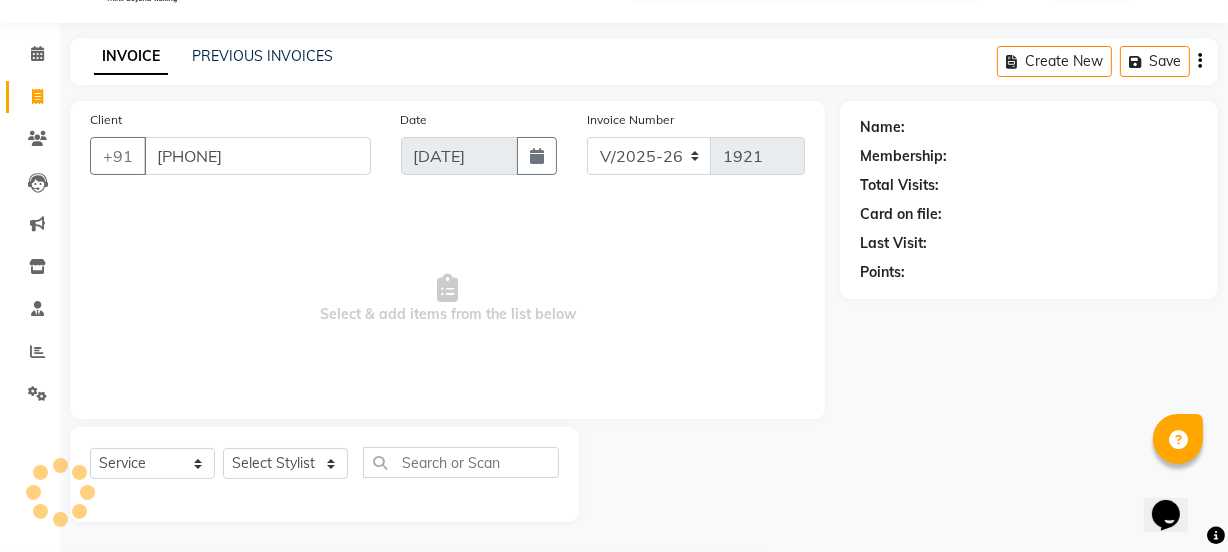 type on "[PHONE]" 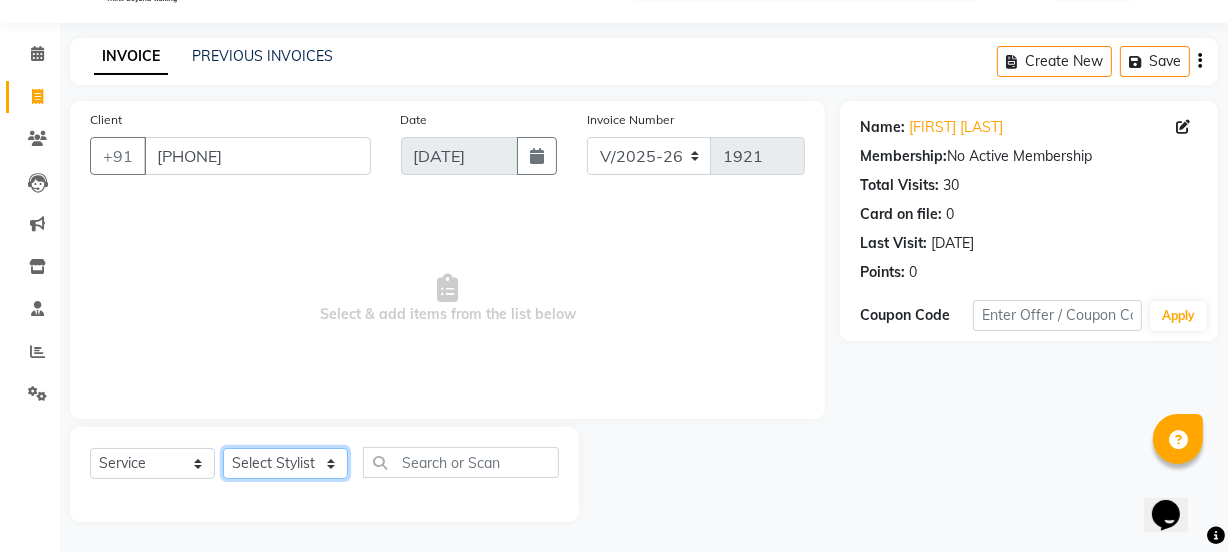 click on "Select Stylist azad farhana fiza jahan GAURAV Harsh IRFAN Manager massey monu Paras Grover POOJA Radha rahul Rani Ravi Kumar roshan Sanjana Shivani sufyan sunny tanisha" 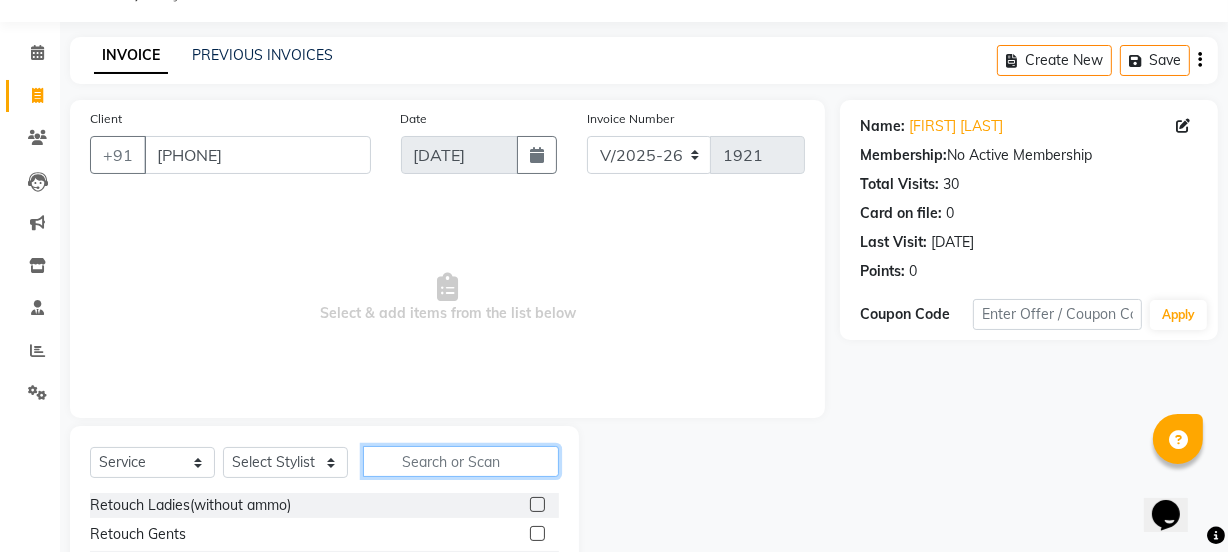 click 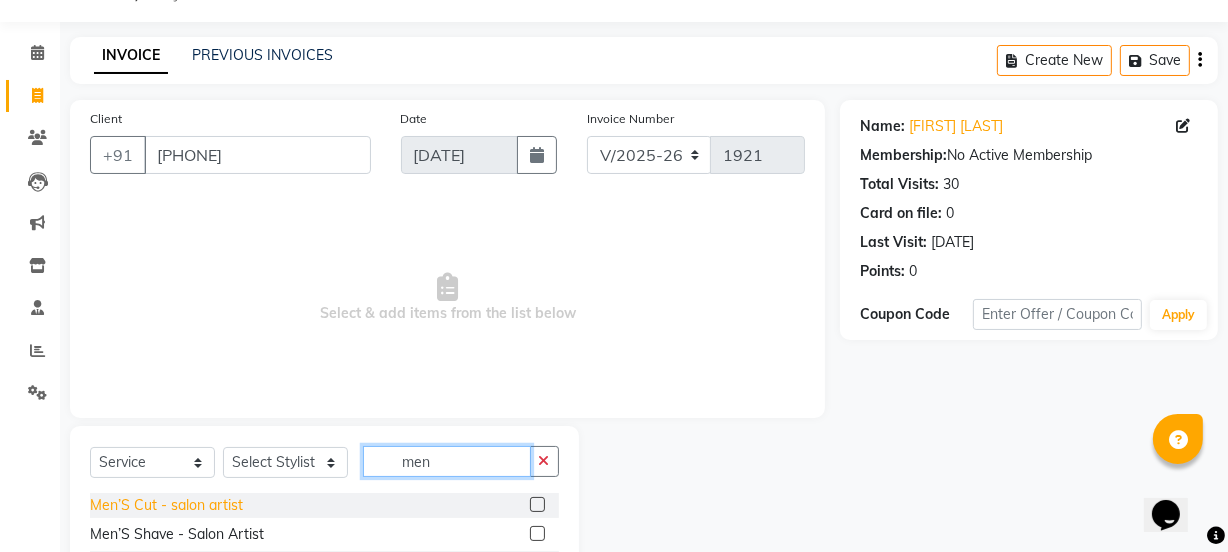 type on "men" 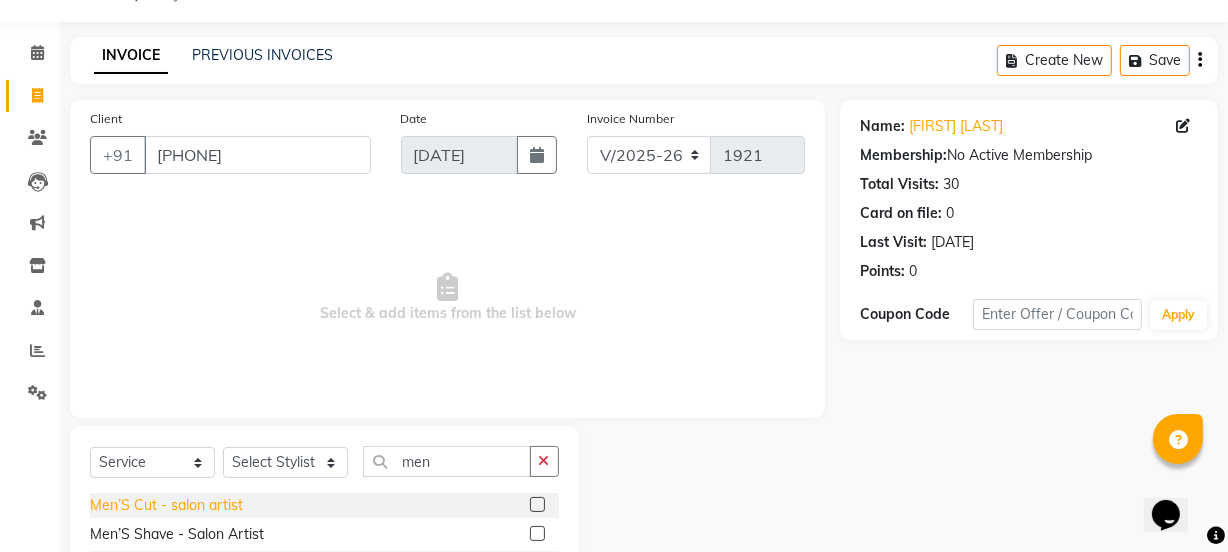 click on "Men’S Cut - salon artist" 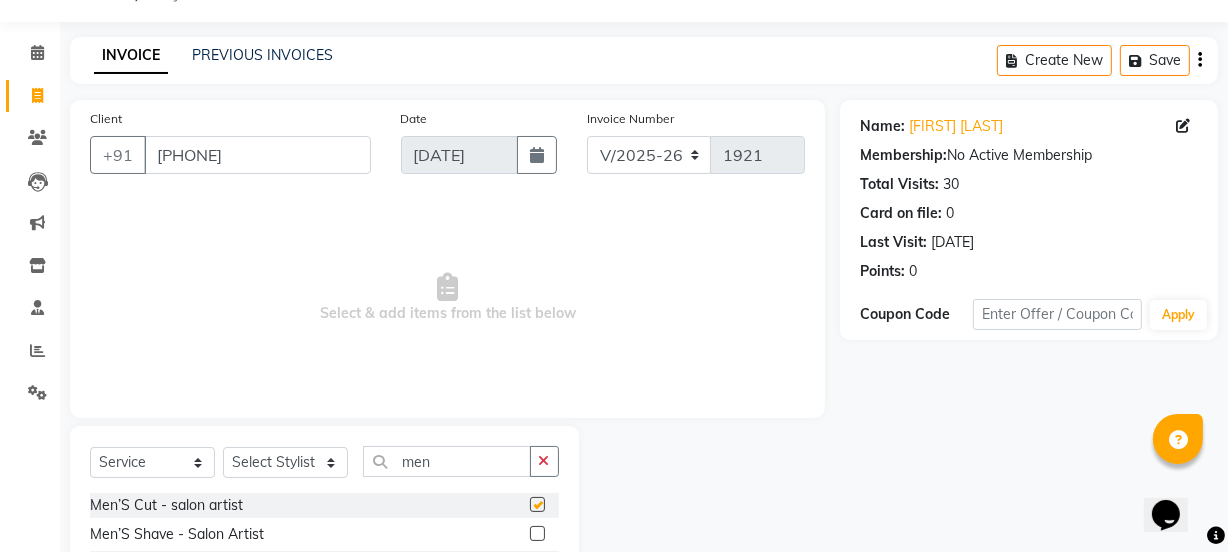 checkbox on "false" 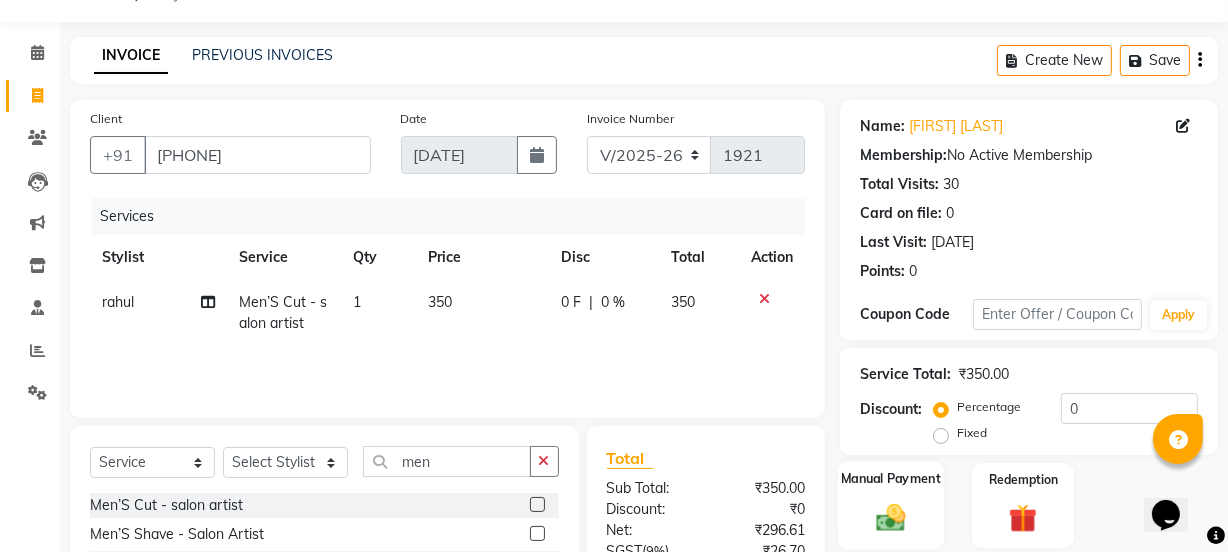 click 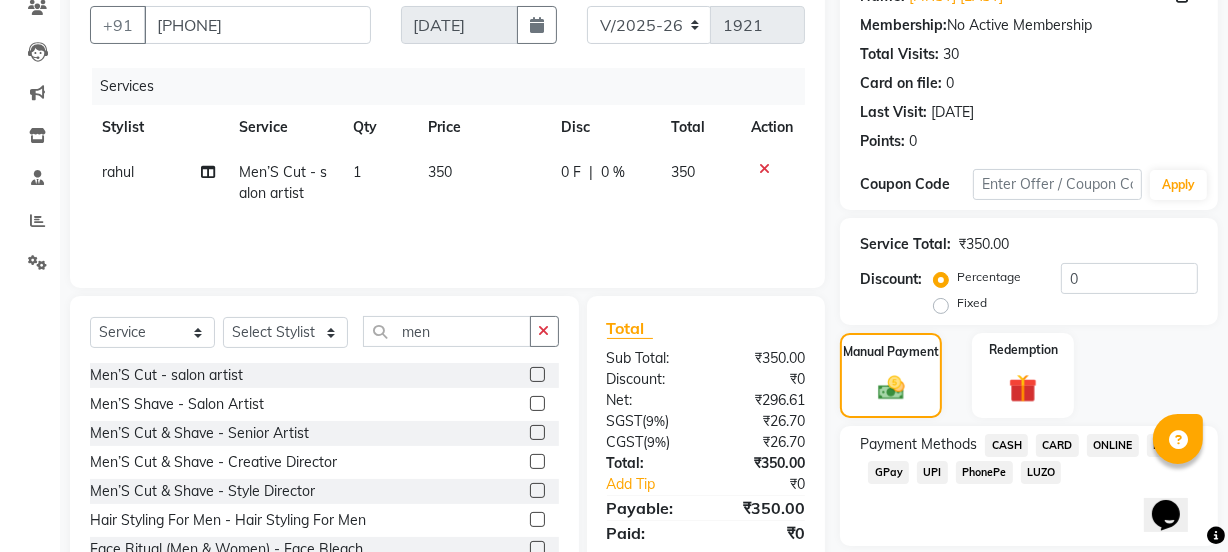 scroll, scrollTop: 250, scrollLeft: 0, axis: vertical 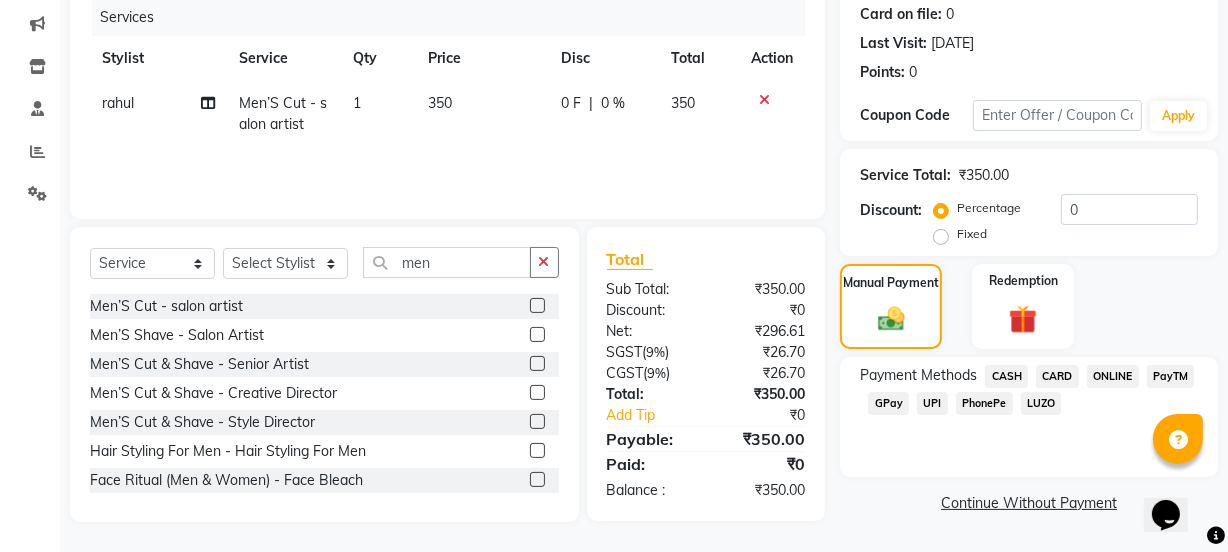 click on "UPI" 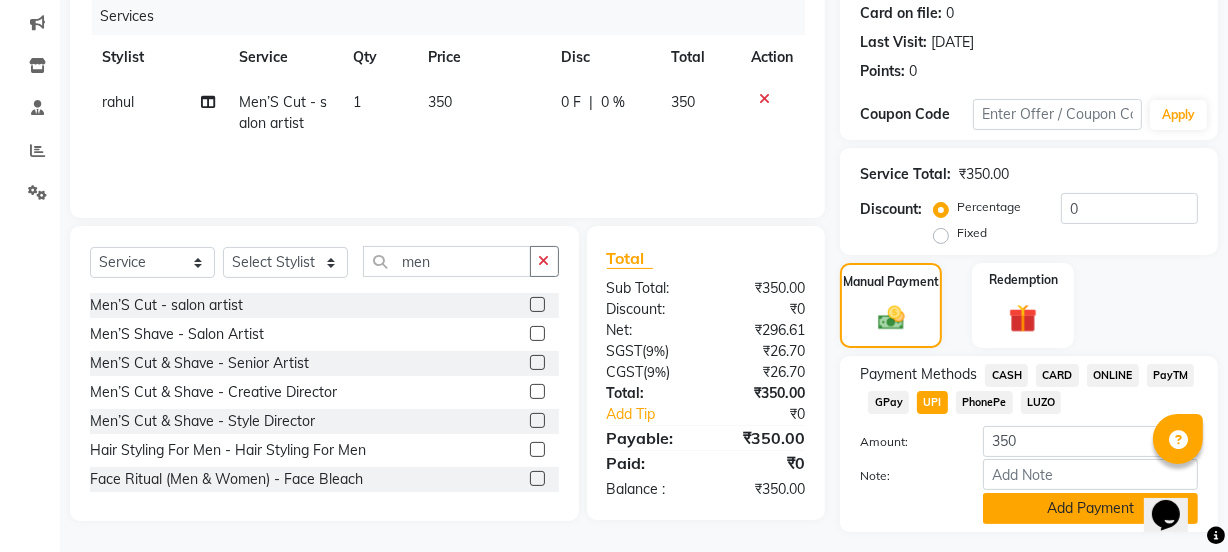 click on "Add Payment" 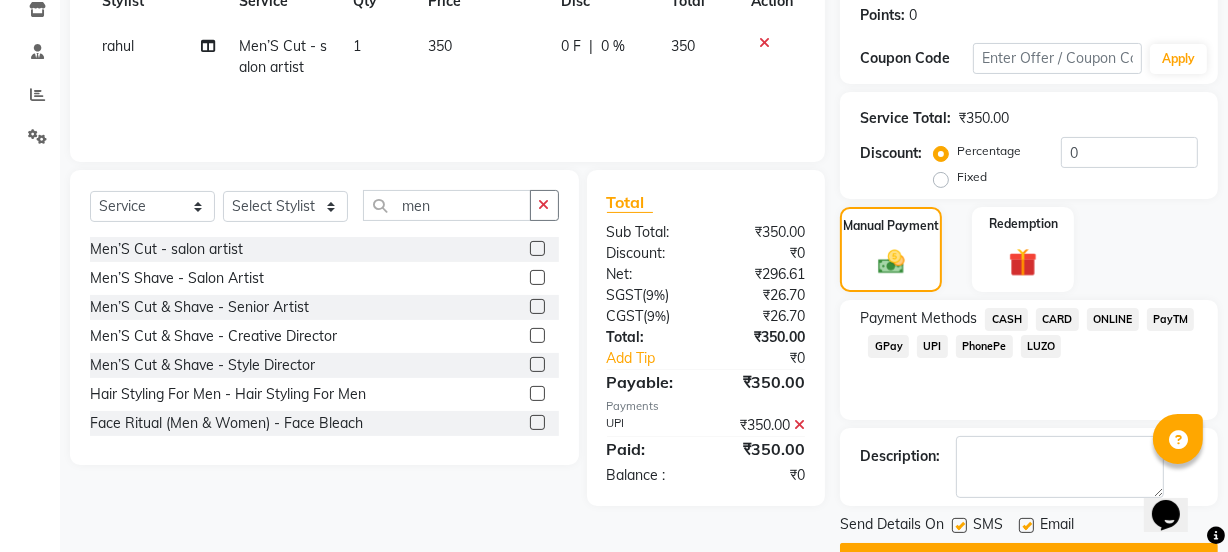 scroll, scrollTop: 357, scrollLeft: 0, axis: vertical 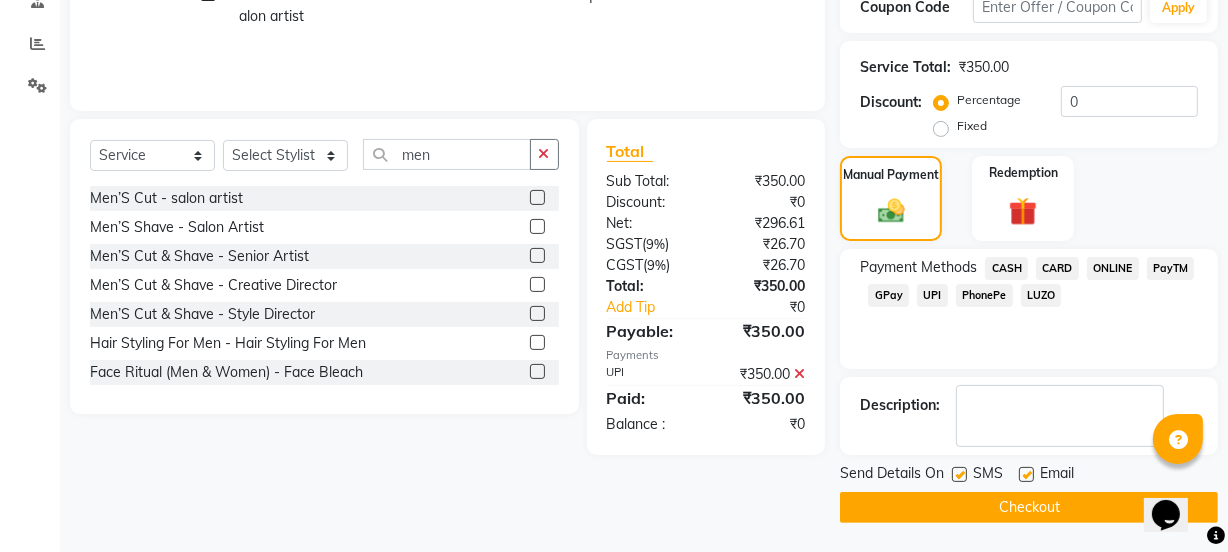 click on "Checkout" 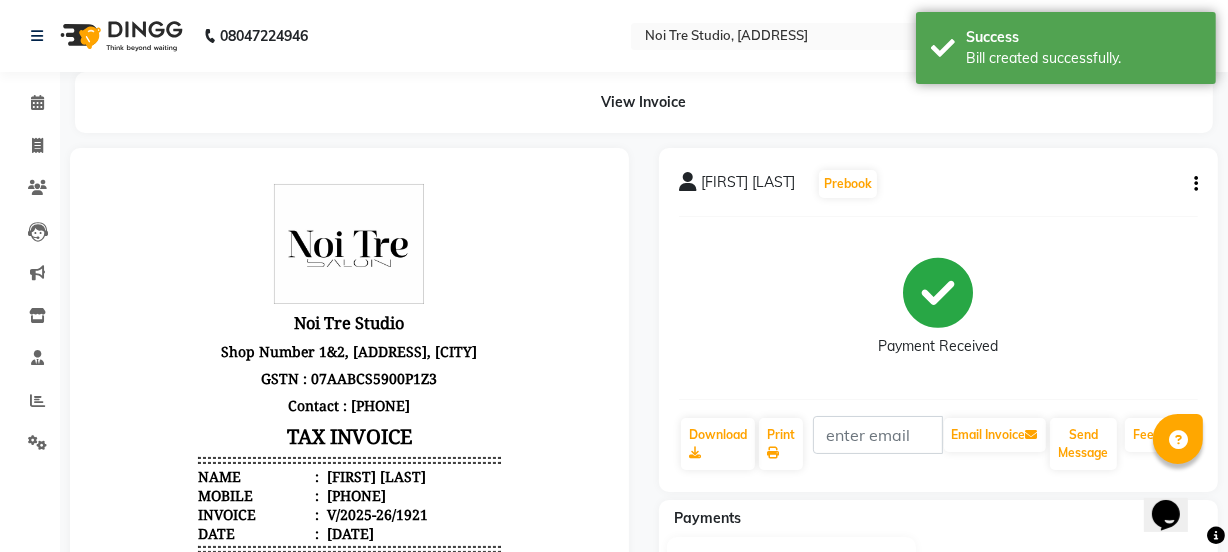 scroll, scrollTop: 0, scrollLeft: 0, axis: both 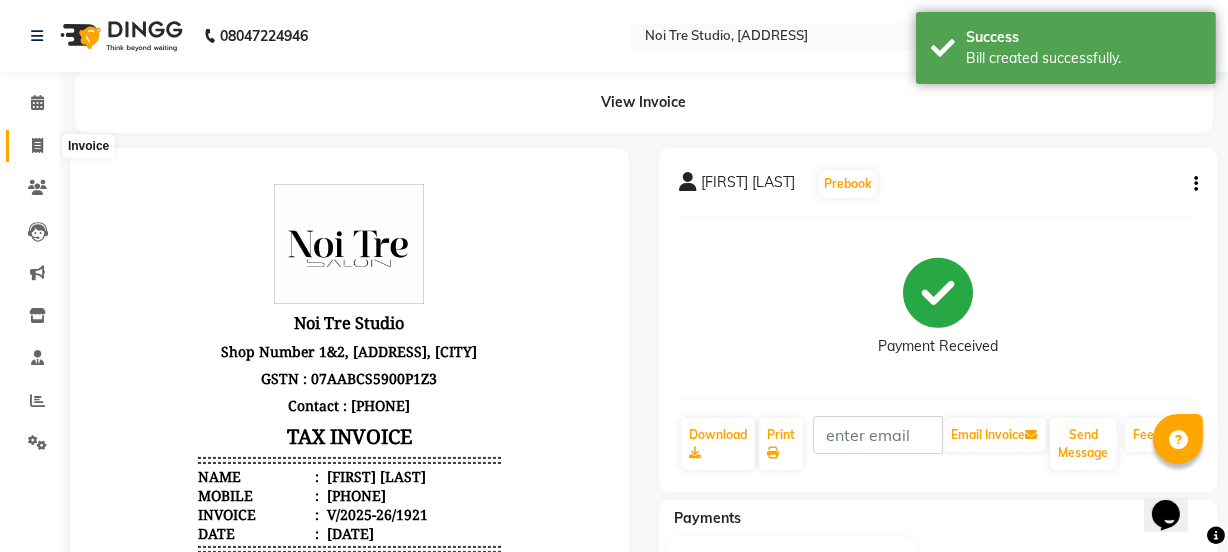click 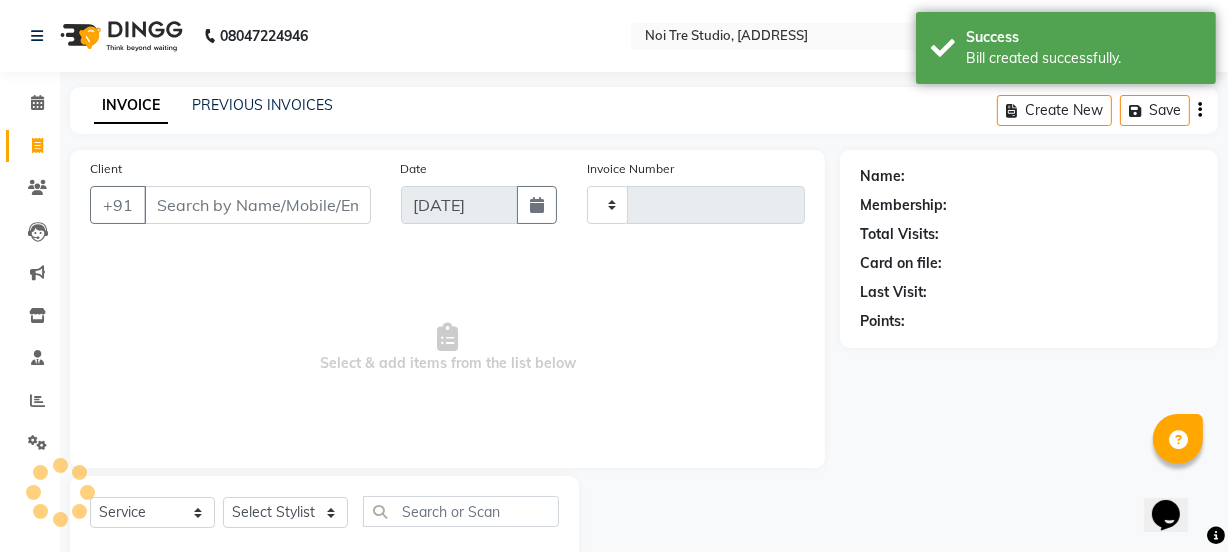 scroll, scrollTop: 50, scrollLeft: 0, axis: vertical 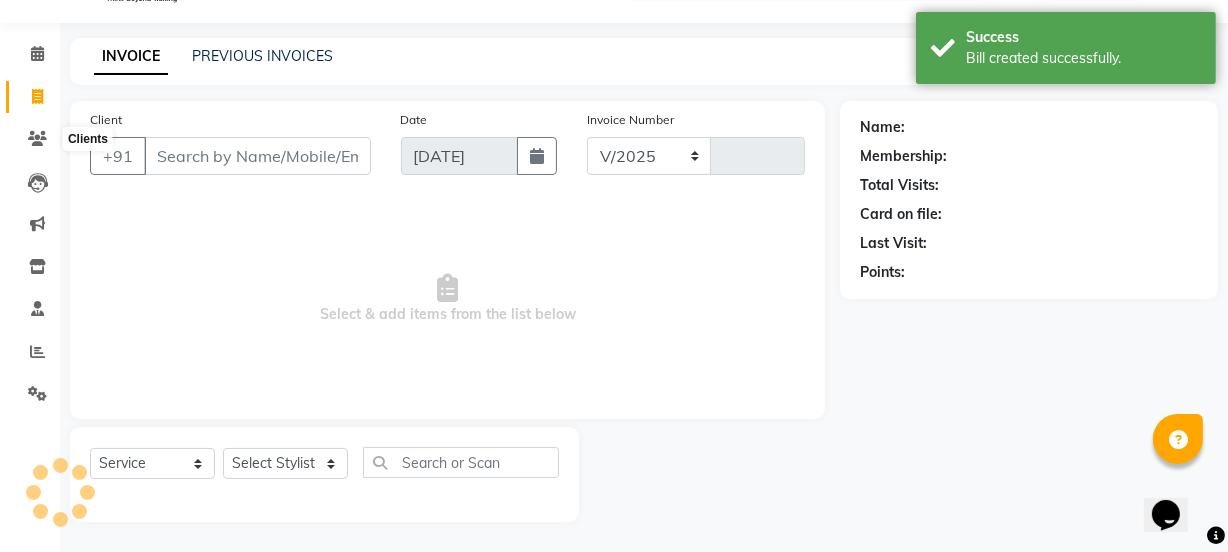 select on "4884" 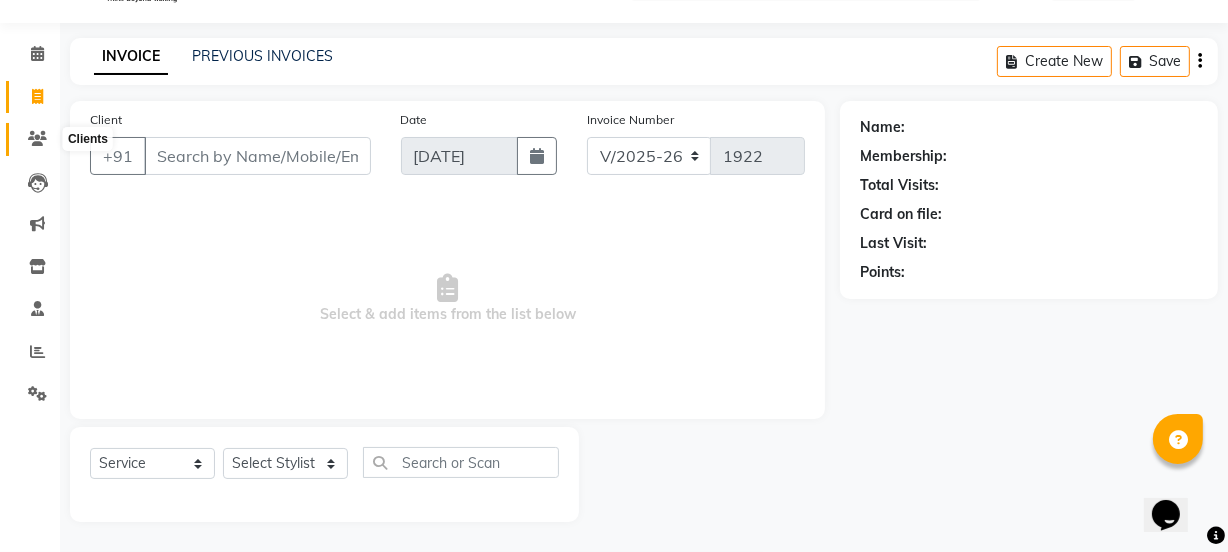 click 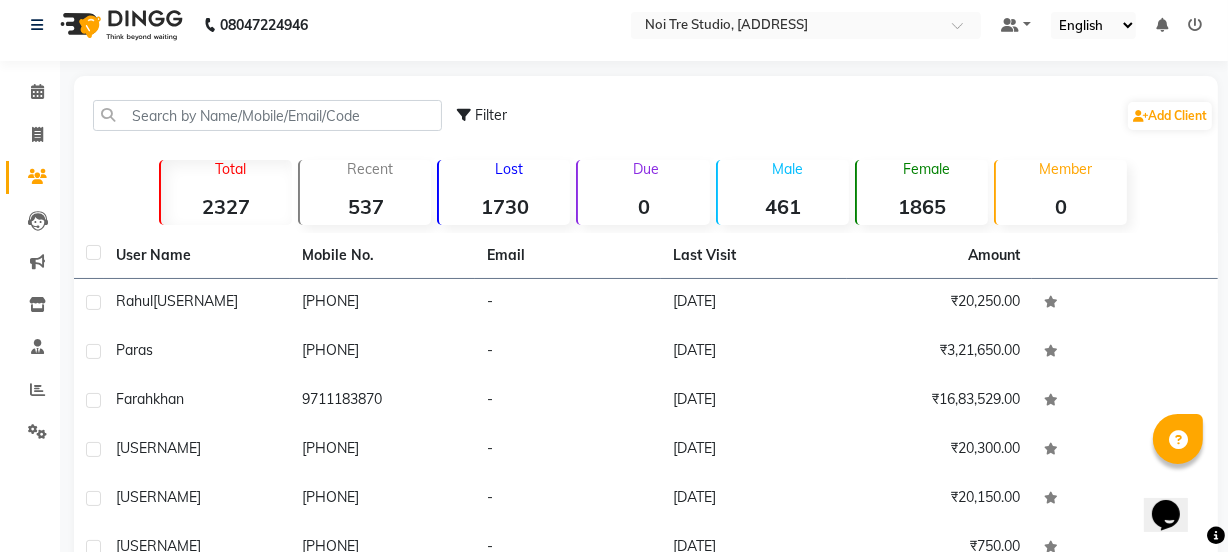 scroll, scrollTop: 4, scrollLeft: 0, axis: vertical 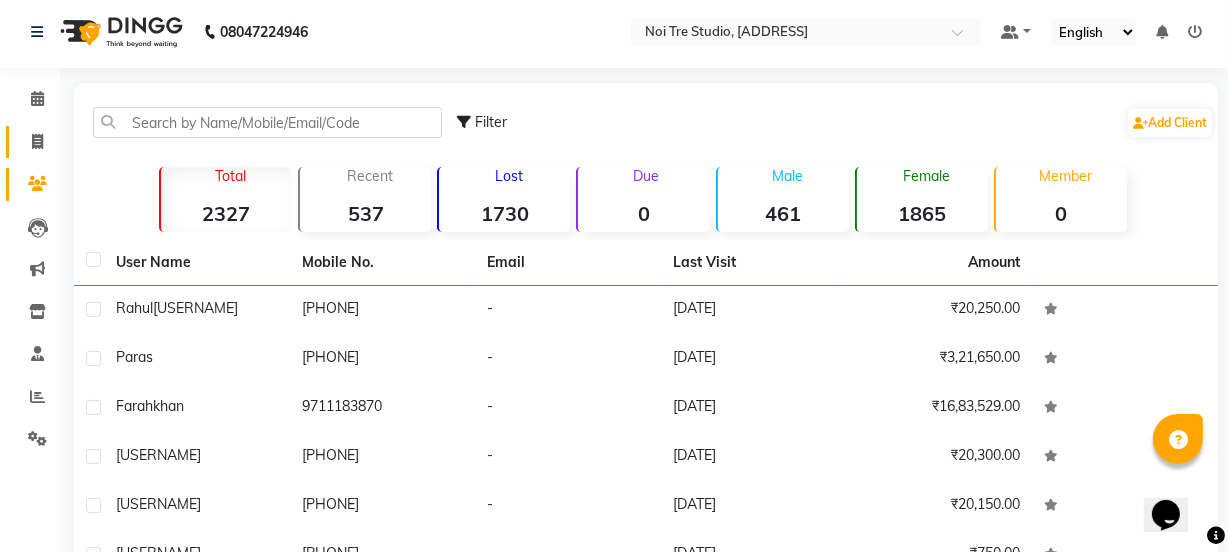 click 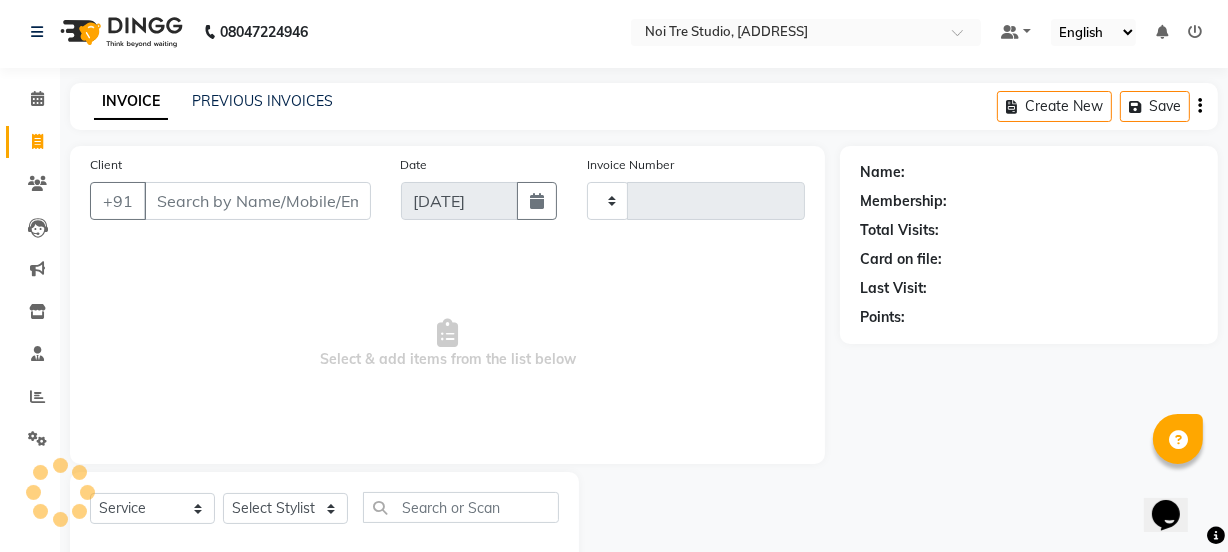 scroll, scrollTop: 50, scrollLeft: 0, axis: vertical 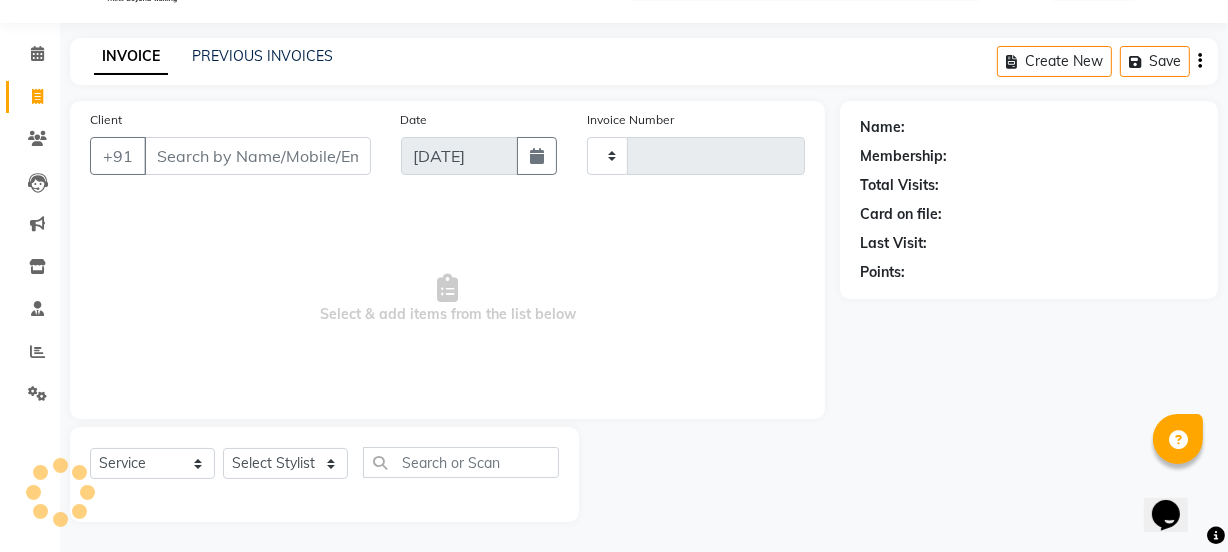 type on "1922" 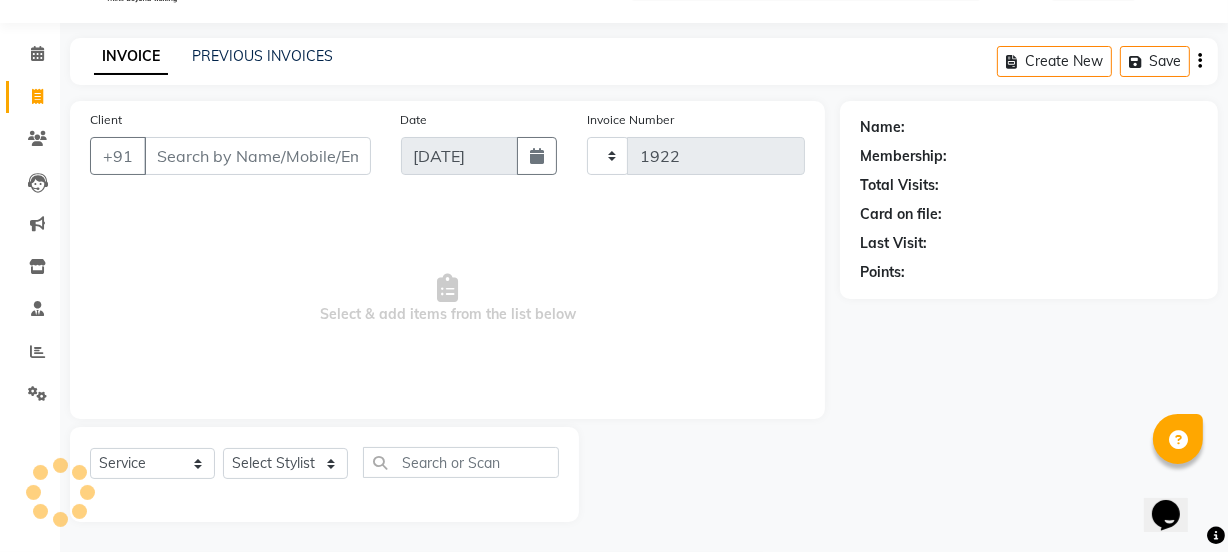 select on "4884" 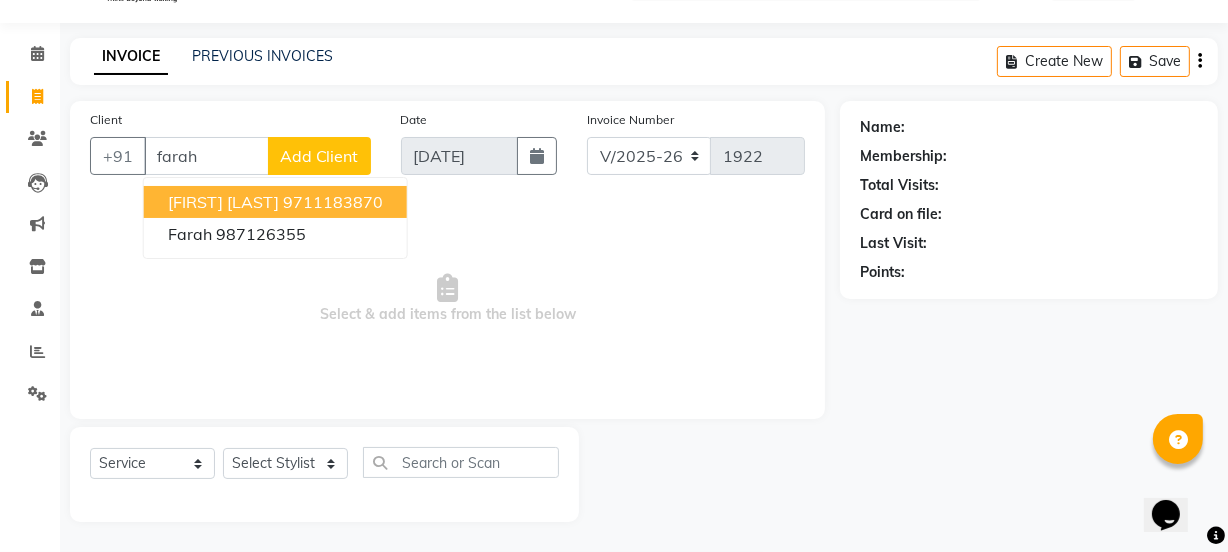 click on "[FIRST] [LAST]" at bounding box center [223, 202] 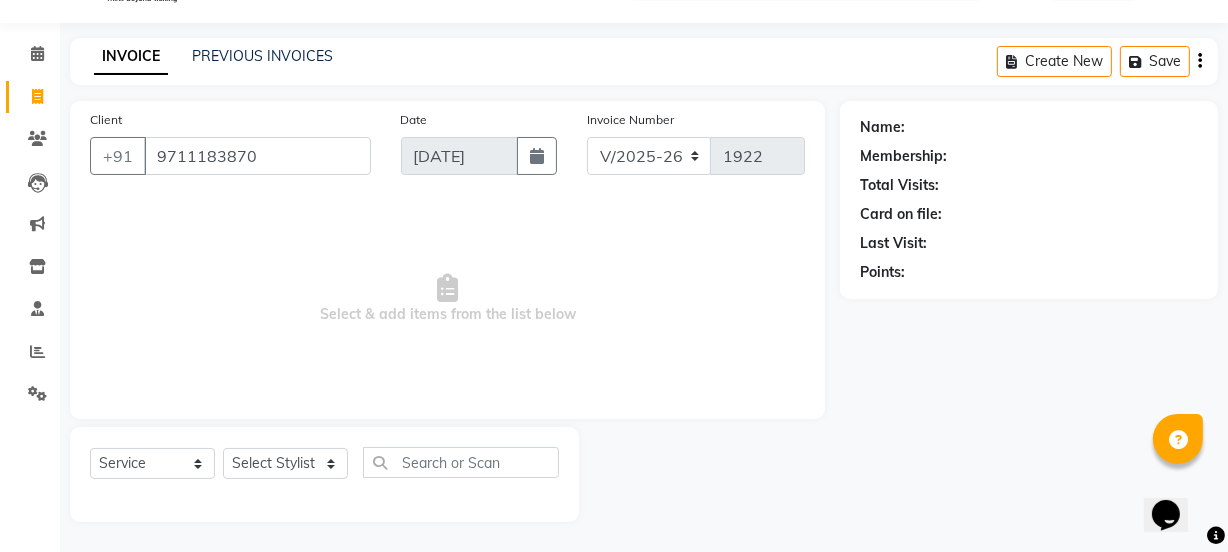 type on "9711183870" 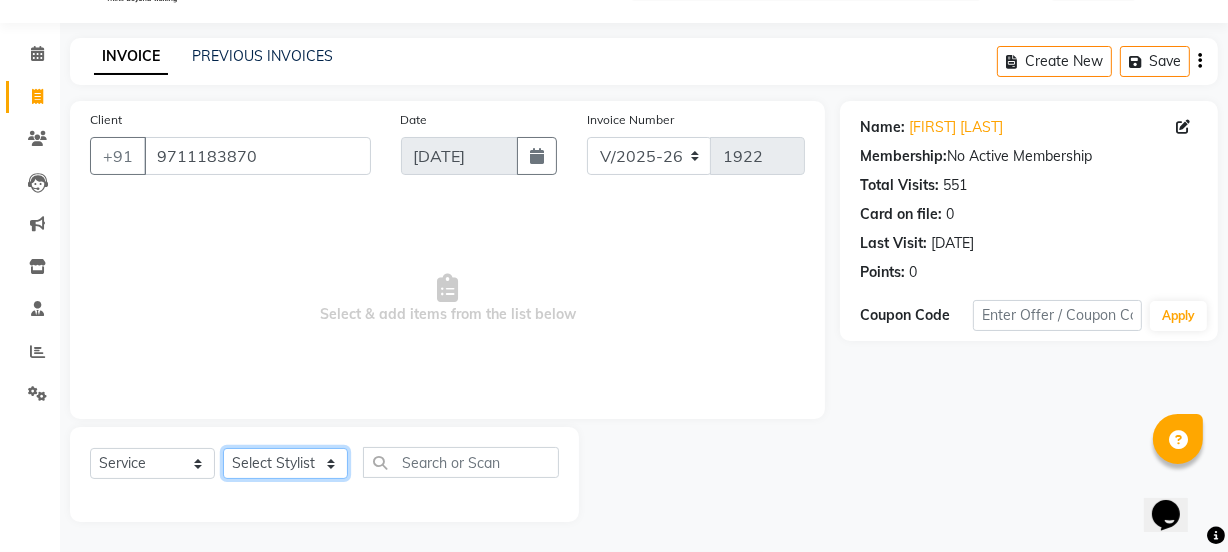 click on "Select Stylist azad farhana fiza jahan GAURAV Harsh IRFAN Manager massey monu Paras Grover POOJA Radha rahul Rani Ravi Kumar roshan Sanjana Shivani sufyan sunny tanisha" 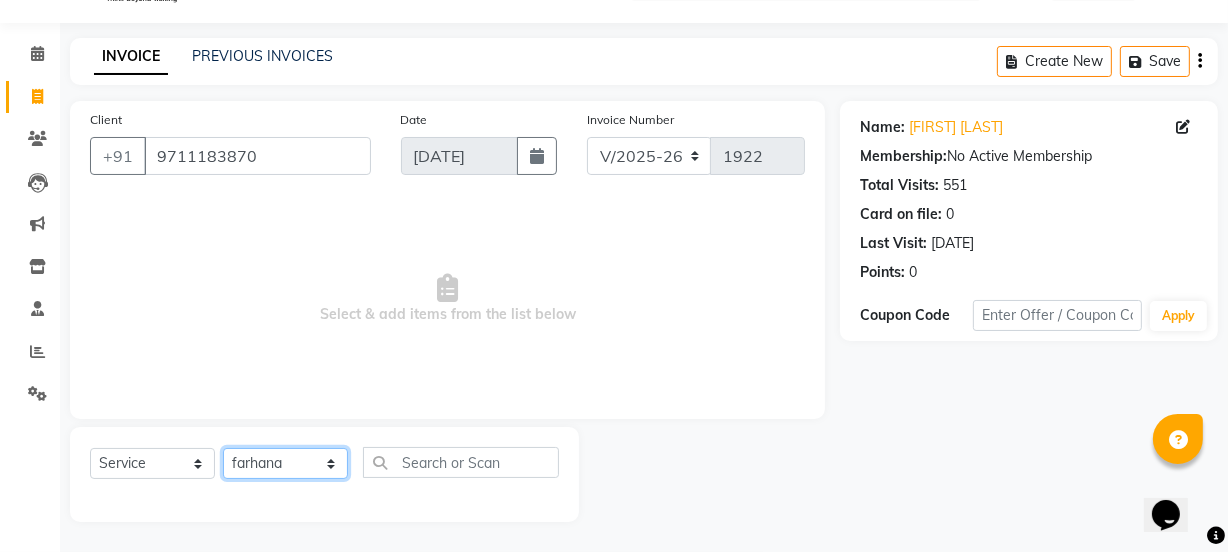 click on "Select Stylist azad farhana fiza jahan GAURAV Harsh IRFAN Manager massey monu Paras Grover POOJA Radha rahul Rani Ravi Kumar roshan Sanjana Shivani sufyan sunny tanisha" 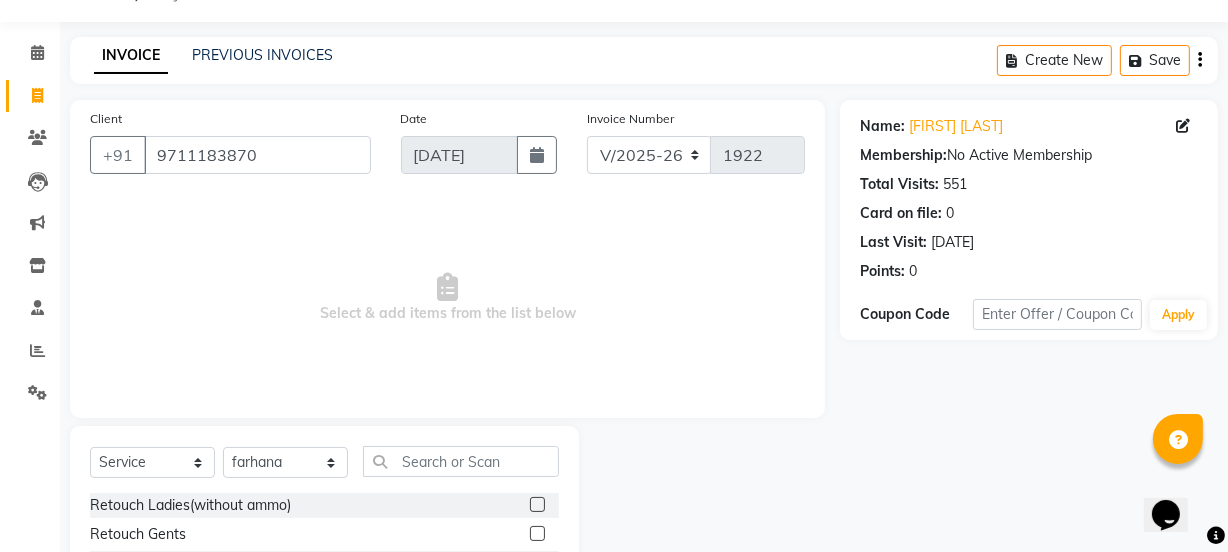 click on "Select Stylist azad farhana fiza jahan GAURAV Harsh IRFAN Manager massey monu Paras Grover POOJA Radha rahul Rani Ravi Kumar roshan Sanjana Shivani sufyan sunny tanisha" 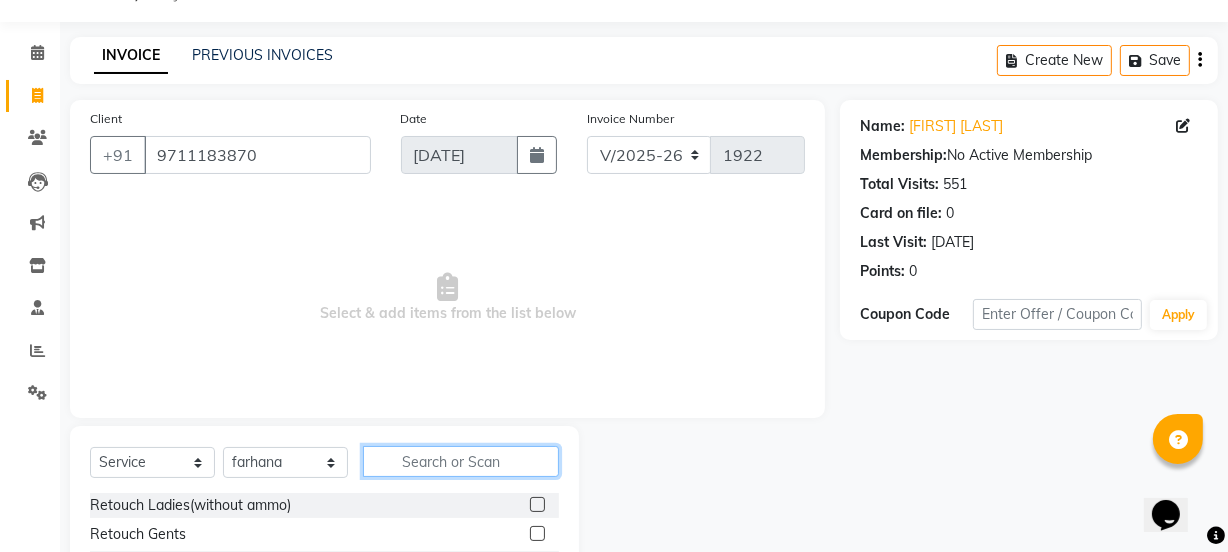 click 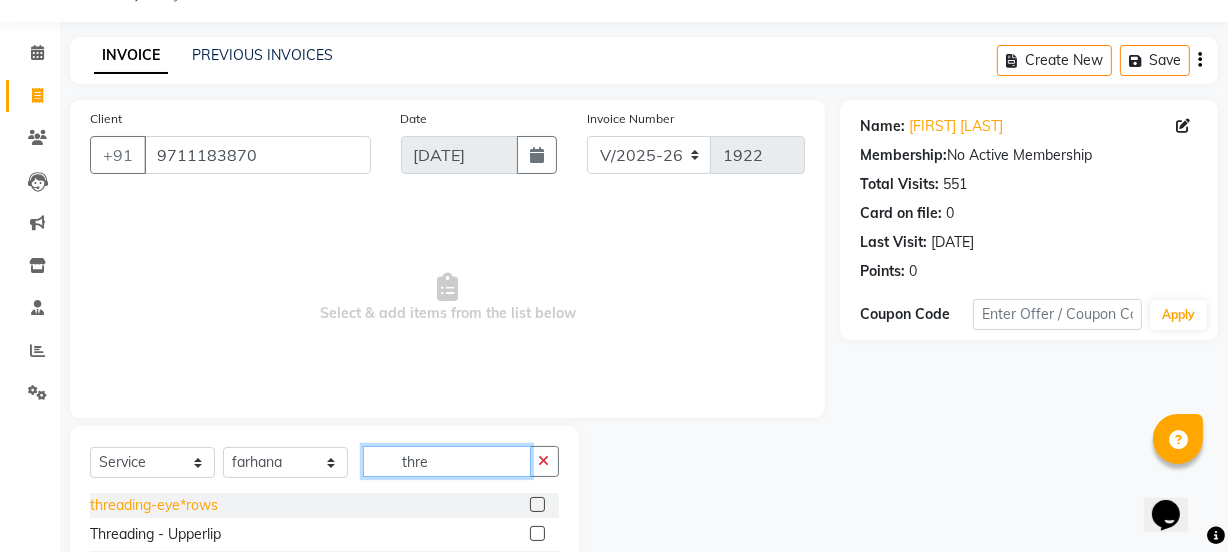 type on "thre" 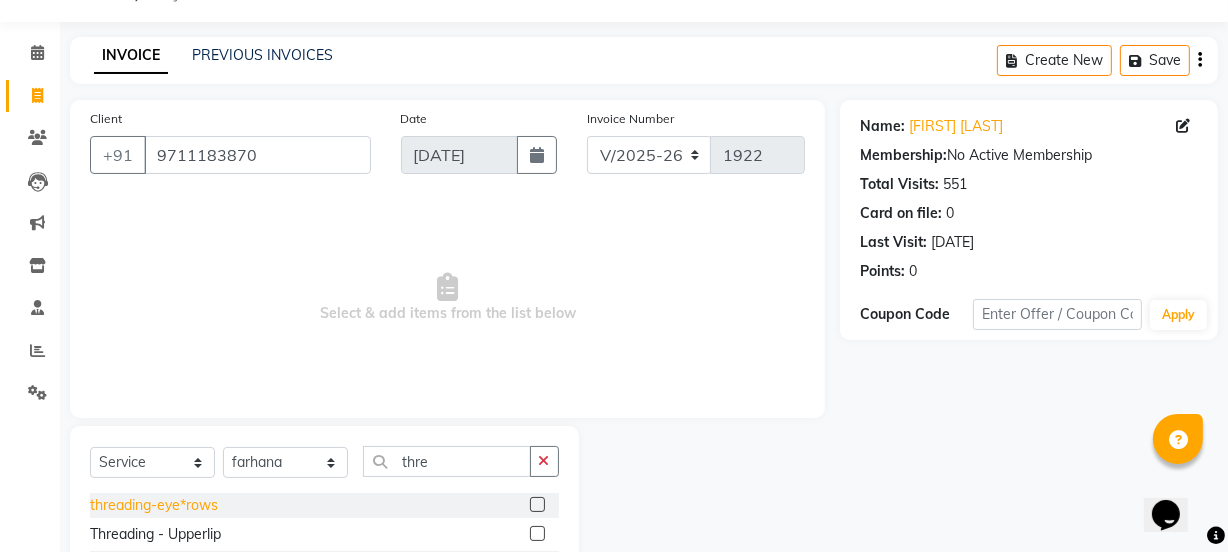 click on "threading-eye*rows" 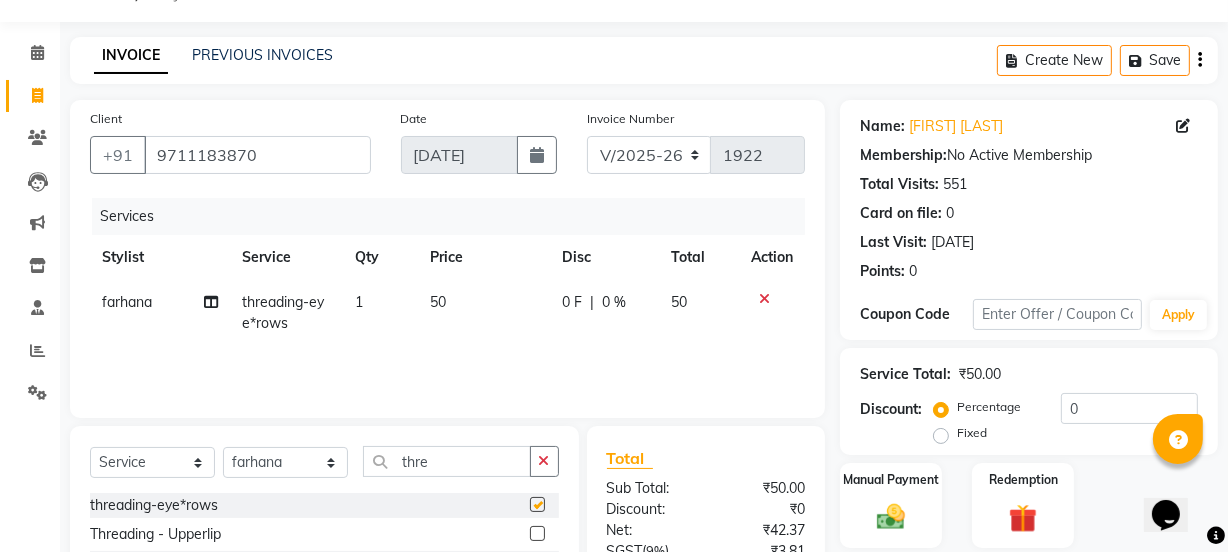 checkbox on "false" 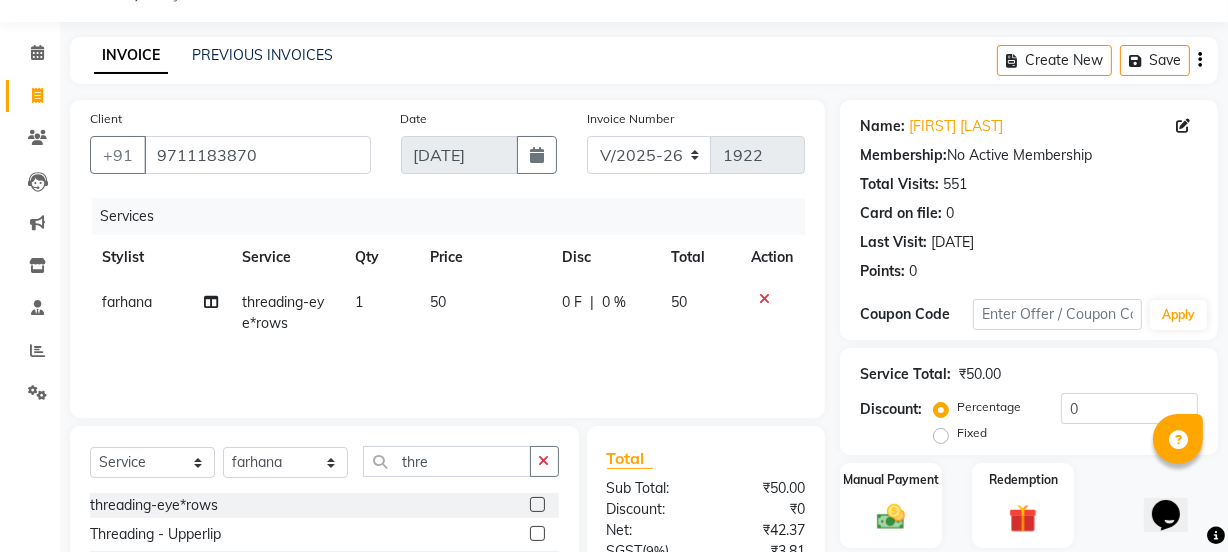 click on "50" 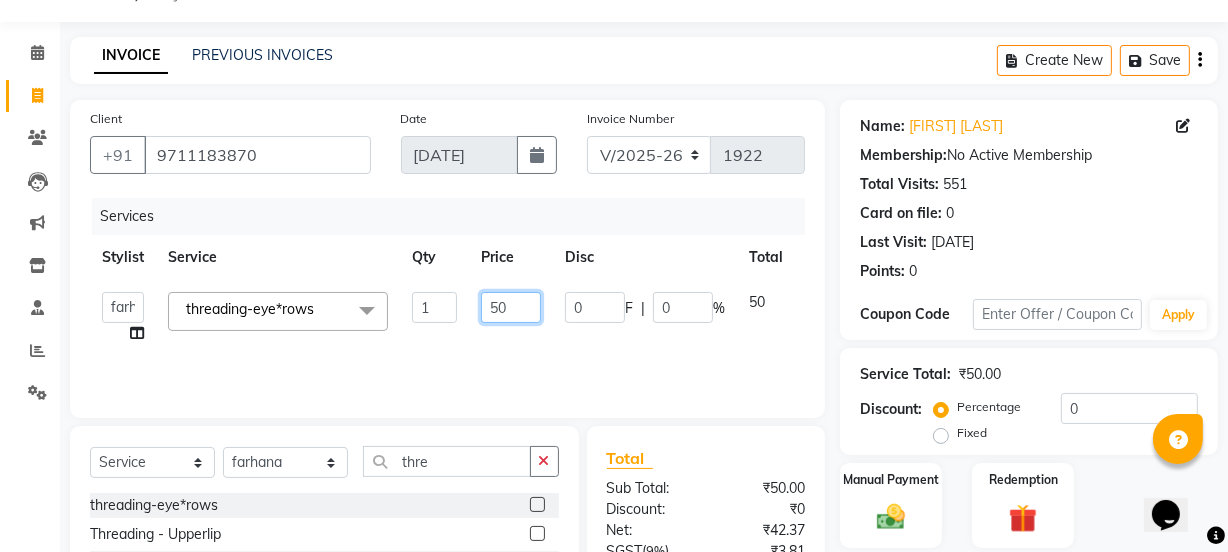 click on "50" 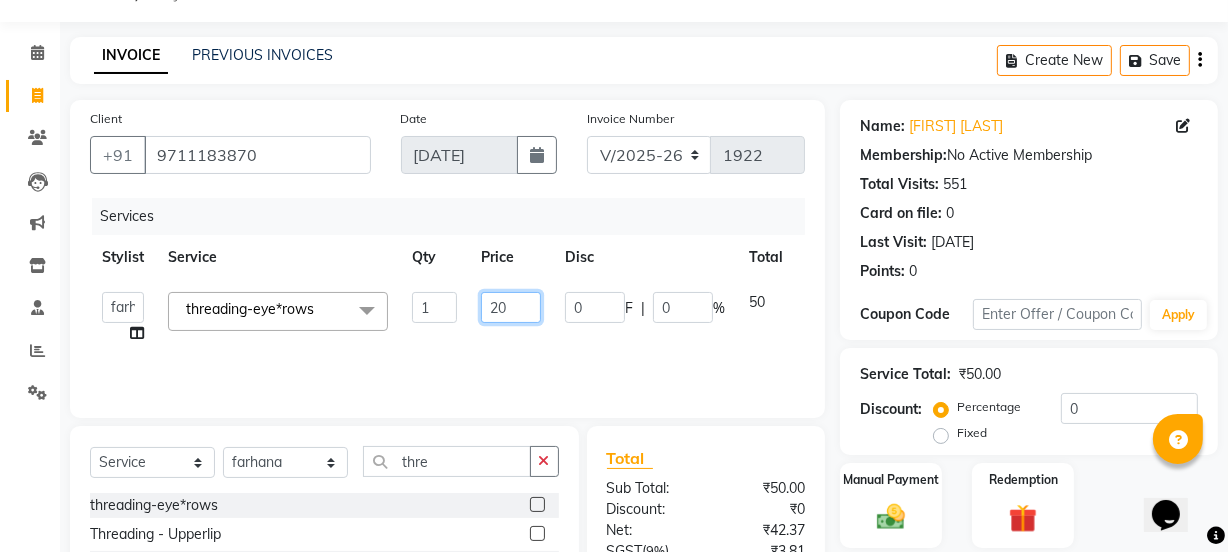 type on "200" 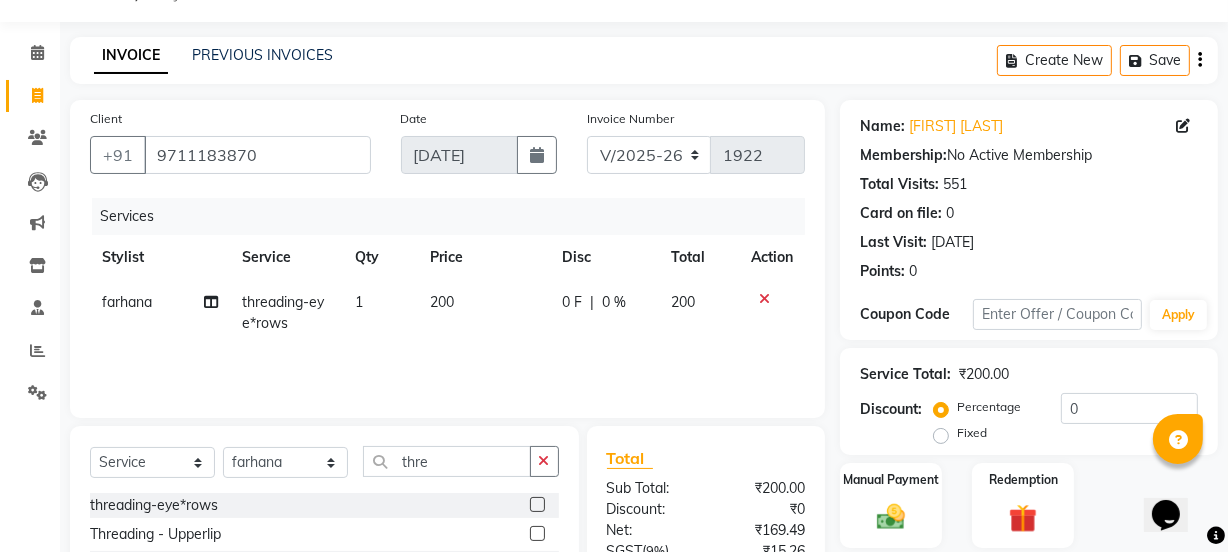 click on "Services Stylist Service Qty Price Disc Total Action [USERNAME] threading-eye*rows 1 200 0 F | 0 % 200" 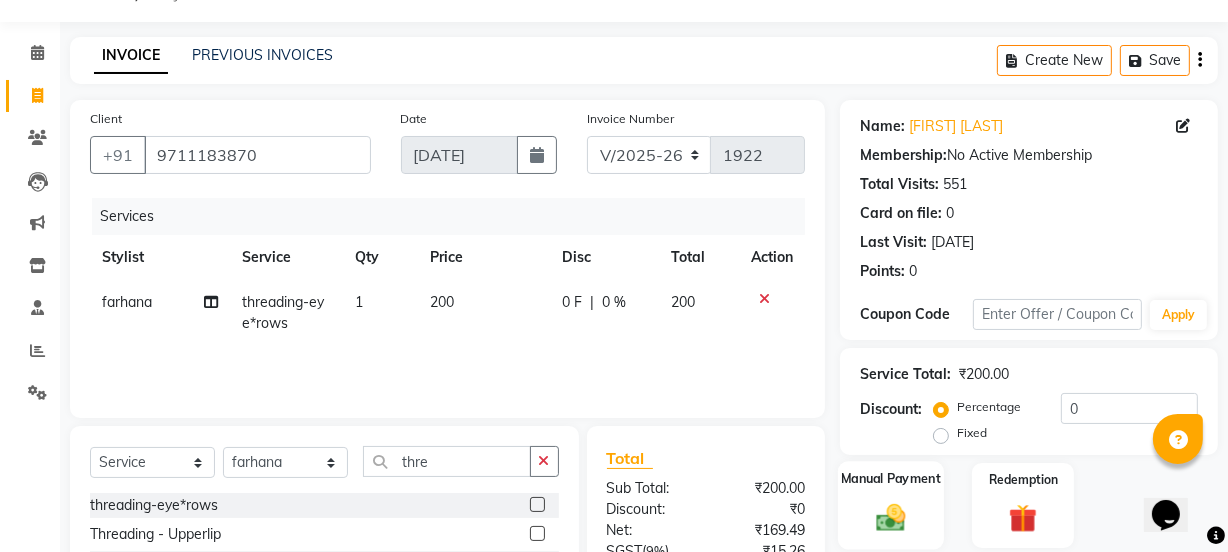 click on "Manual Payment" 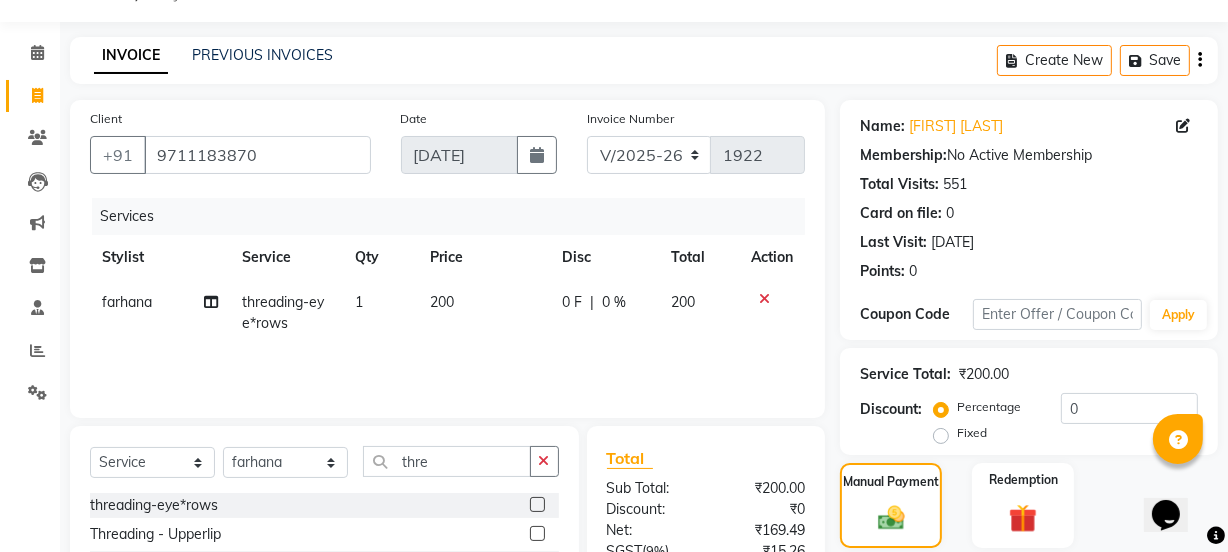 scroll, scrollTop: 250, scrollLeft: 0, axis: vertical 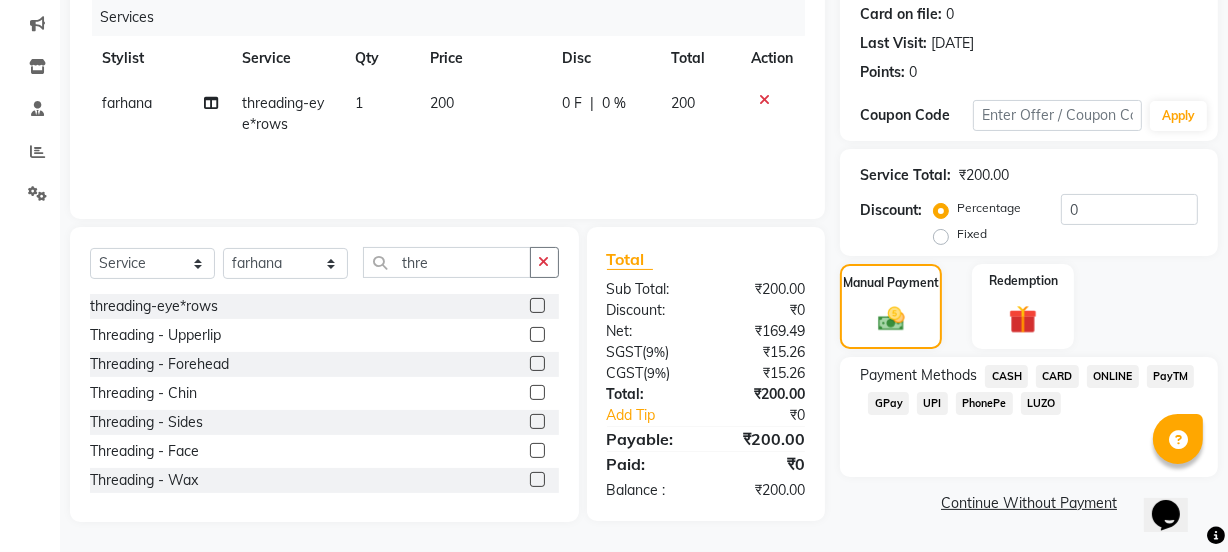click on "UPI" 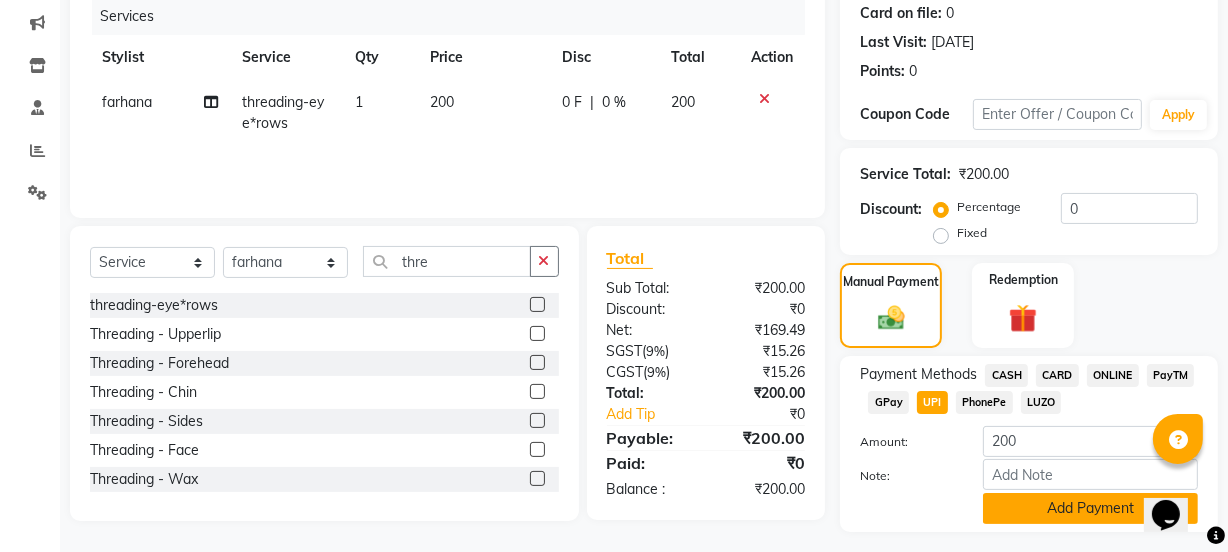 click on "Add Payment" 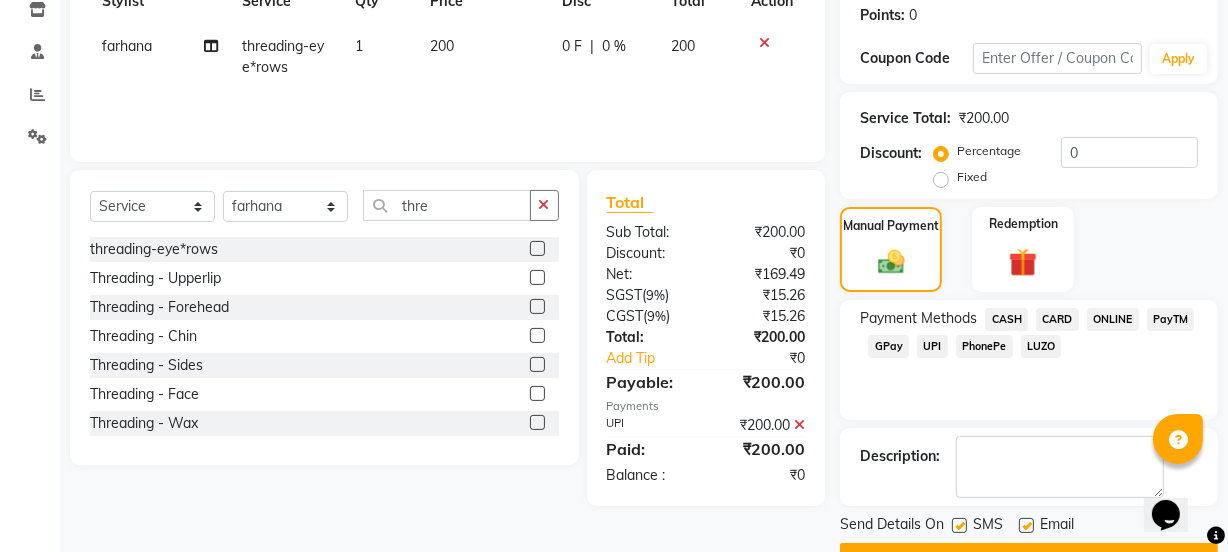 scroll, scrollTop: 357, scrollLeft: 0, axis: vertical 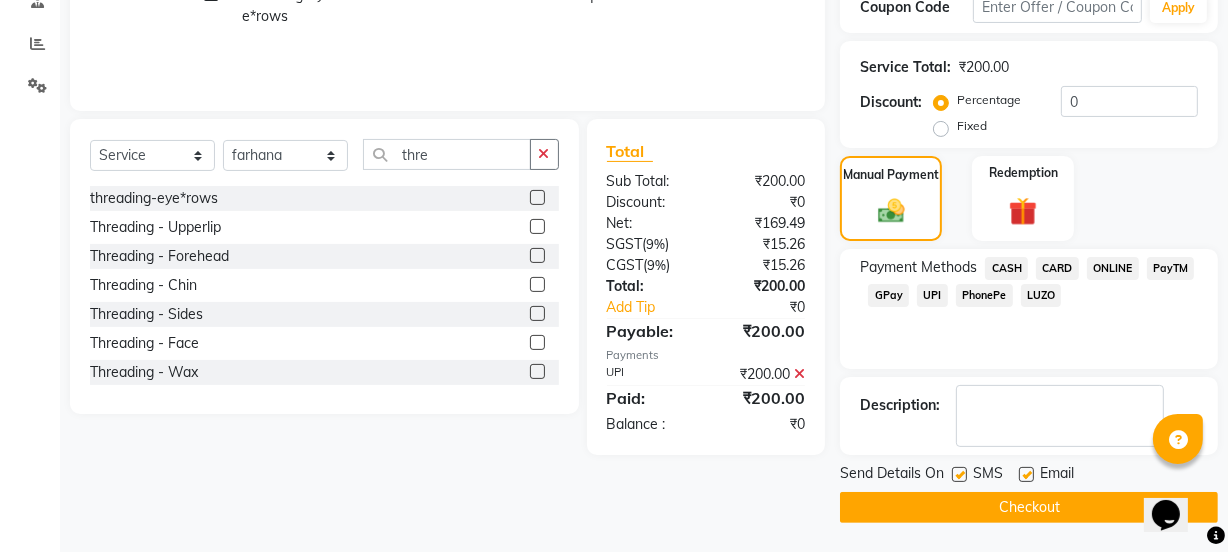 click on "Checkout" 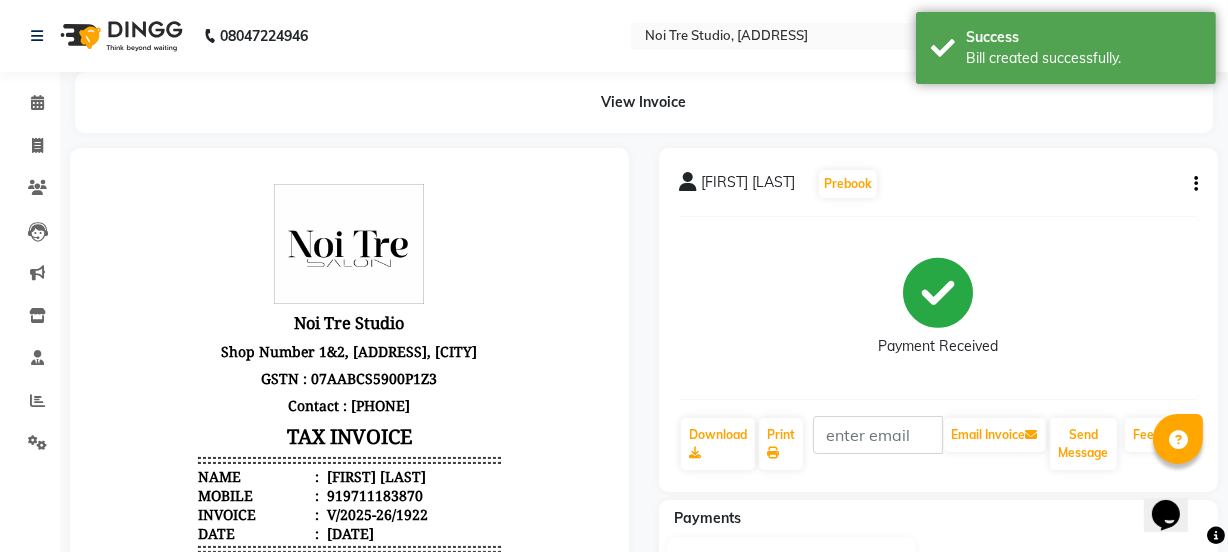 scroll, scrollTop: 0, scrollLeft: 0, axis: both 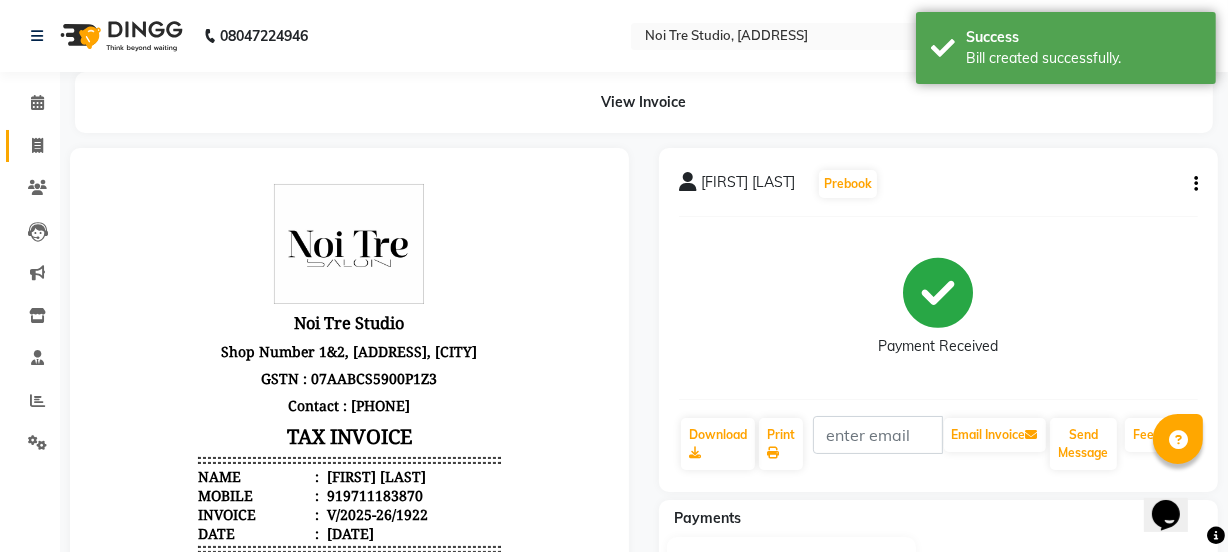 click 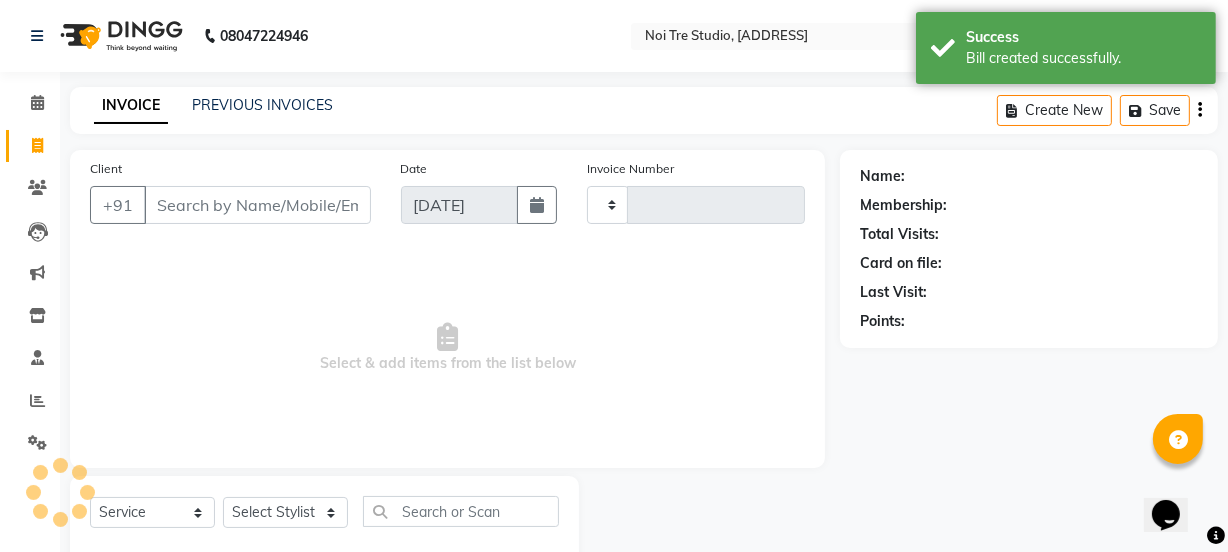 scroll, scrollTop: 50, scrollLeft: 0, axis: vertical 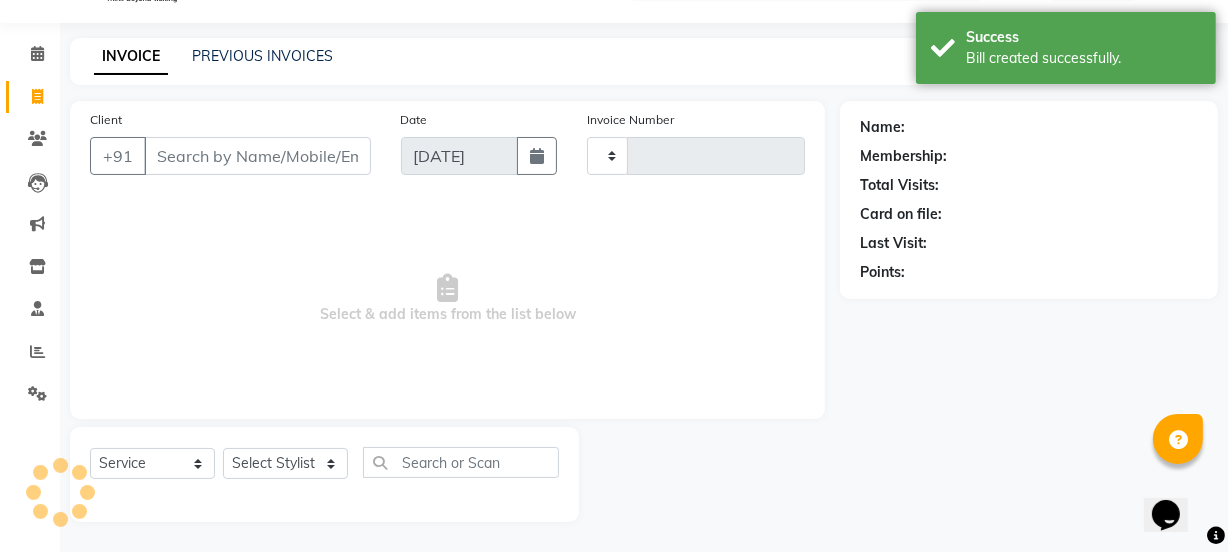 type on "1923" 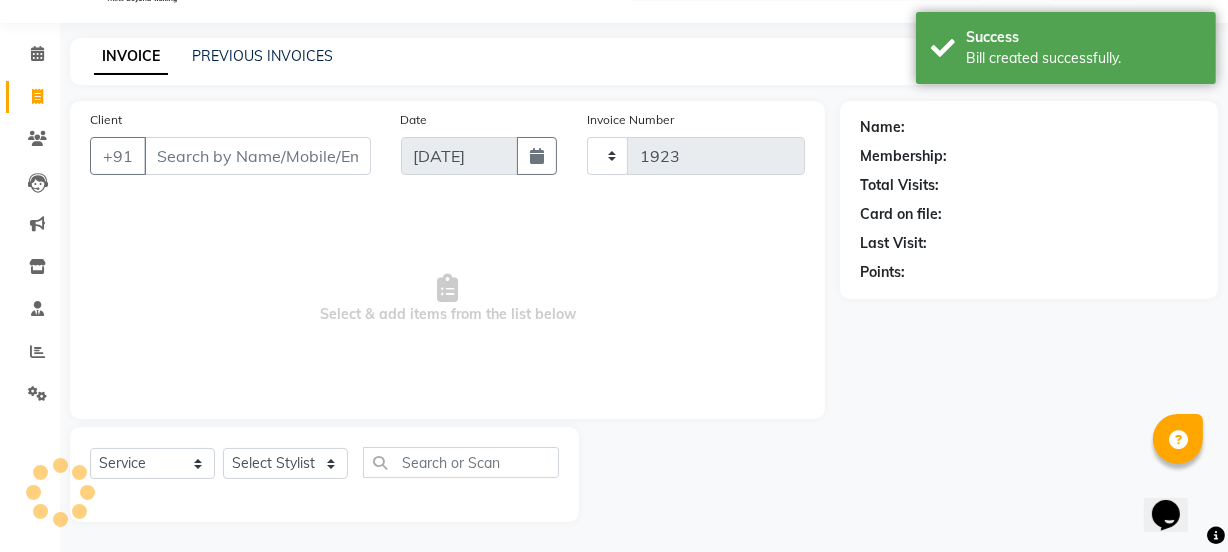 select on "4884" 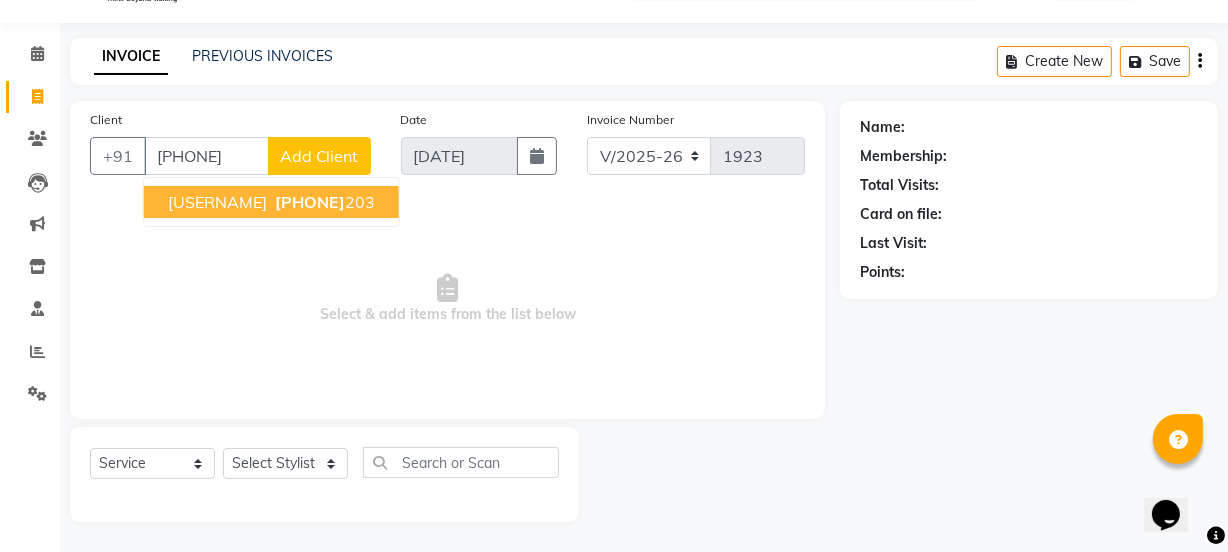 click on "[USERNAME]" at bounding box center [217, 202] 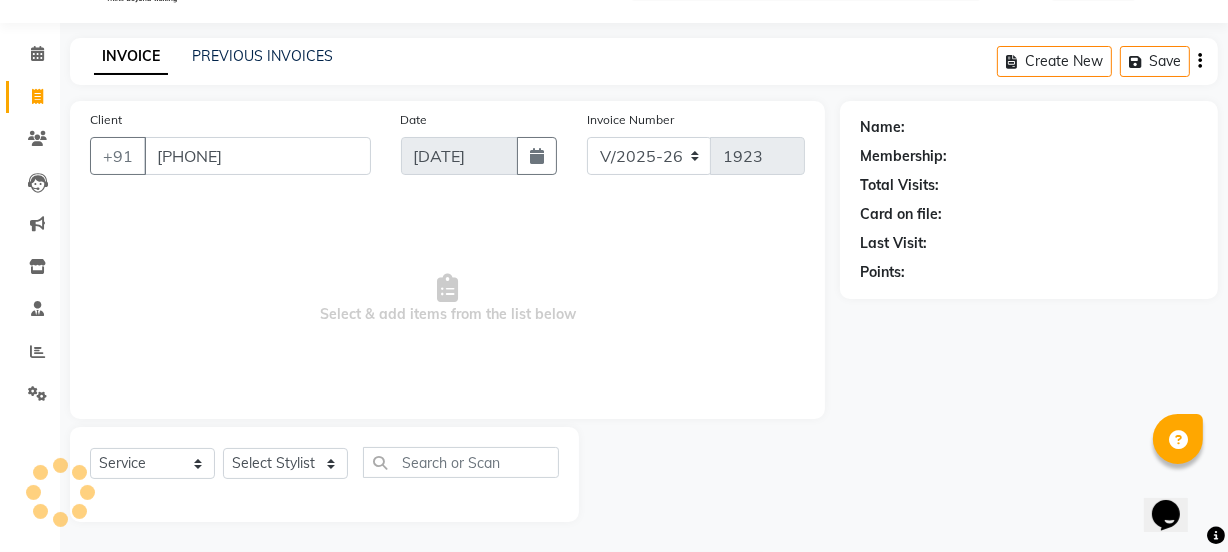 type on "[PHONE]" 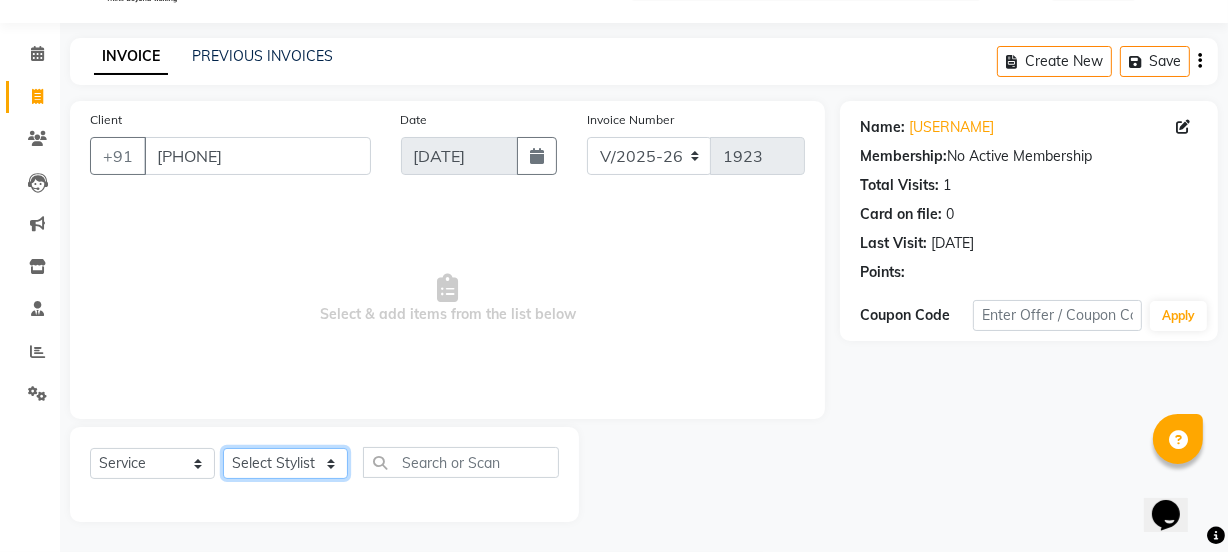 click on "Select Stylist azad farhana fiza jahan GAURAV Harsh IRFAN Manager massey monu Paras Grover POOJA Radha rahul Rani Ravi Kumar roshan Sanjana Shivani sufyan sunny tanisha" 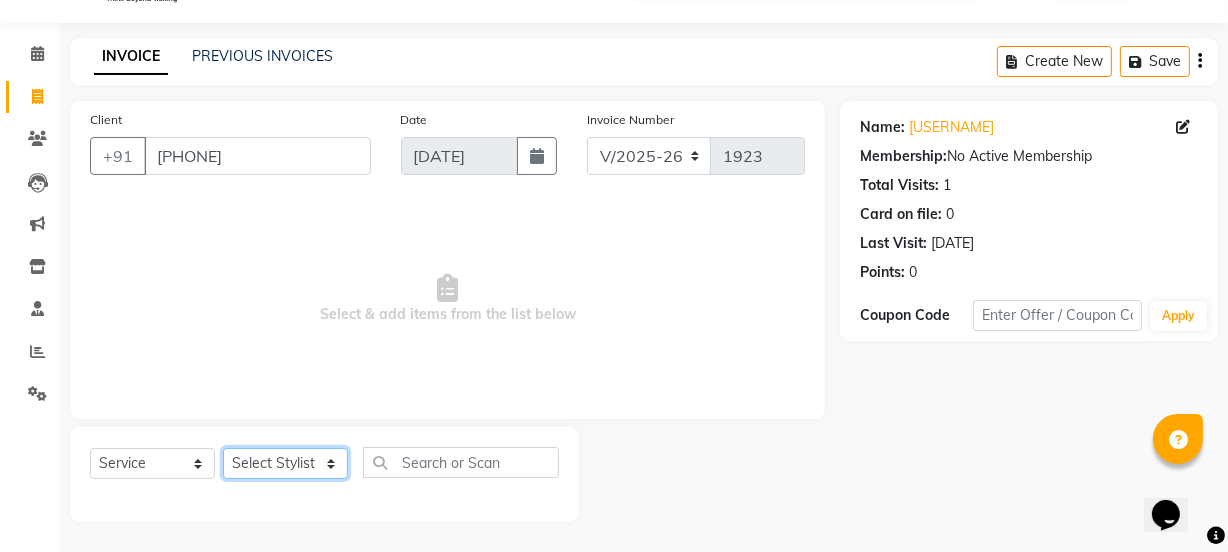 select on "29621" 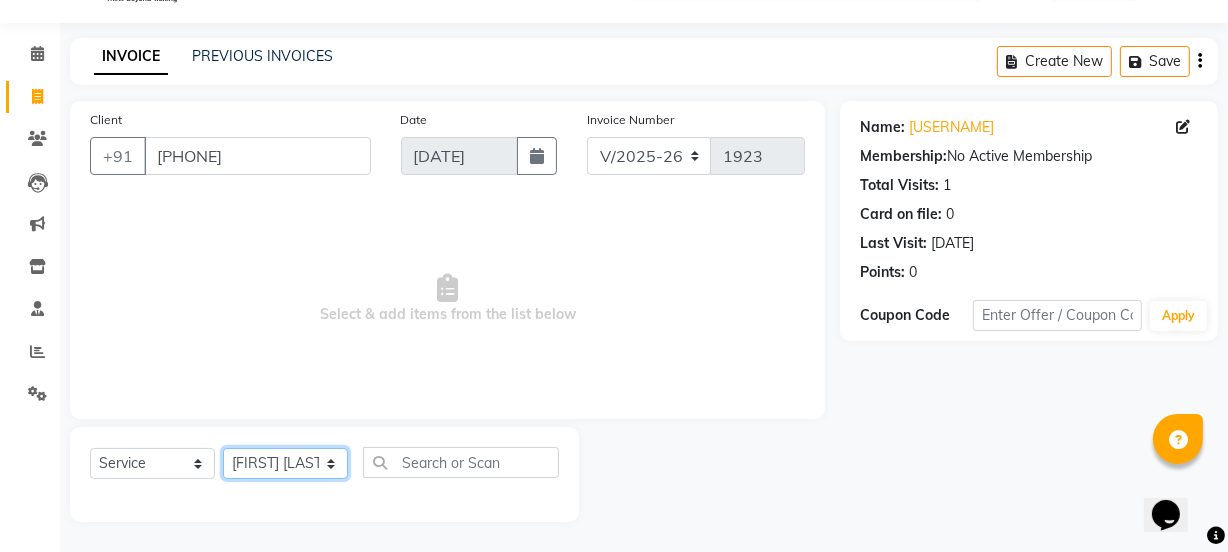 click on "Select Stylist azad farhana fiza jahan GAURAV Harsh IRFAN Manager massey monu Paras Grover POOJA Radha rahul Rani Ravi Kumar roshan Sanjana Shivani sufyan sunny tanisha" 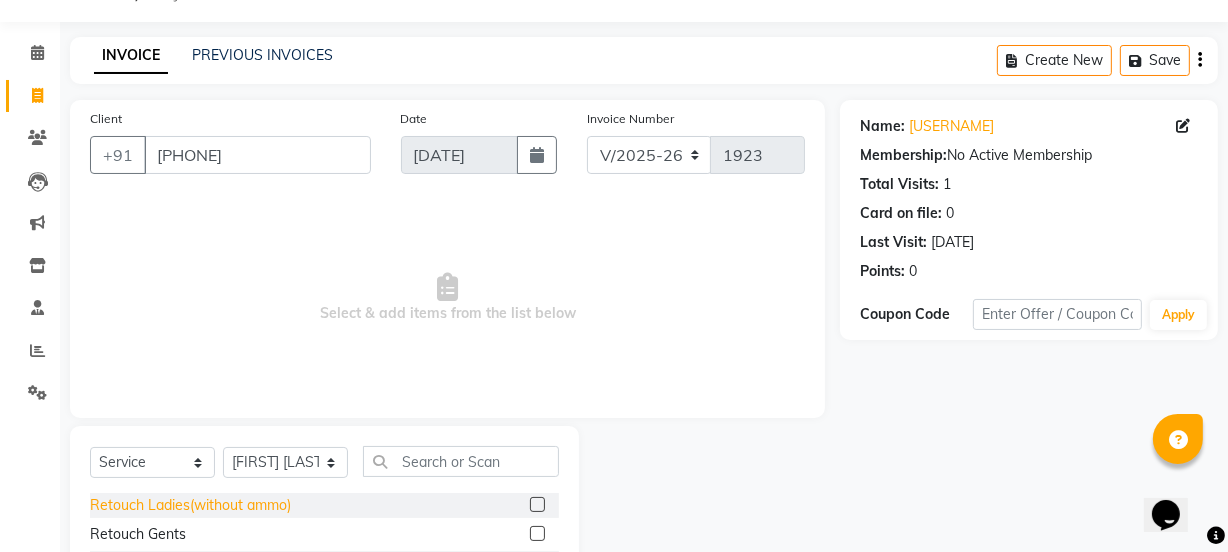 click on "Retouch Ladies(without ammo)" 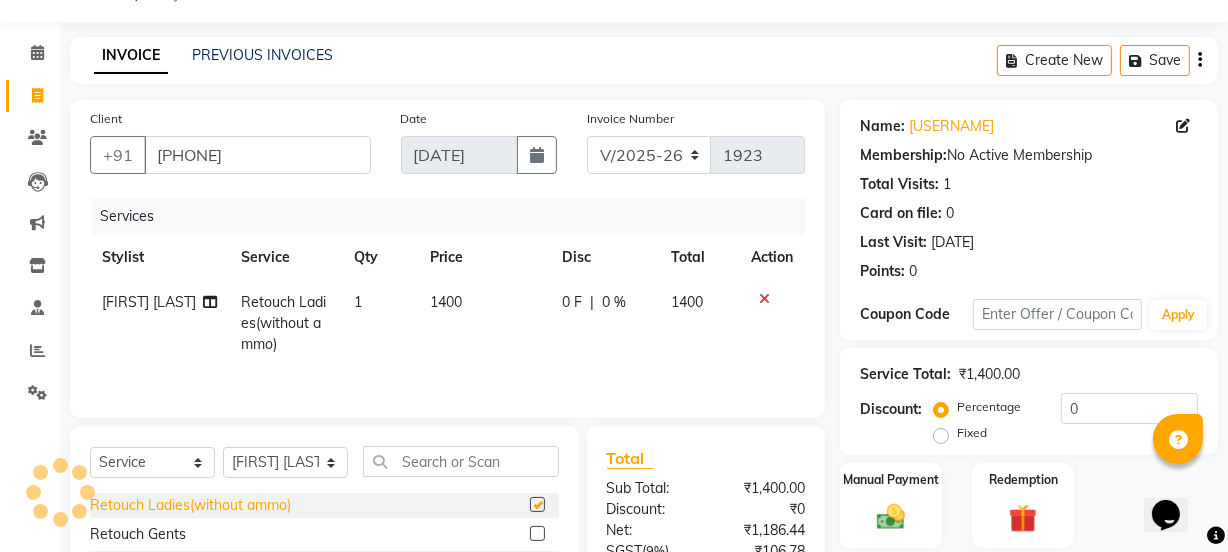 checkbox on "false" 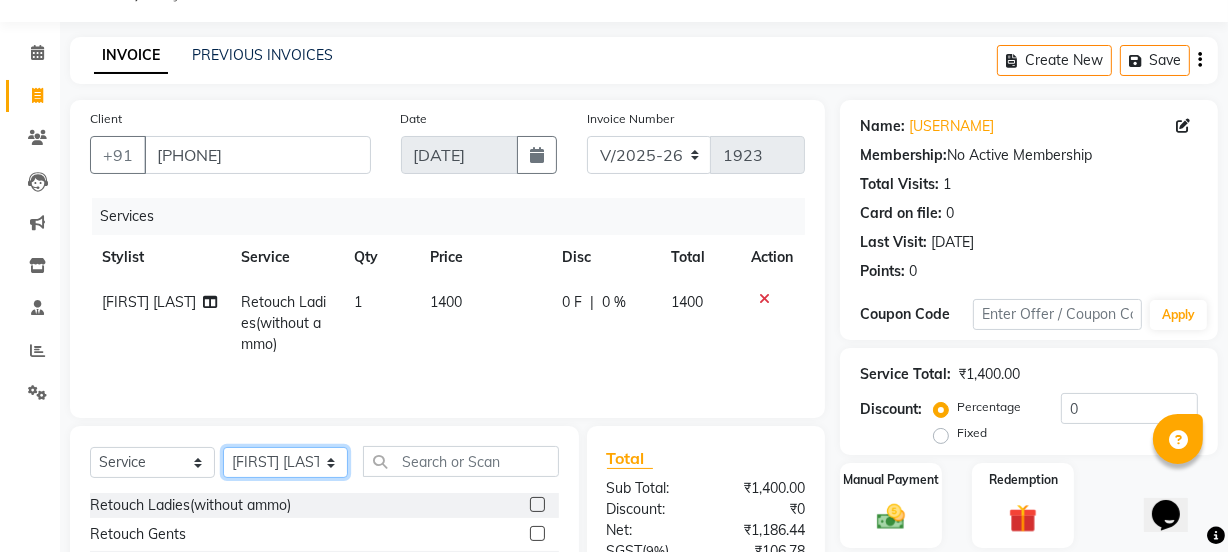 click on "Select Stylist azad farhana fiza jahan GAURAV Harsh IRFAN Manager massey monu Paras Grover POOJA Radha rahul Rani Ravi Kumar roshan Sanjana Shivani sufyan sunny tanisha" 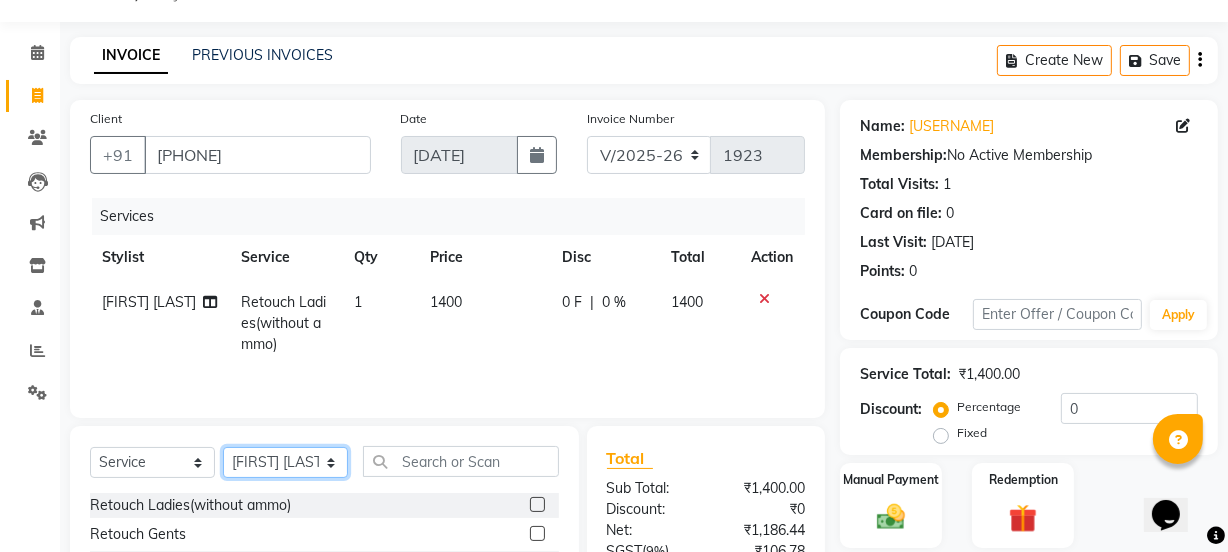 select on "30888" 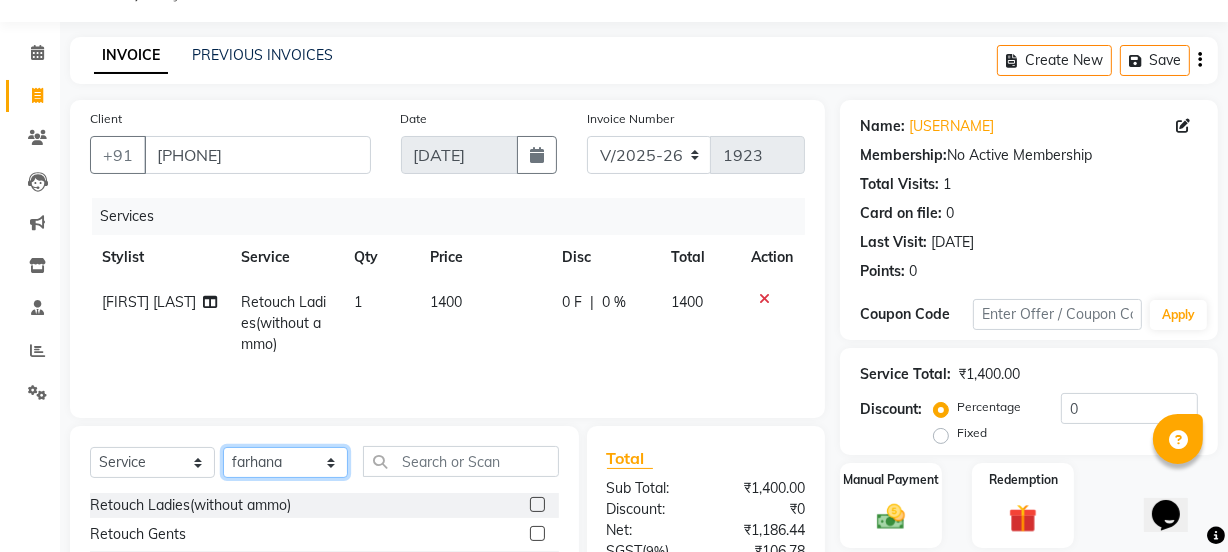click on "Select Stylist azad farhana fiza jahan GAURAV Harsh IRFAN Manager massey monu Paras Grover POOJA Radha rahul Rani Ravi Kumar roshan Sanjana Shivani sufyan sunny tanisha" 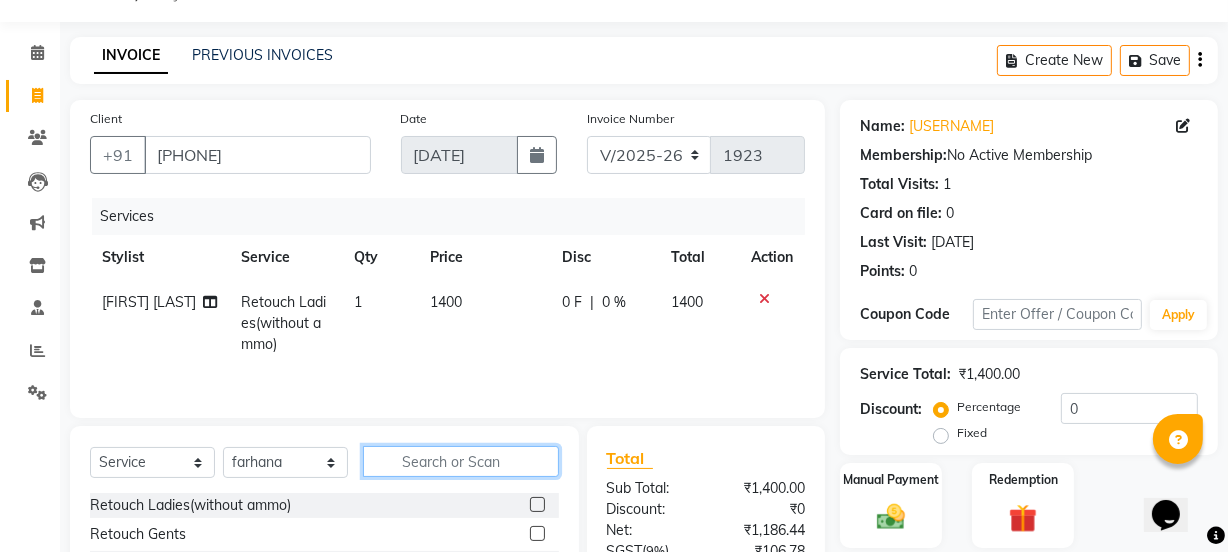click 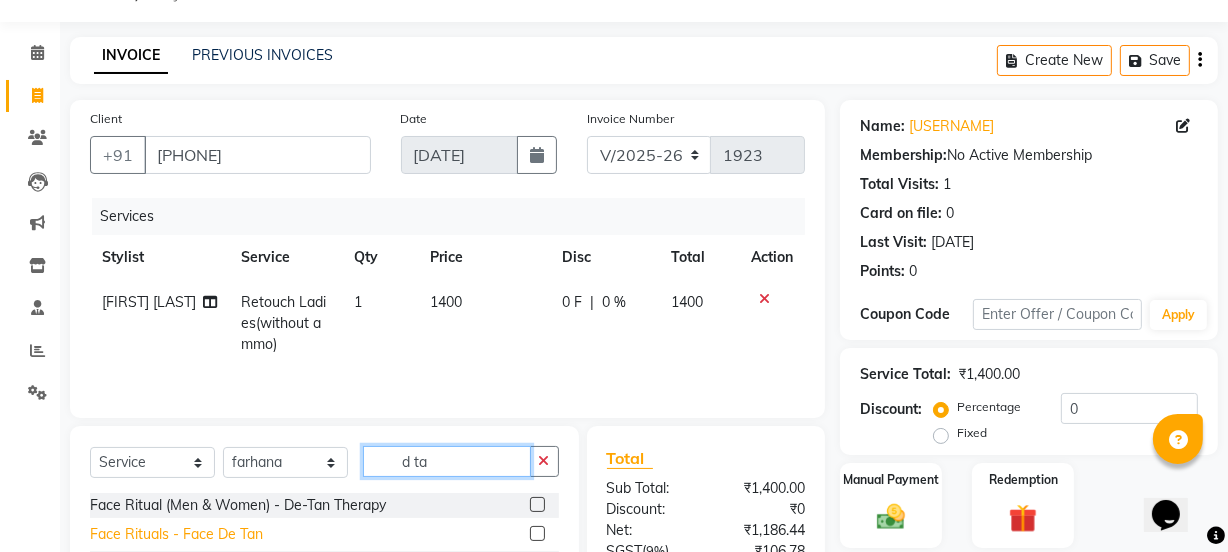 type on "d ta" 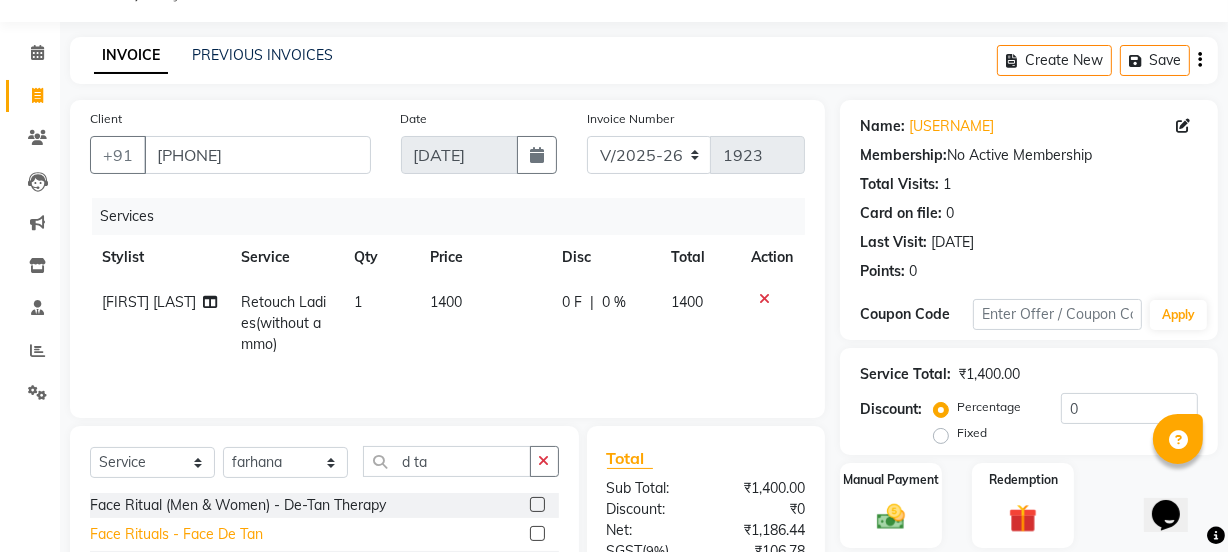 click on "Face Rituals - Face De Tan" 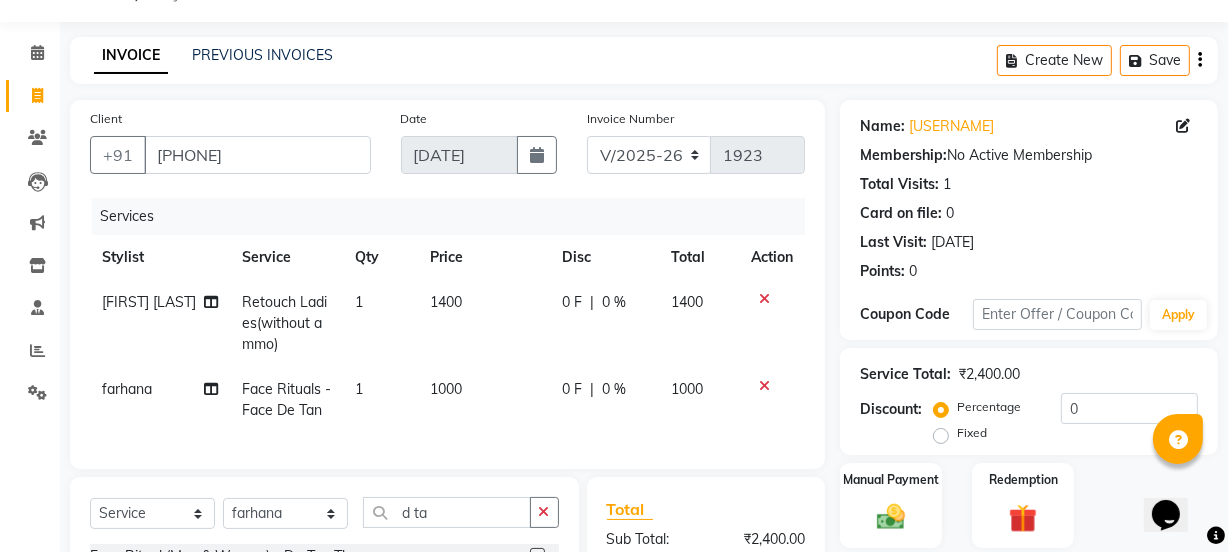 checkbox on "false" 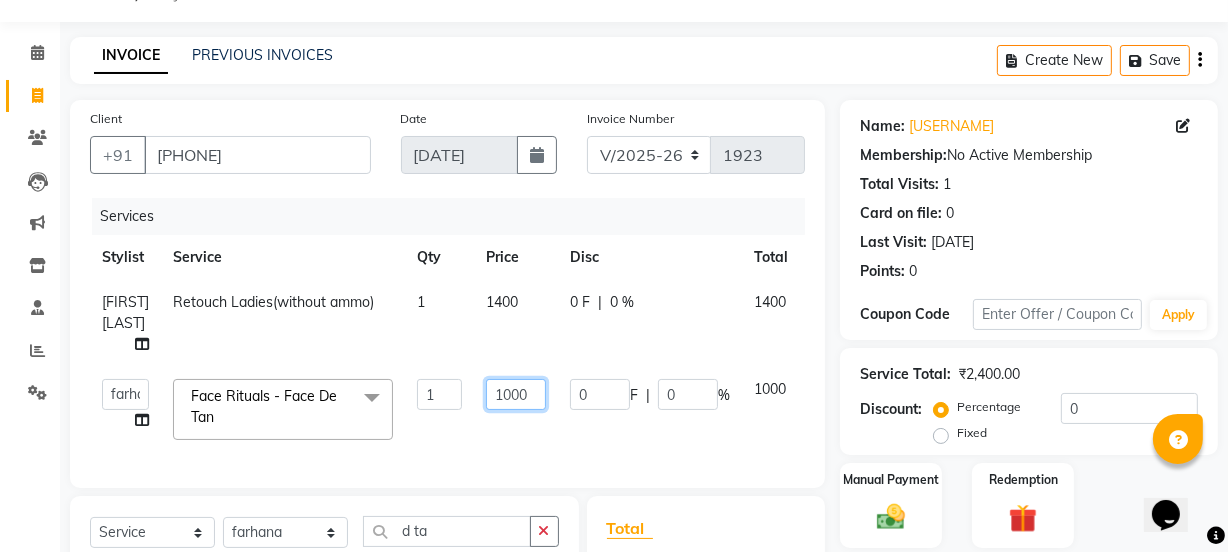 click on "1000" 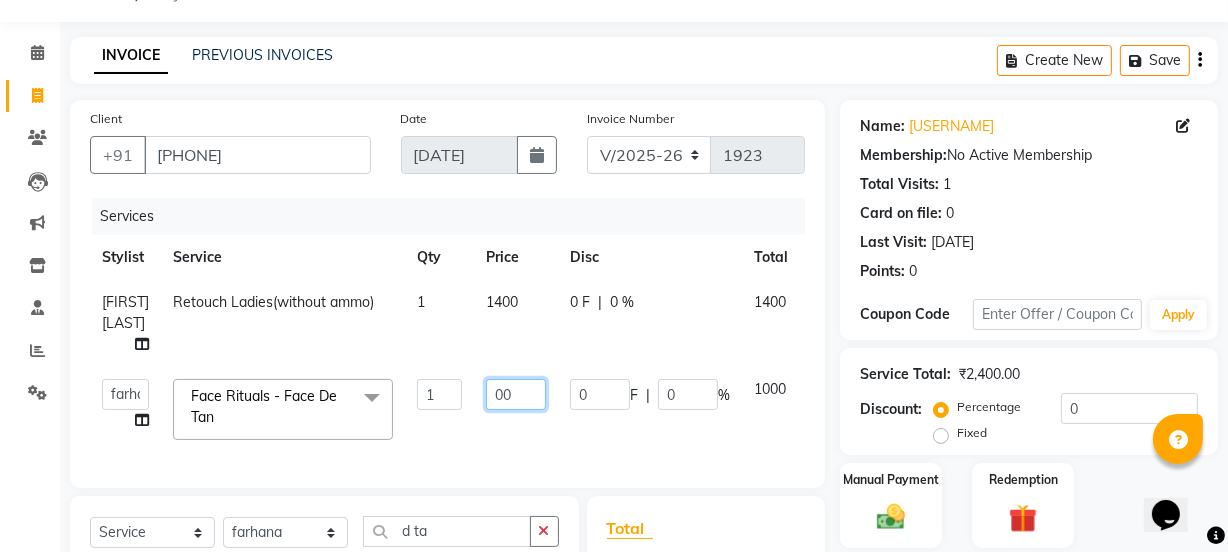 type on "600" 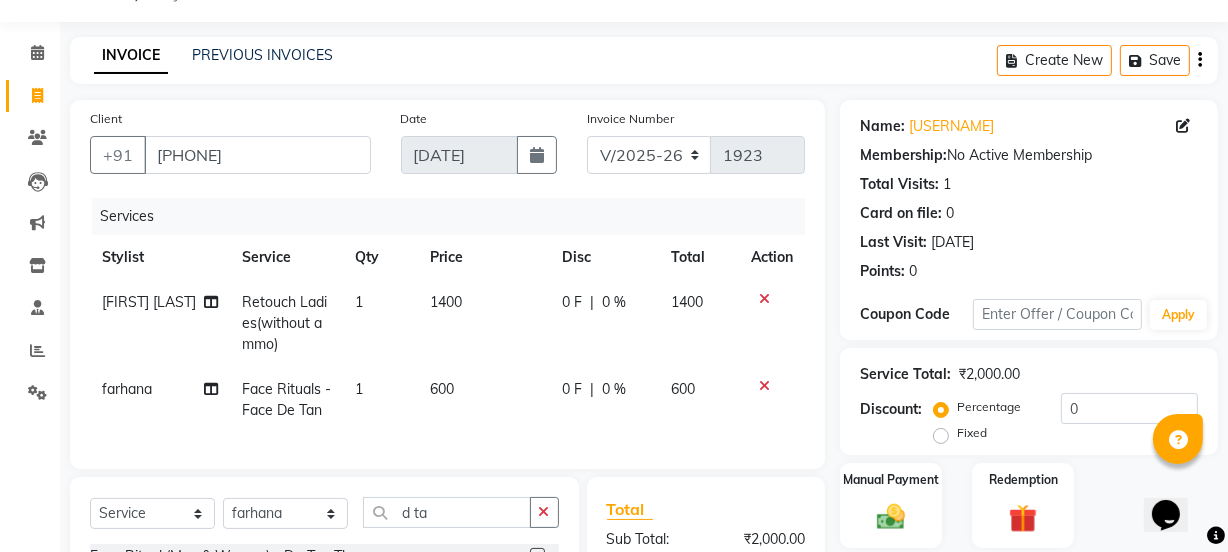 click on "Services Stylist Service Qty Price Disc Total Action [USERNAME] [USERNAME] 1 1400 0 F | 0 % 1400 [USERNAME] Face Rituals - Face De Tan 1 600 0 F | 0 % 600" 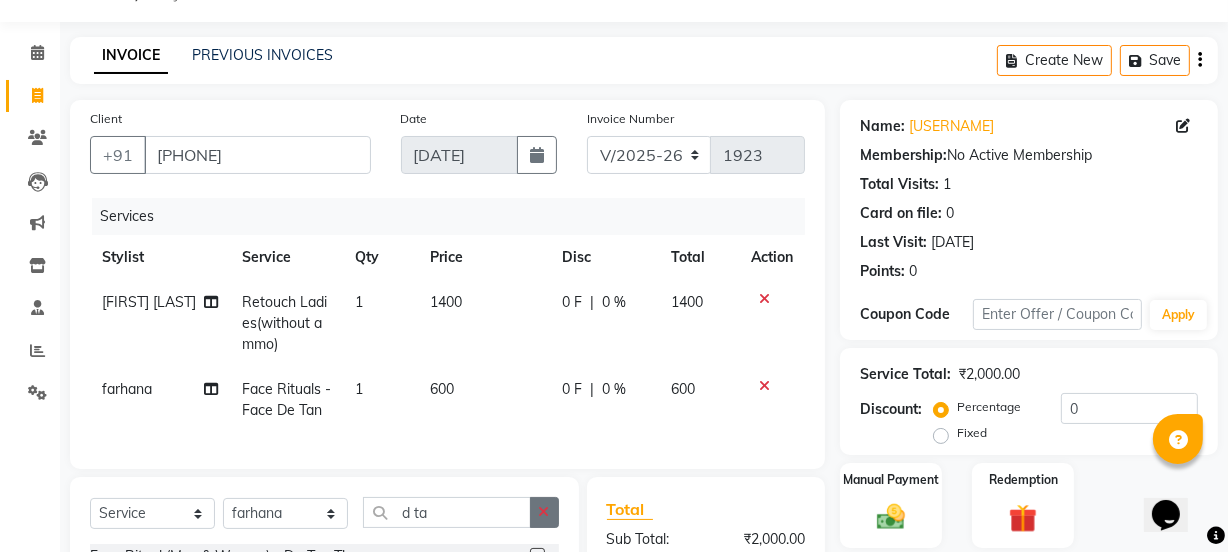 click 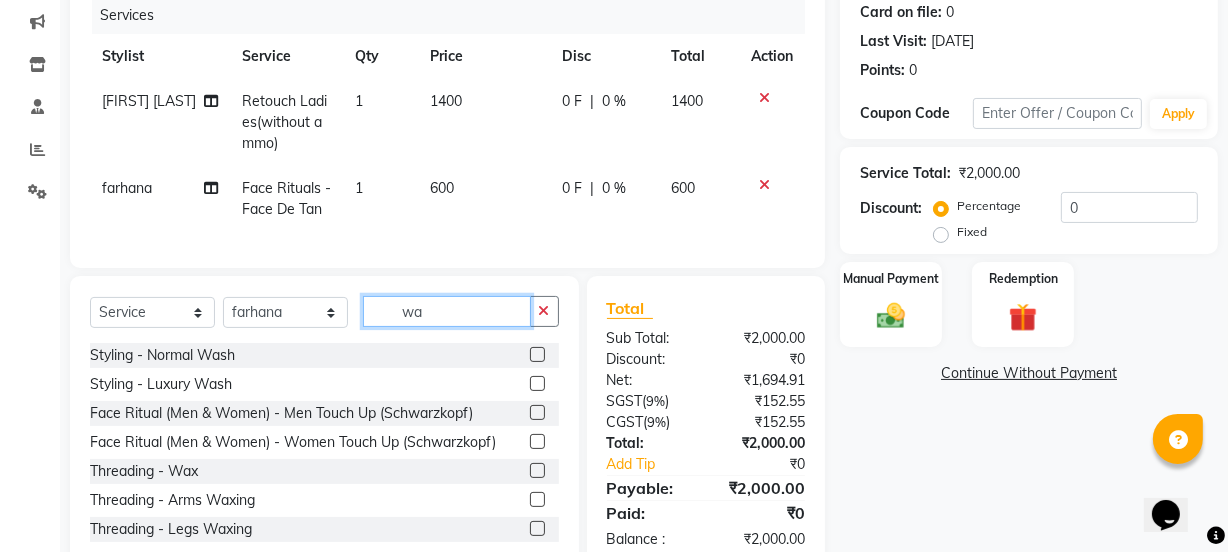 scroll, scrollTop: 314, scrollLeft: 0, axis: vertical 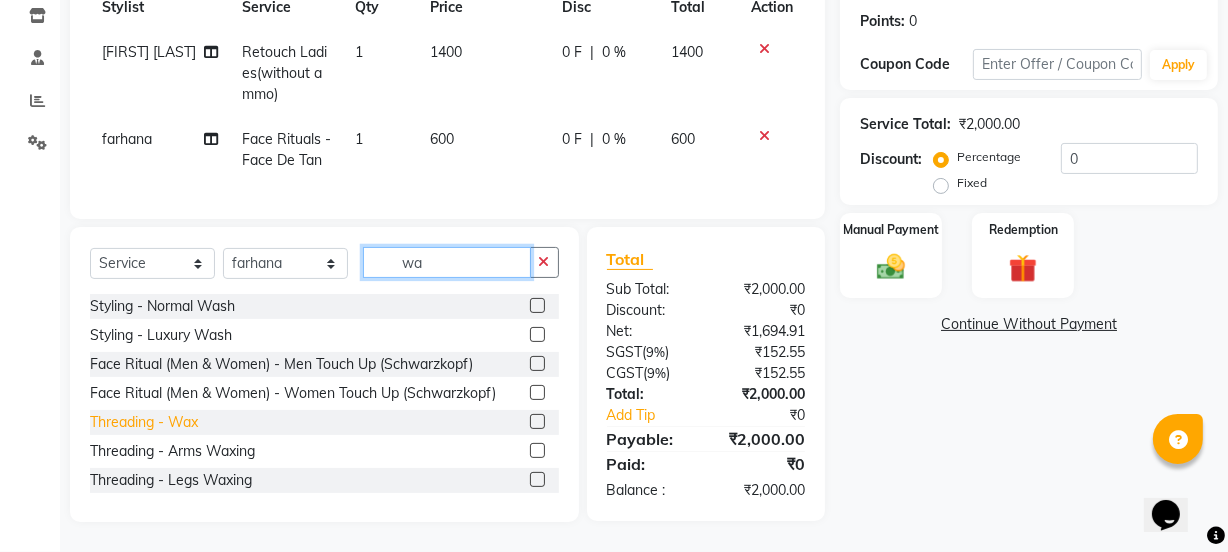 type on "wa" 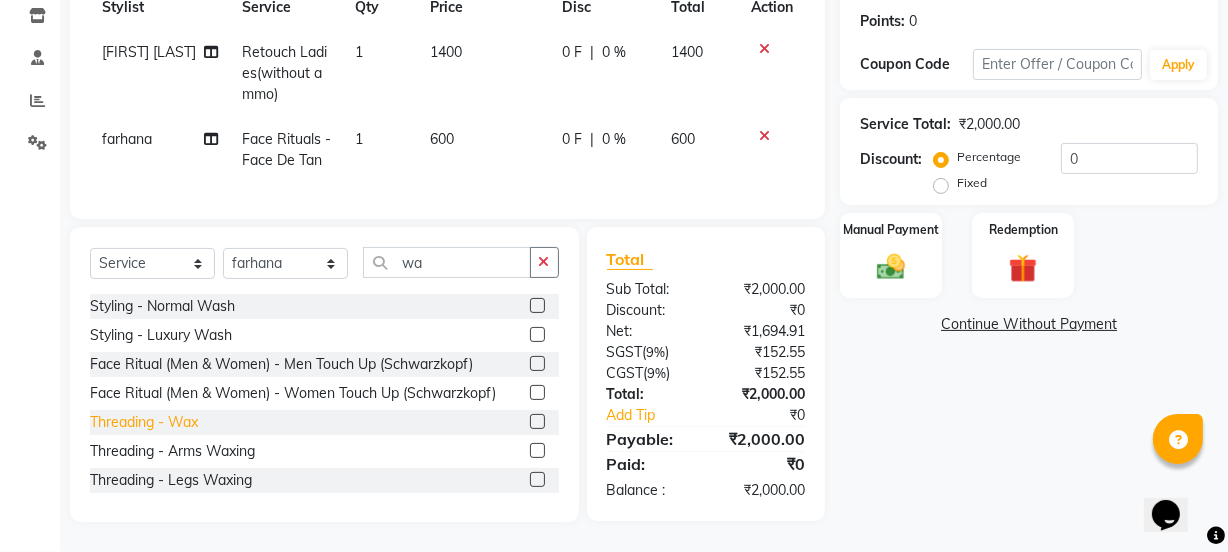 click on "Threading - Wax" 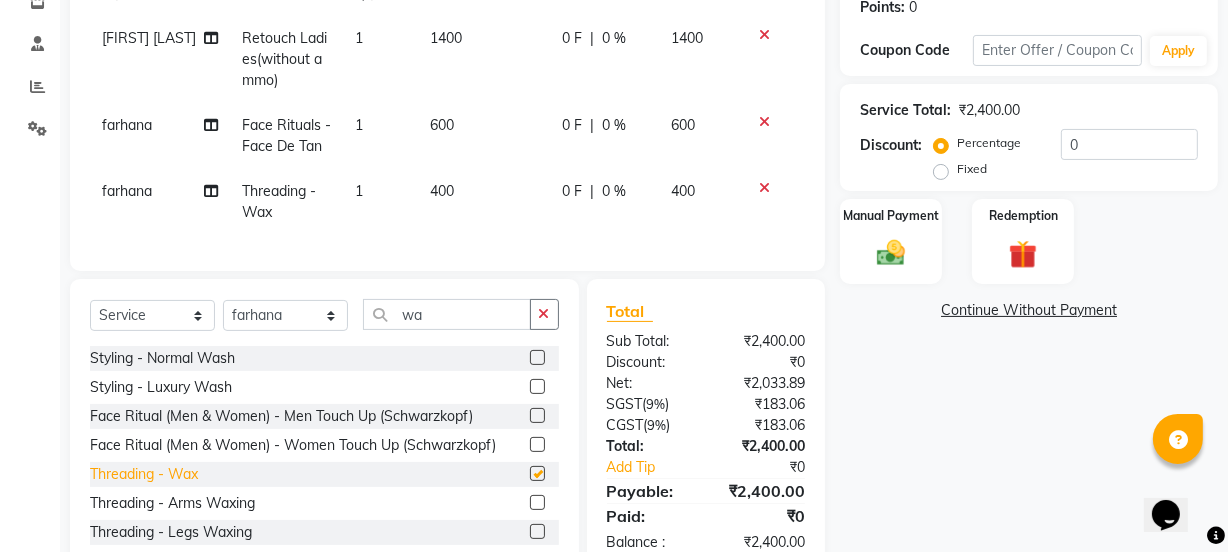 checkbox on "false" 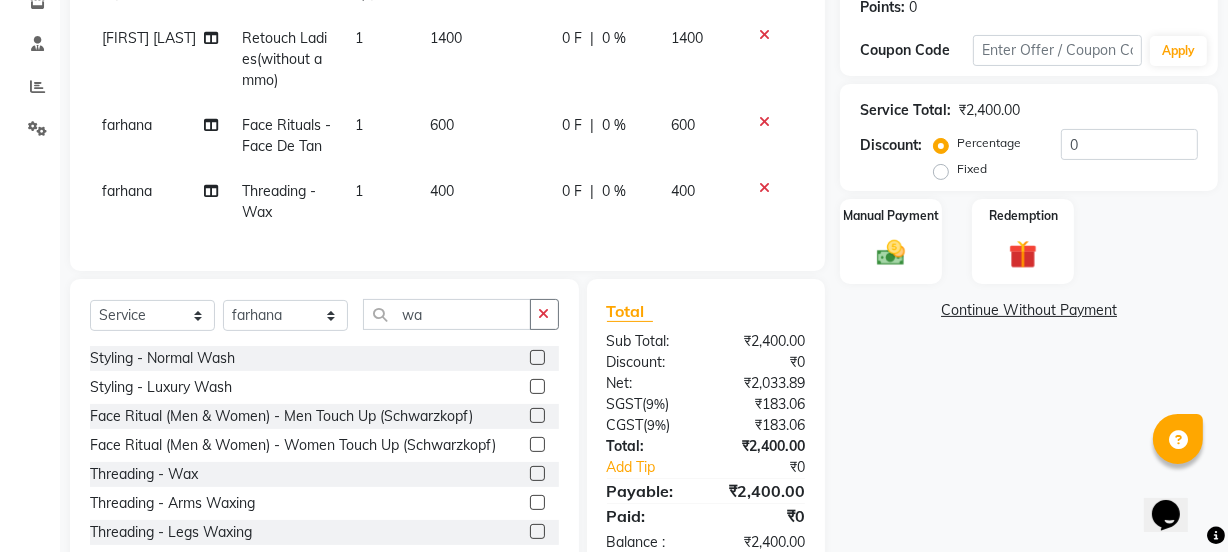 click 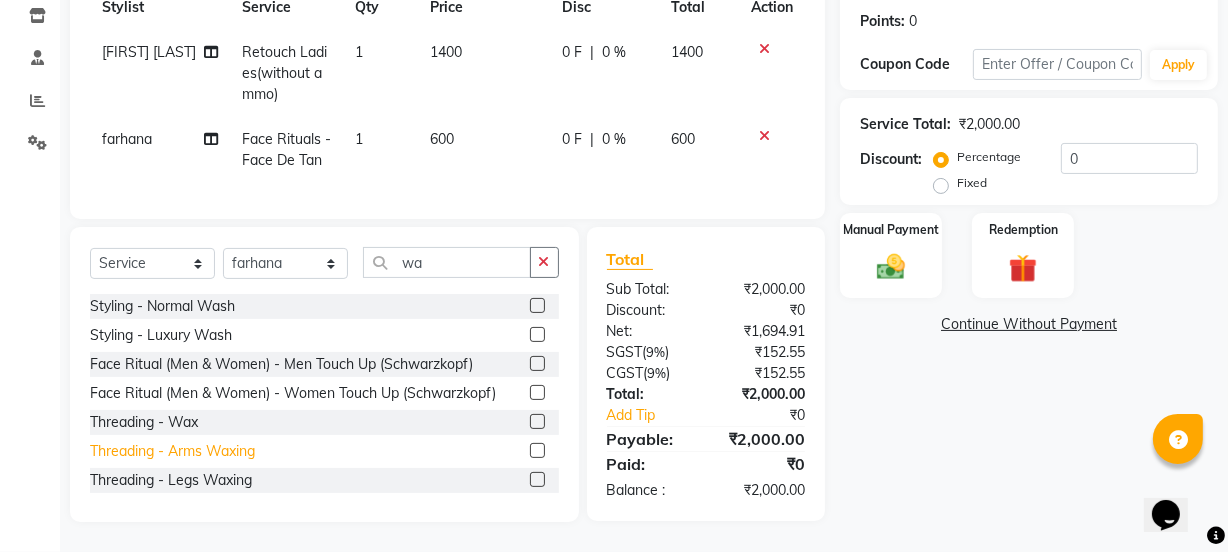 click on "Threading - Arms Waxing" 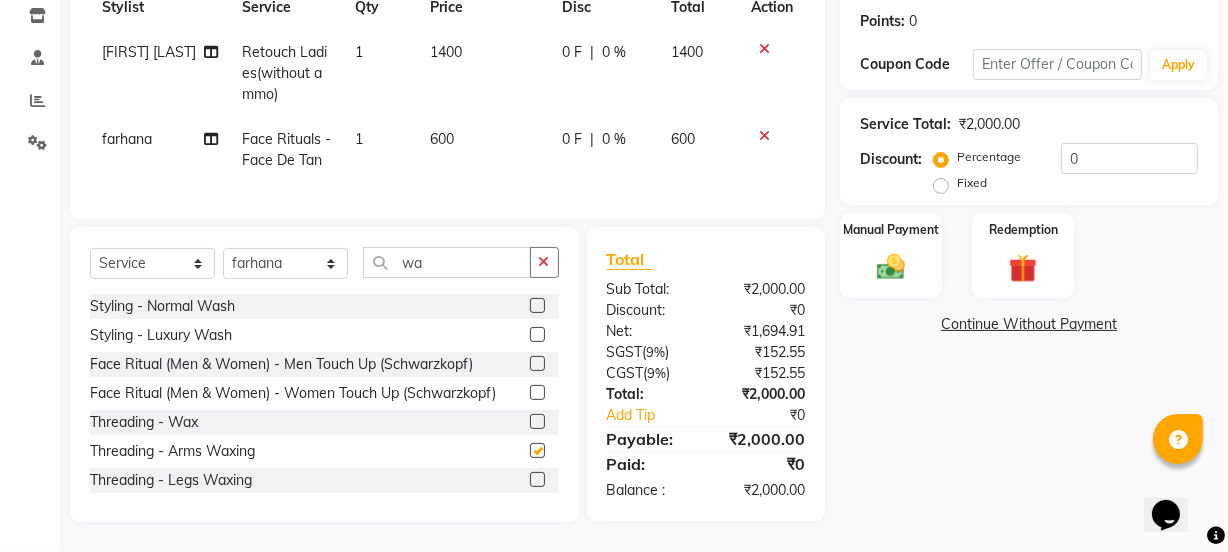 checkbox on "false" 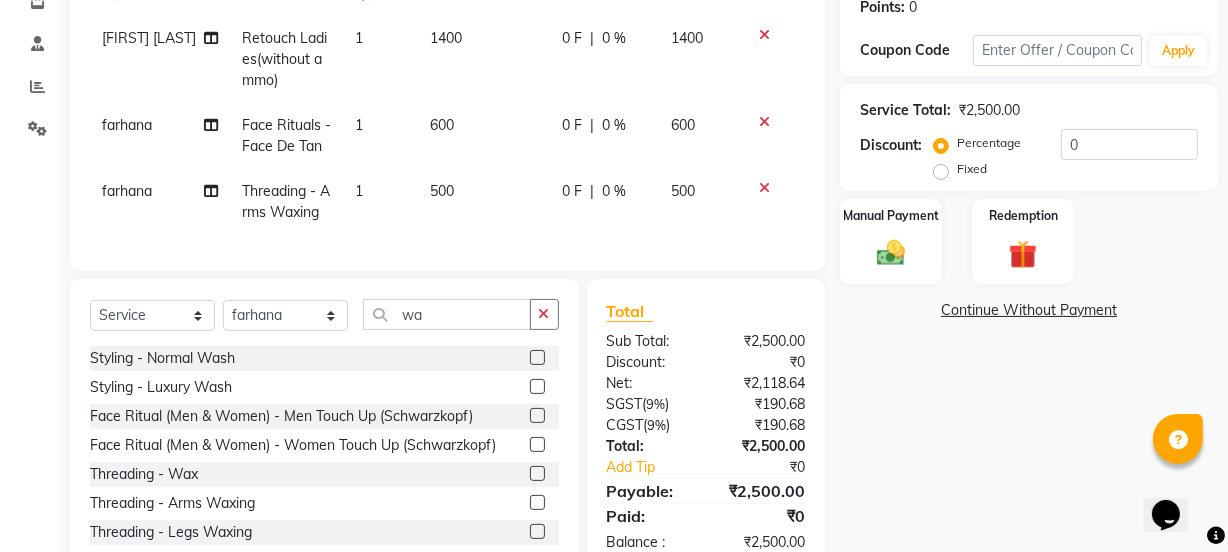 click on "500" 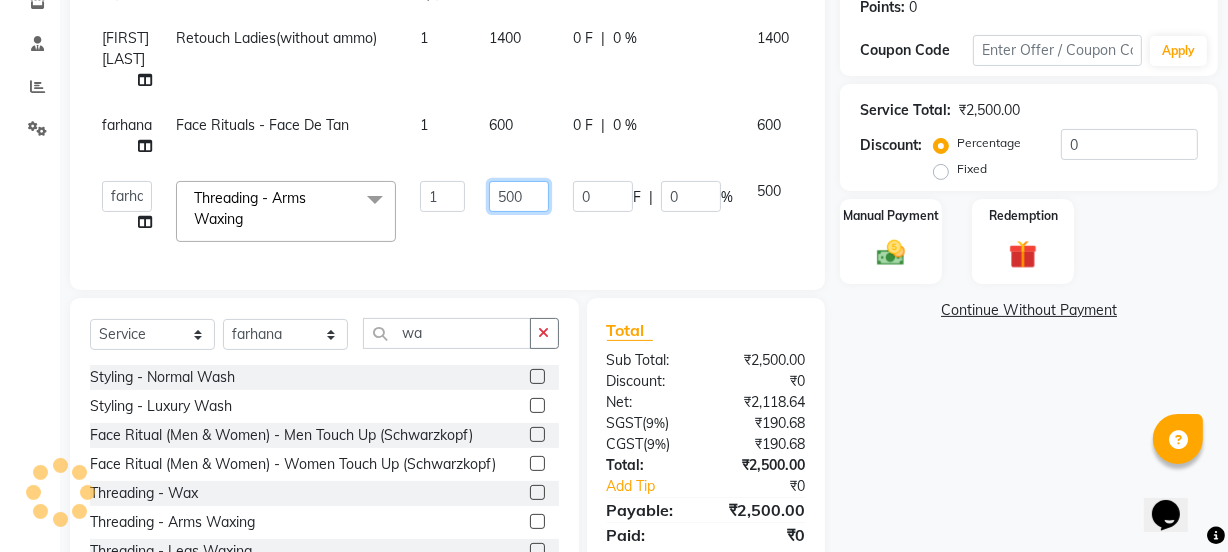 click on "500" 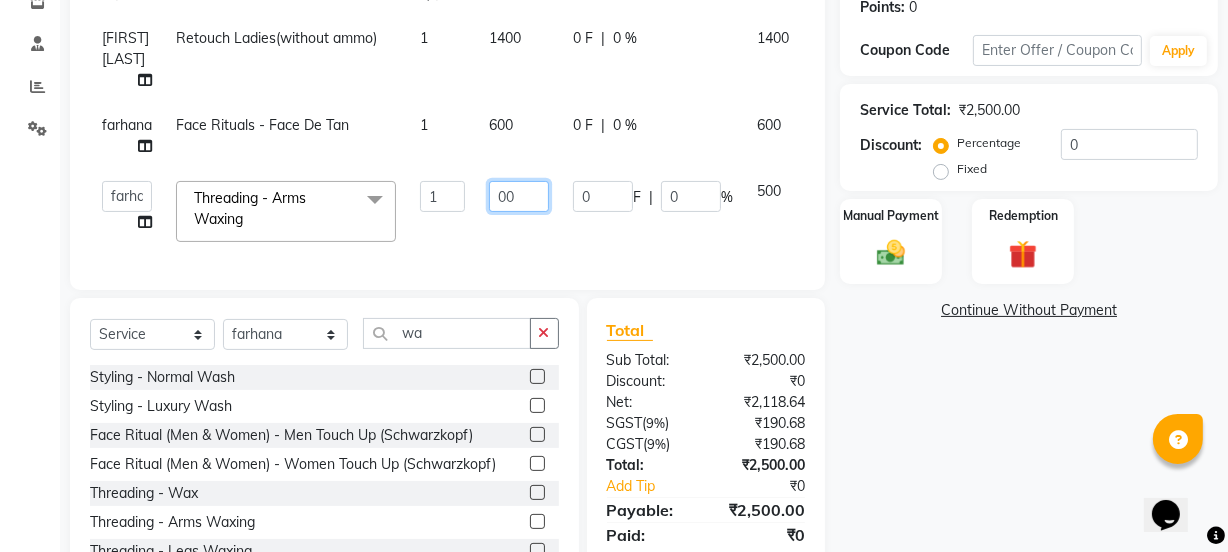 type on "600" 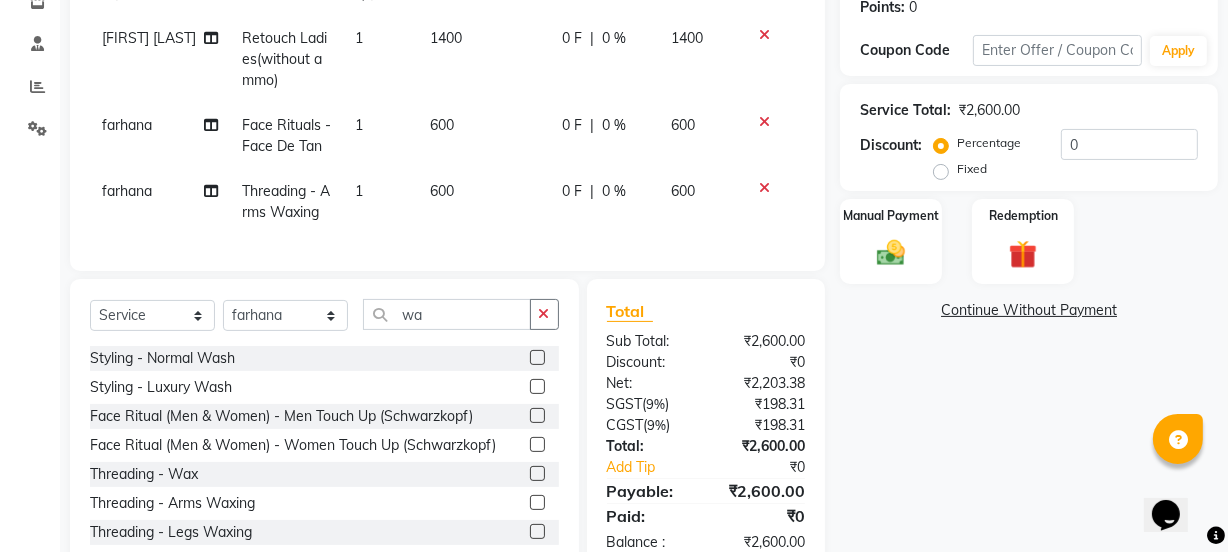 click on "600" 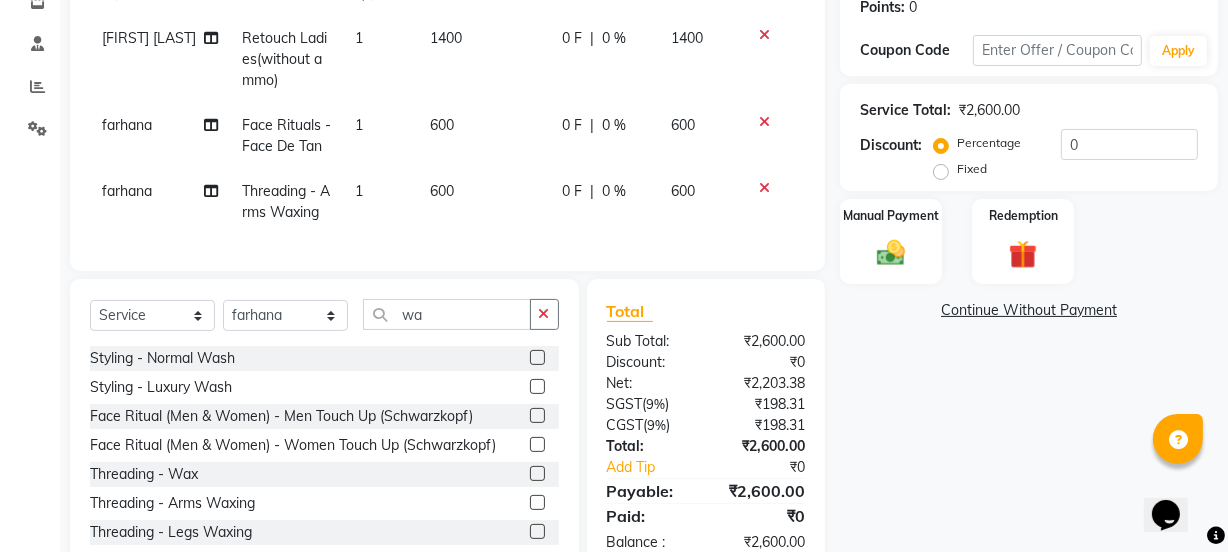 select on "30888" 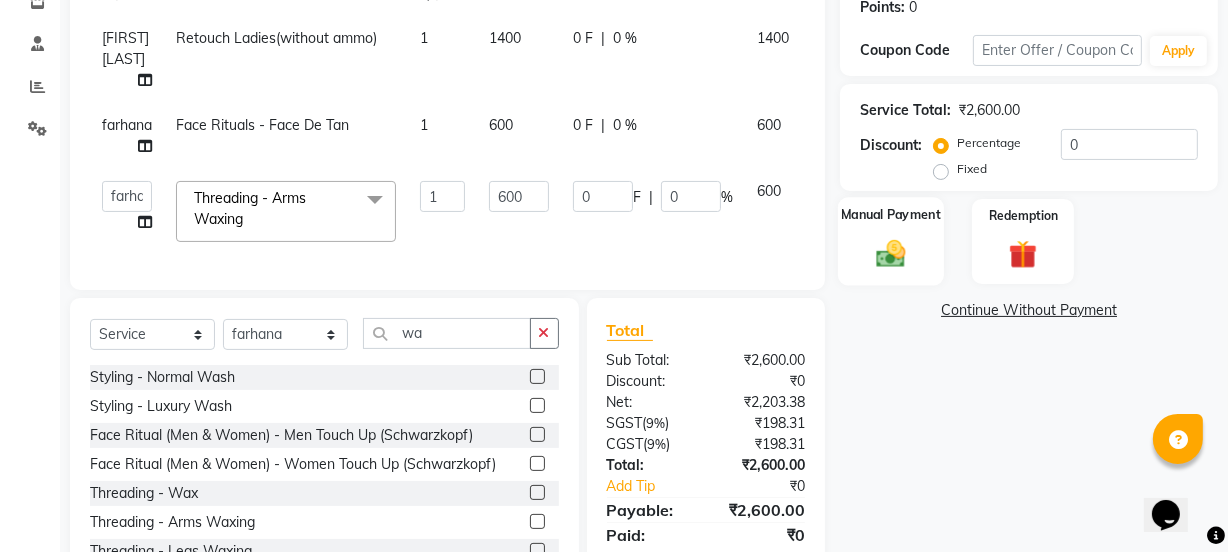 click on "Manual Payment" 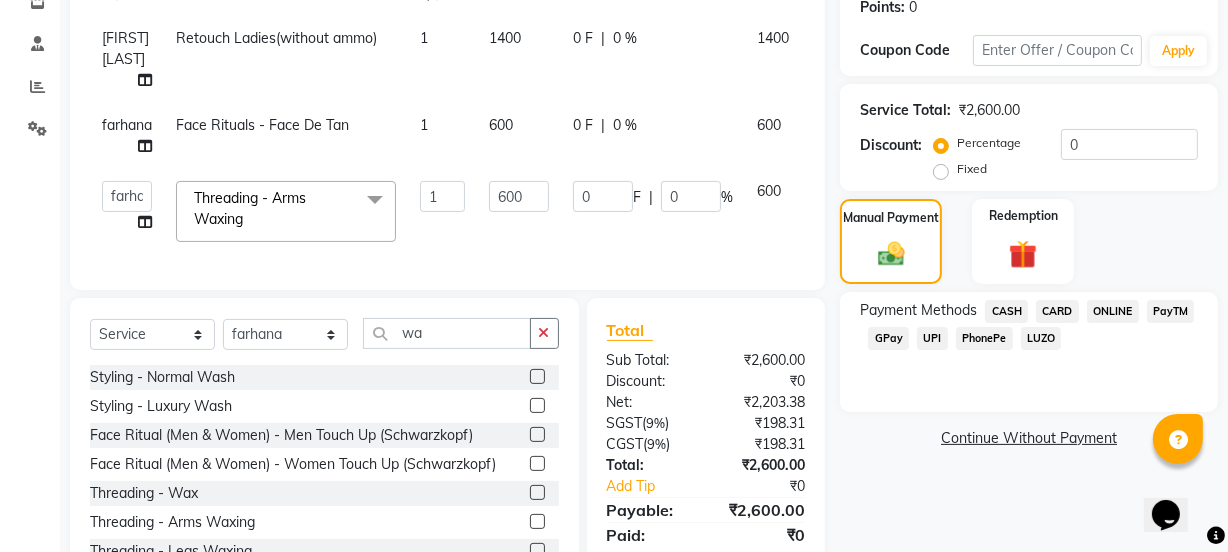 click on "CARD" 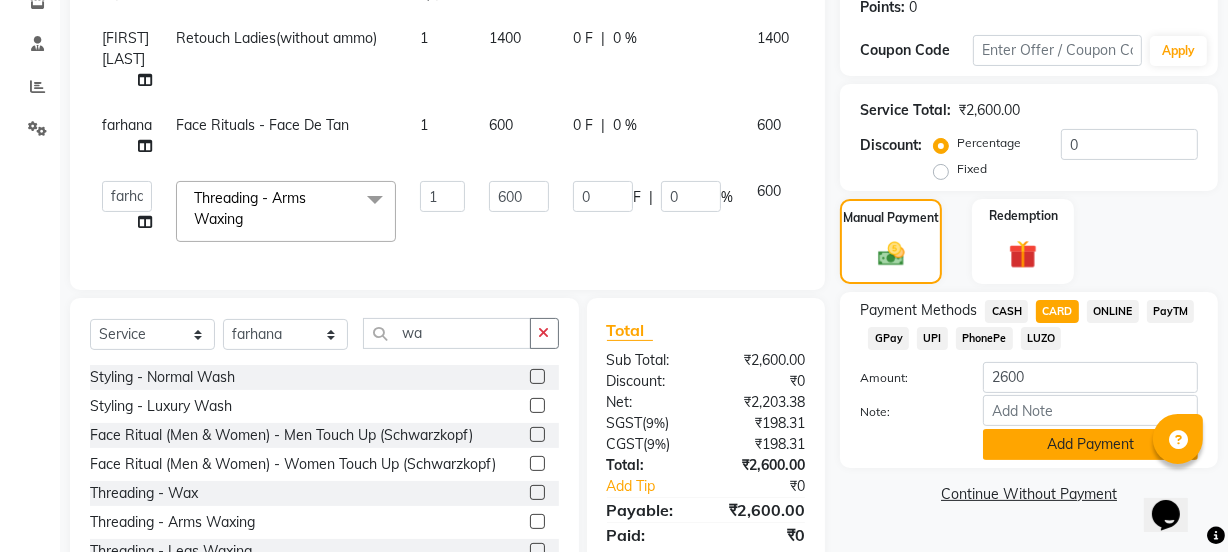click on "Add Payment" 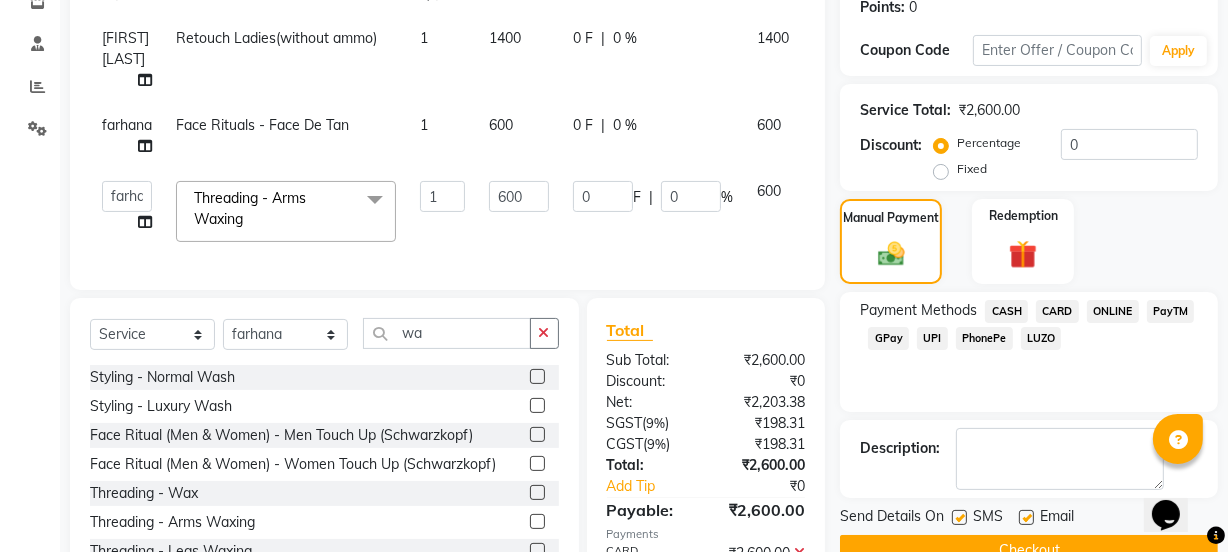 scroll, scrollTop: 440, scrollLeft: 0, axis: vertical 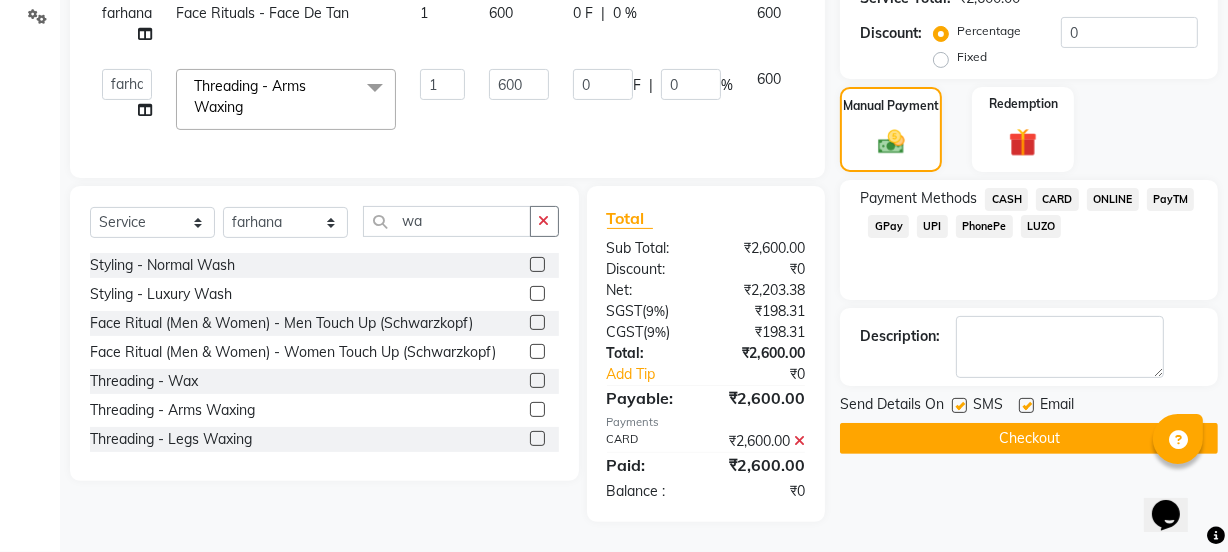 click on "Checkout" 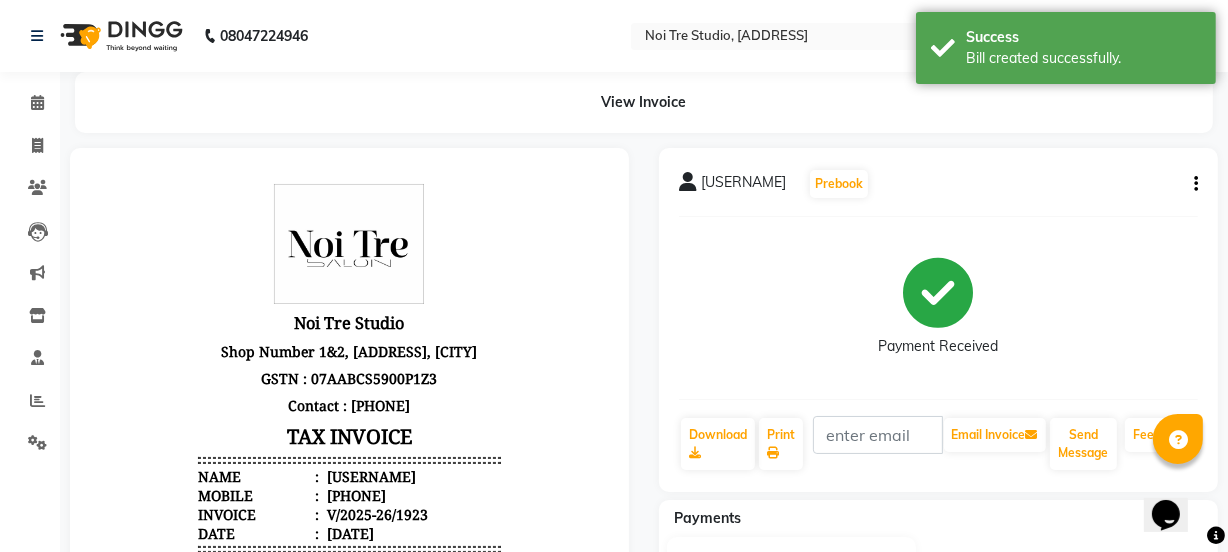 scroll, scrollTop: 0, scrollLeft: 0, axis: both 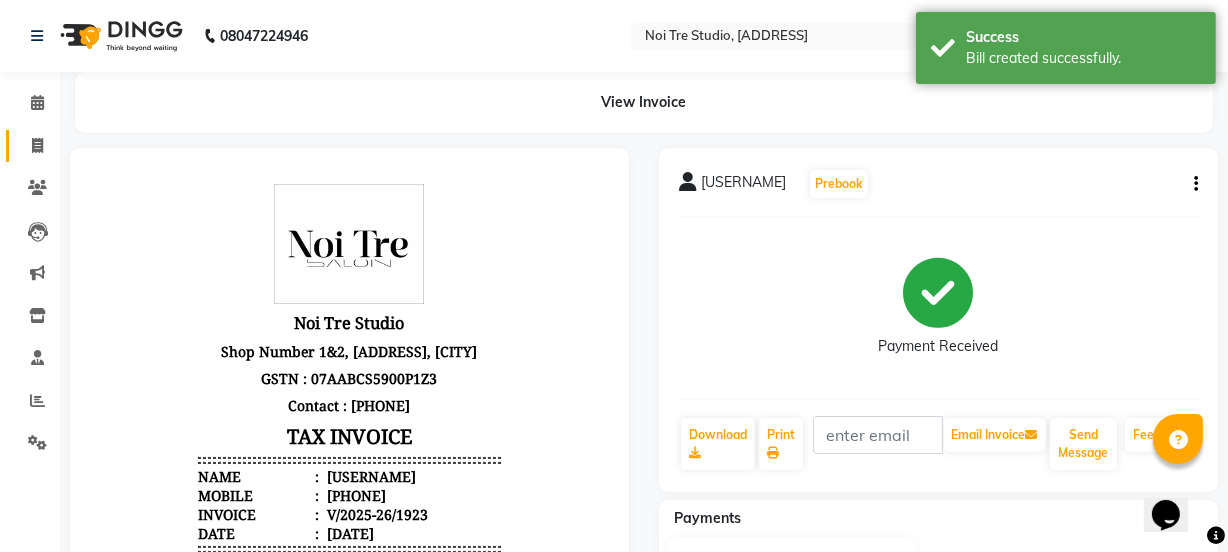 click on "Invoice" 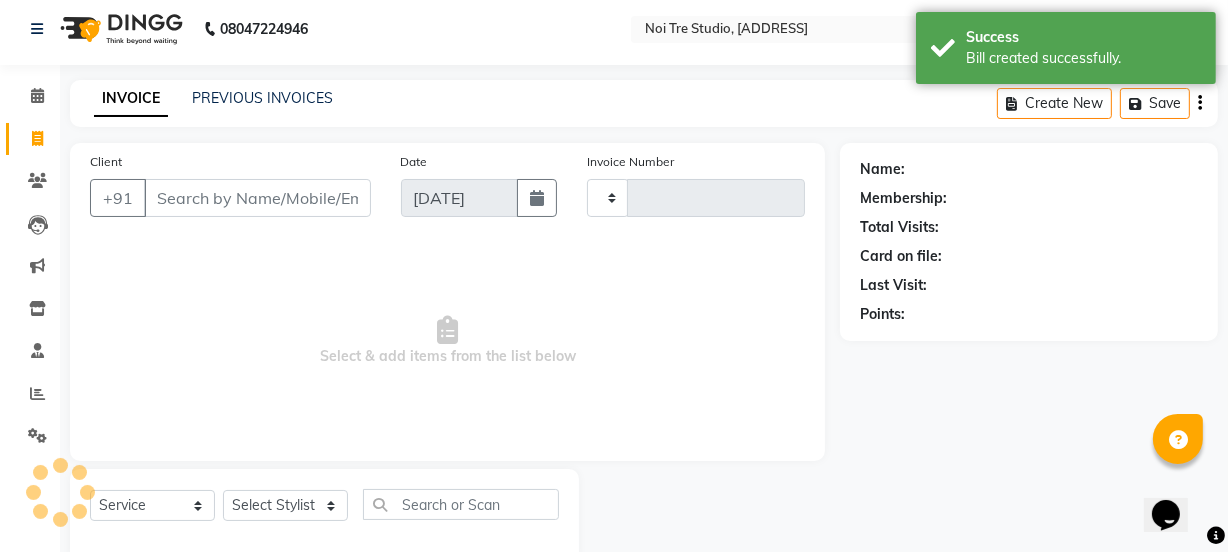 type on "1924" 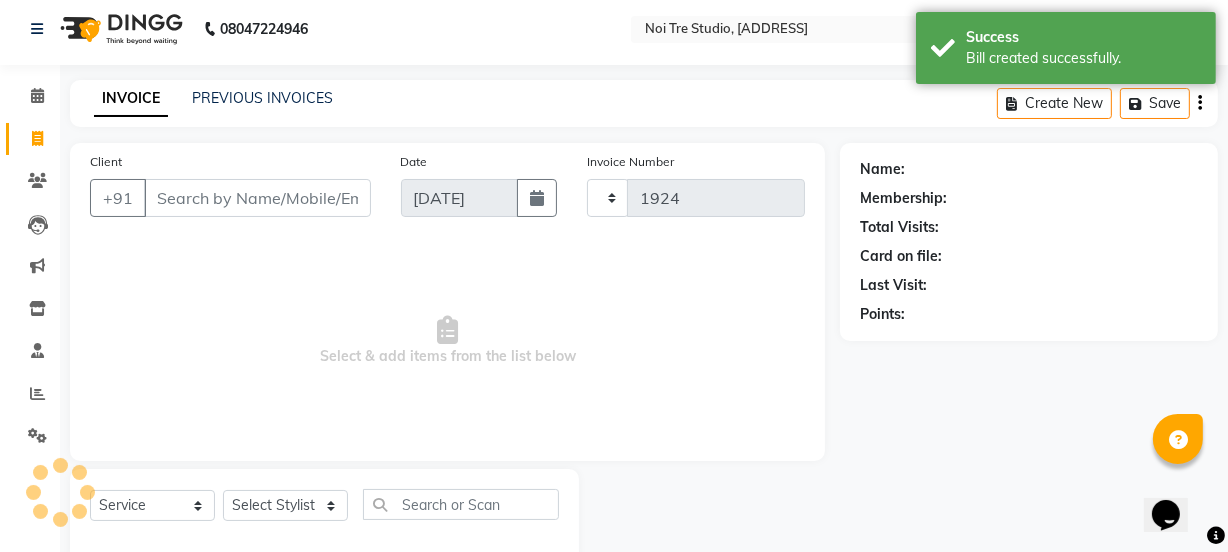 select on "4884" 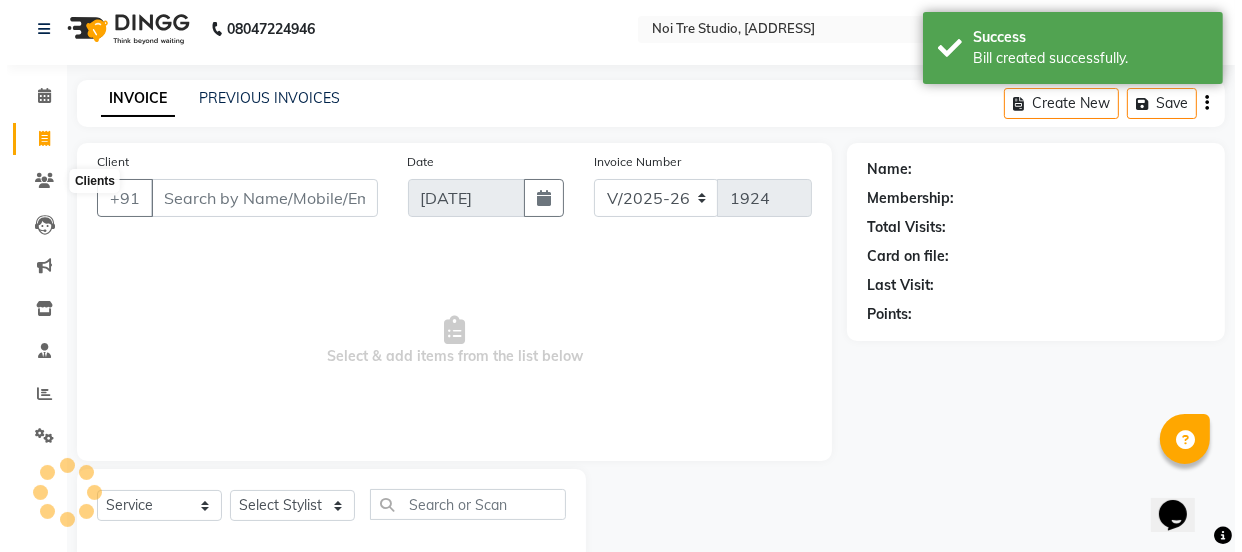 scroll, scrollTop: 50, scrollLeft: 0, axis: vertical 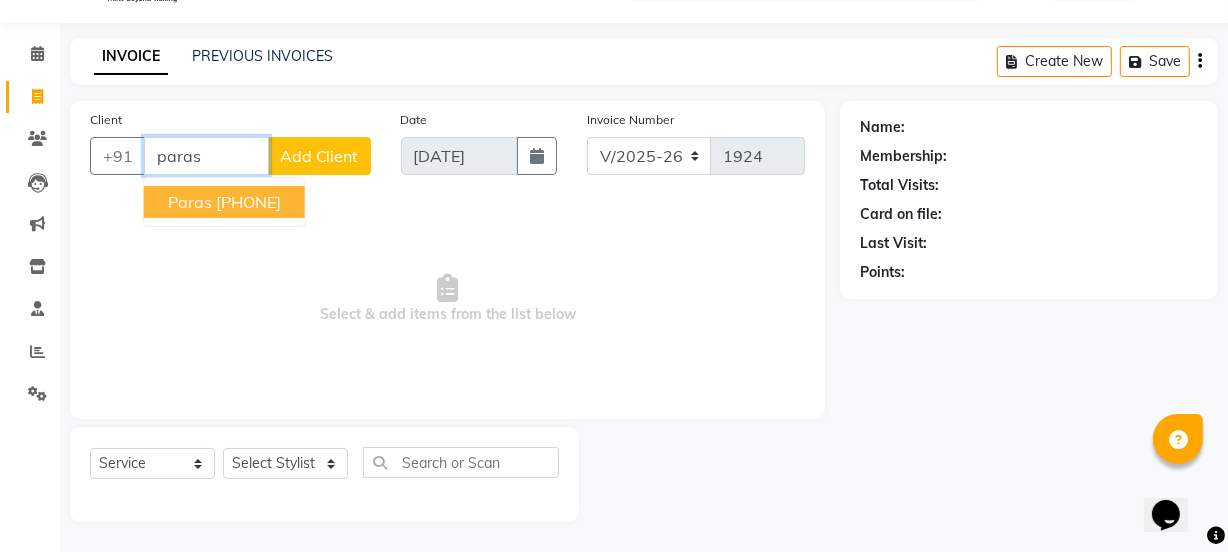 click on "[PHONE]" at bounding box center (248, 202) 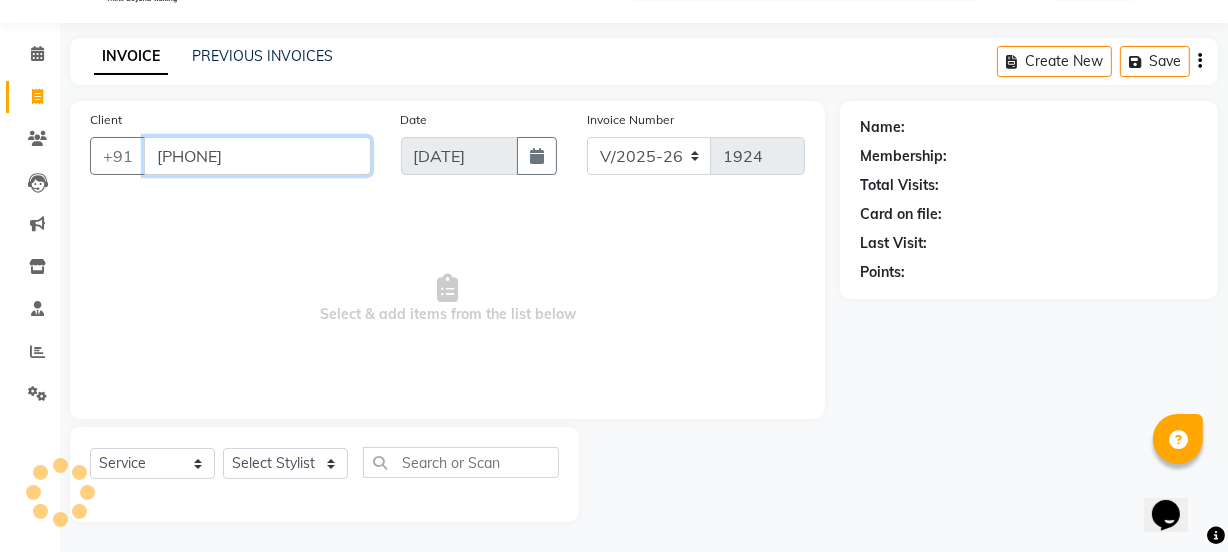 type on "[PHONE]" 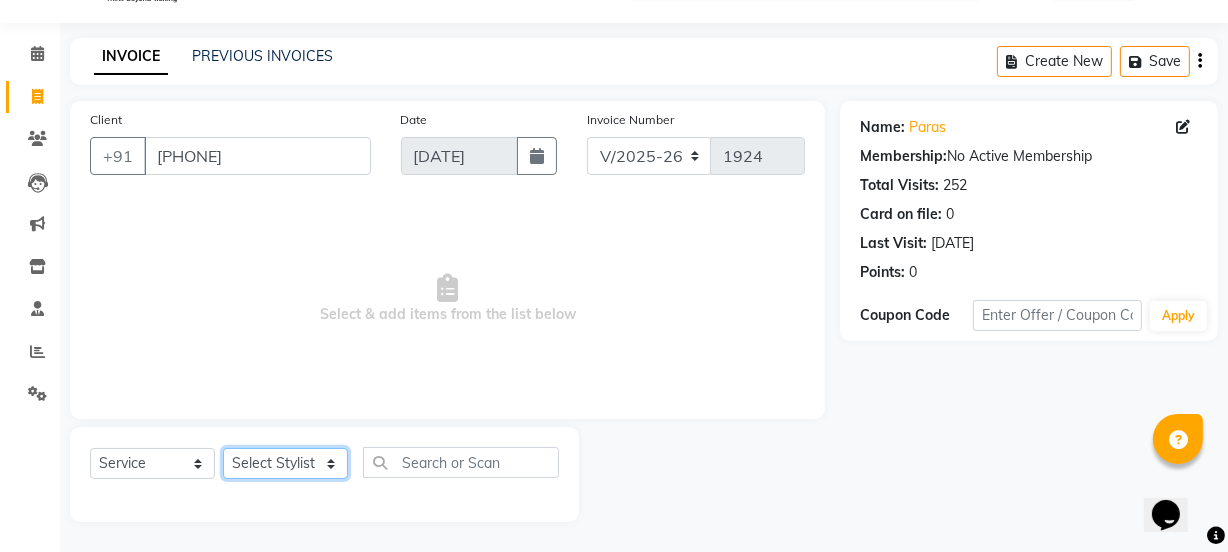 click on "Select Stylist azad farhana fiza jahan GAURAV Harsh IRFAN Manager massey monu Paras Grover POOJA Radha rahul Rani Ravi Kumar roshan Sanjana Shivani sufyan sunny tanisha" 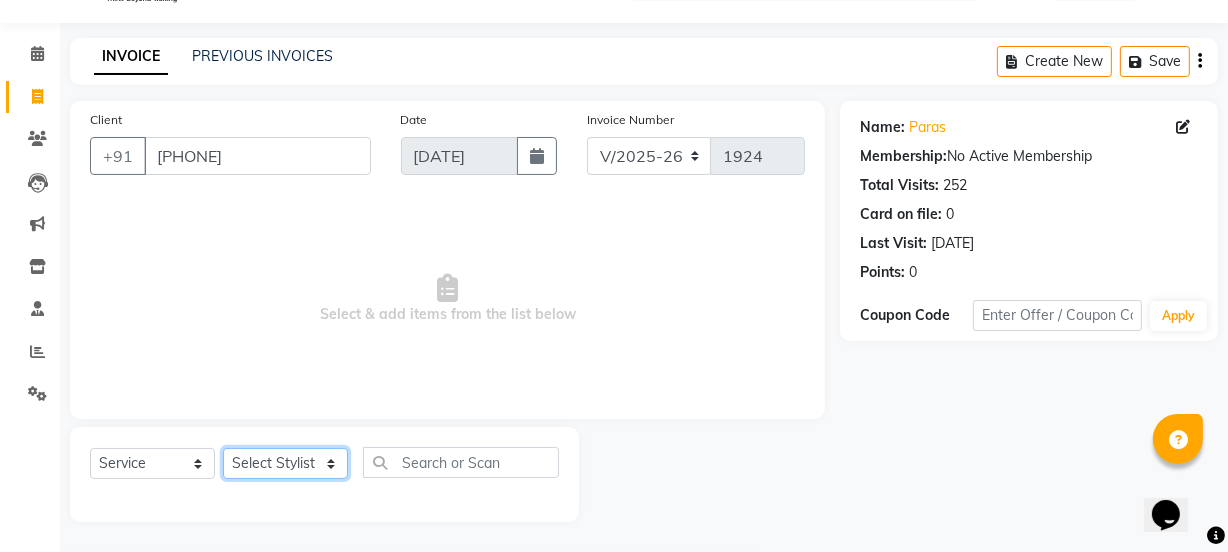 select on "29621" 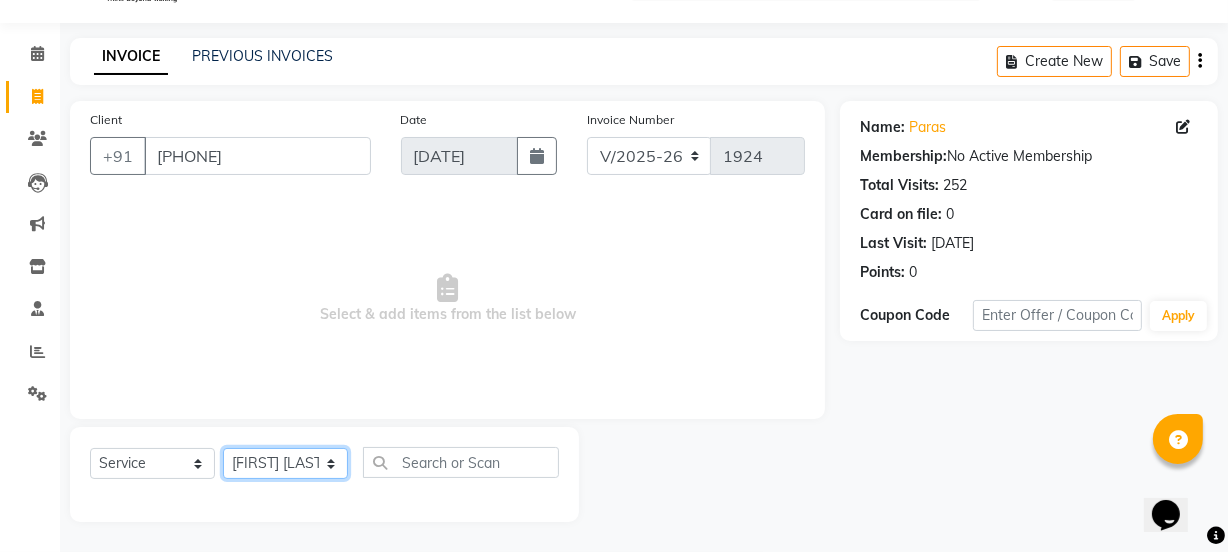 click on "Select Stylist azad farhana fiza jahan GAURAV Harsh IRFAN Manager massey monu Paras Grover POOJA Radha rahul Rani Ravi Kumar roshan Sanjana Shivani sufyan sunny tanisha" 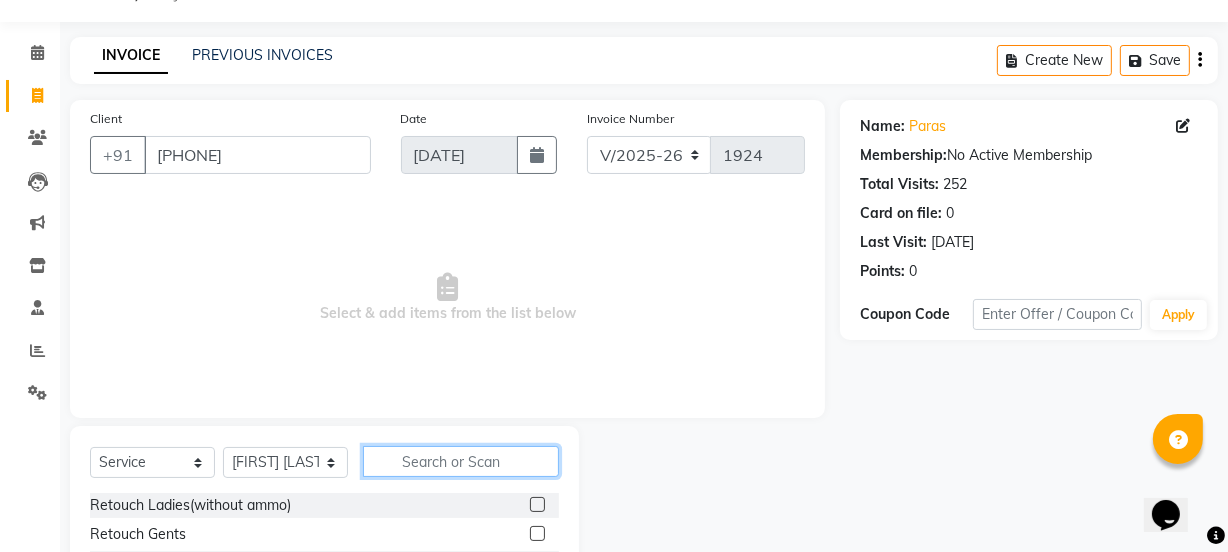 click 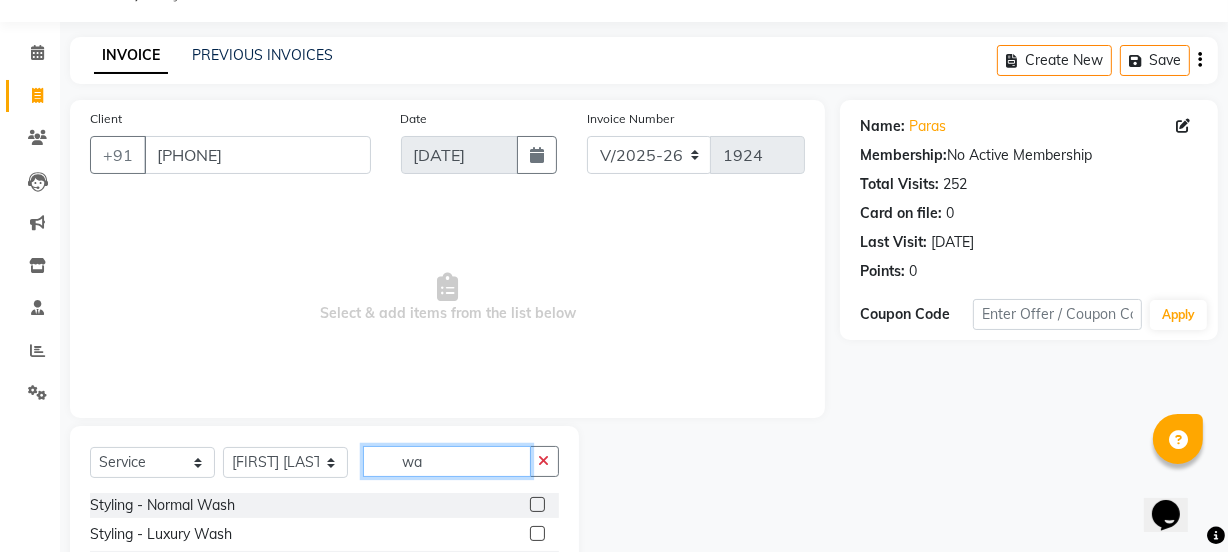 type on "w" 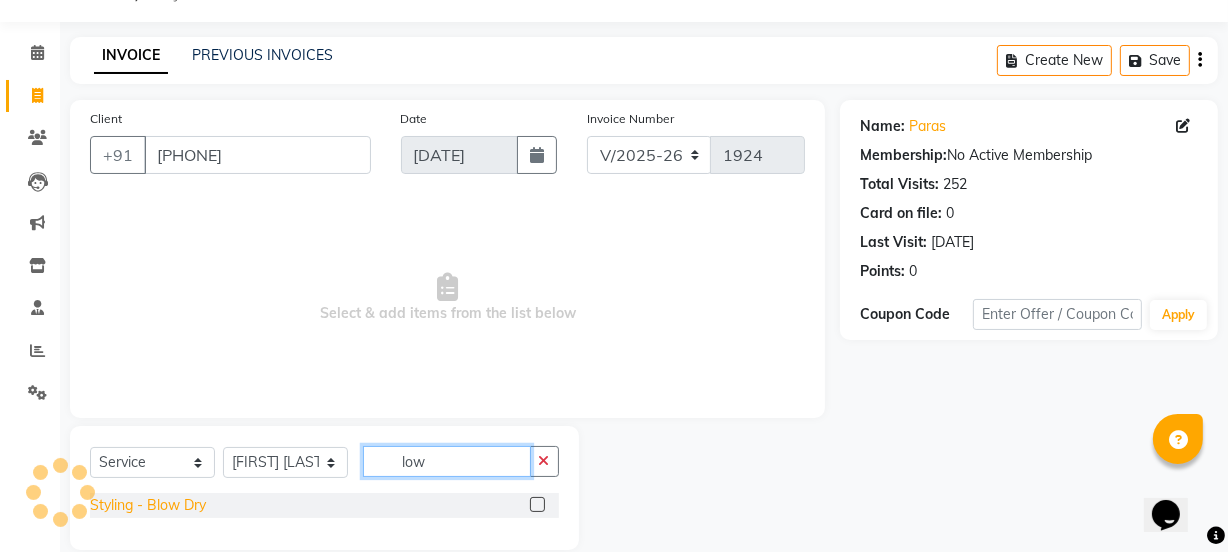 type on "low" 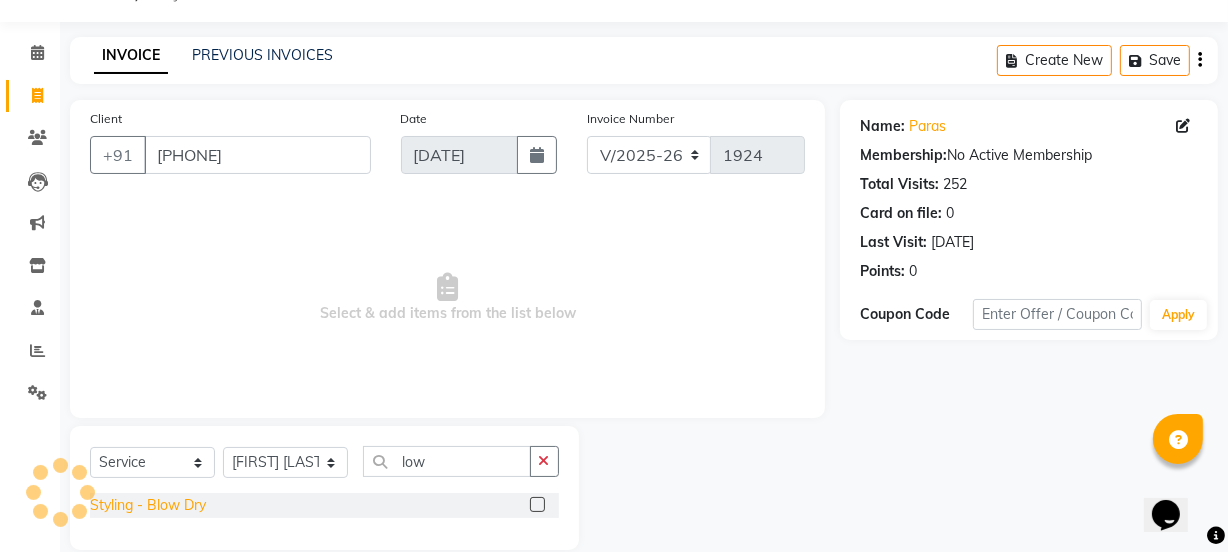 click on "Styling  - Blow Dry" 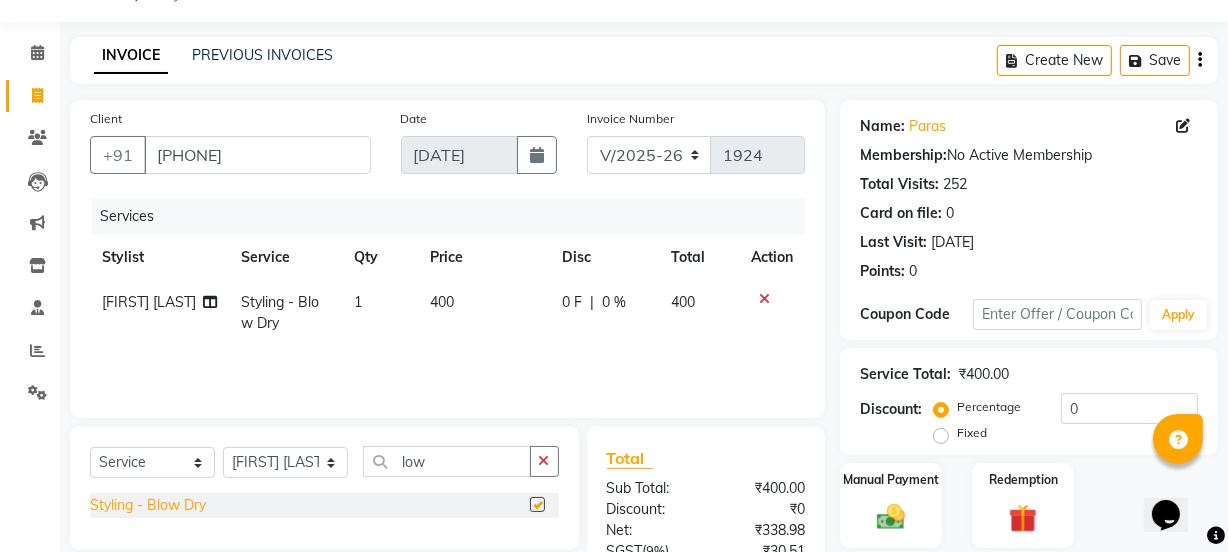 checkbox on "false" 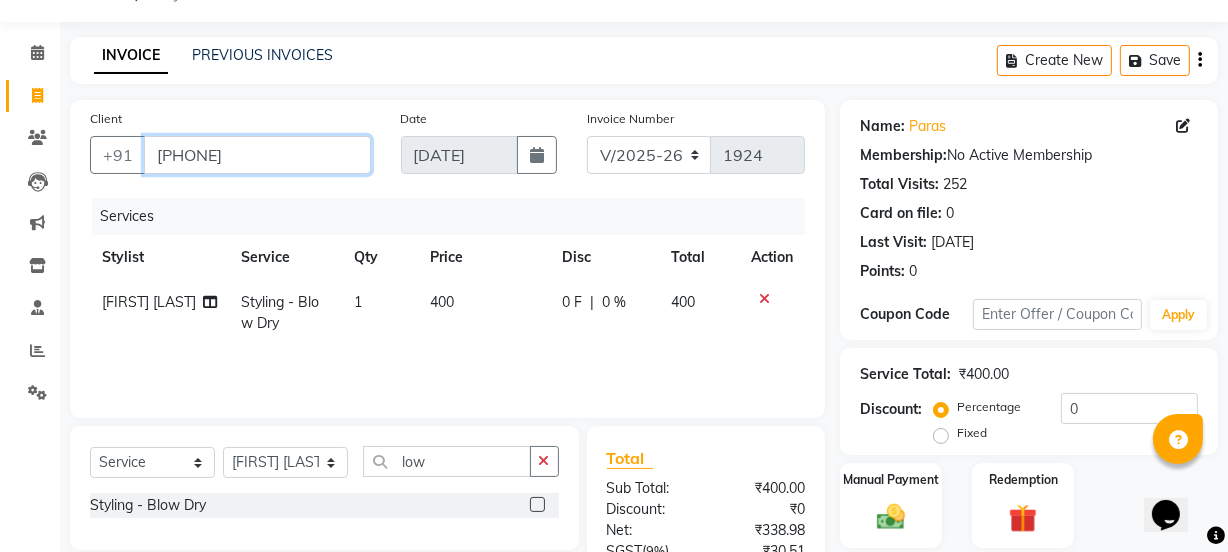 click on "[PHONE]" at bounding box center (257, 155) 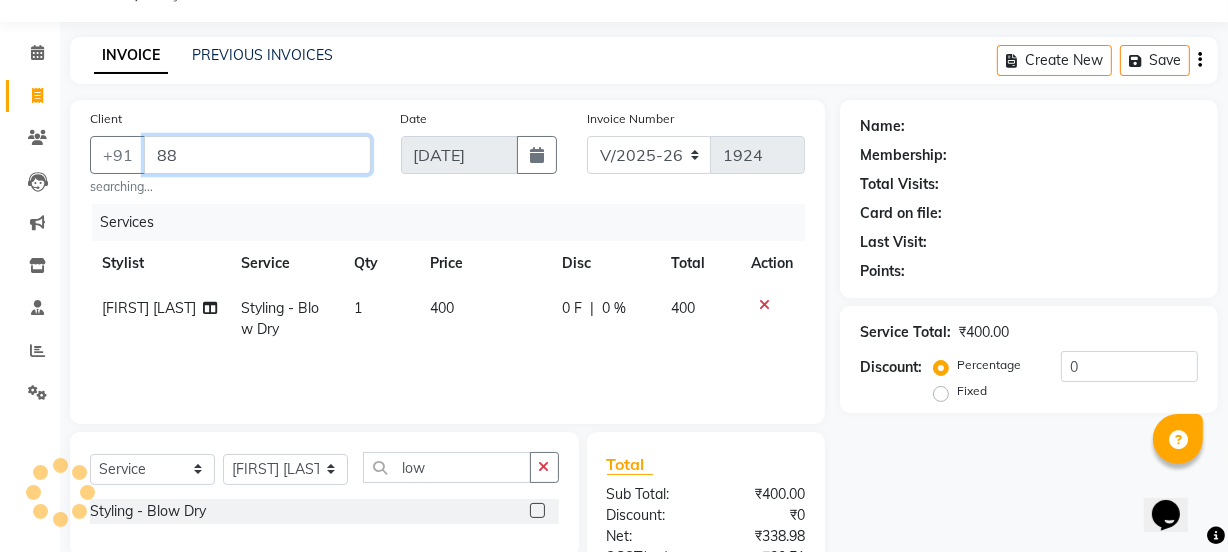 type on "8" 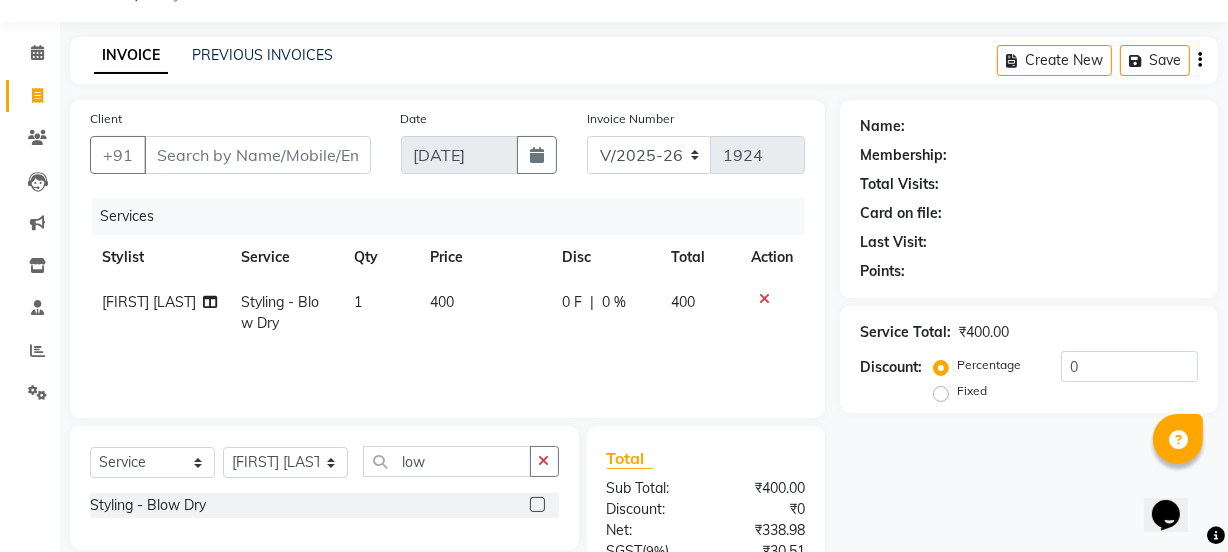 click 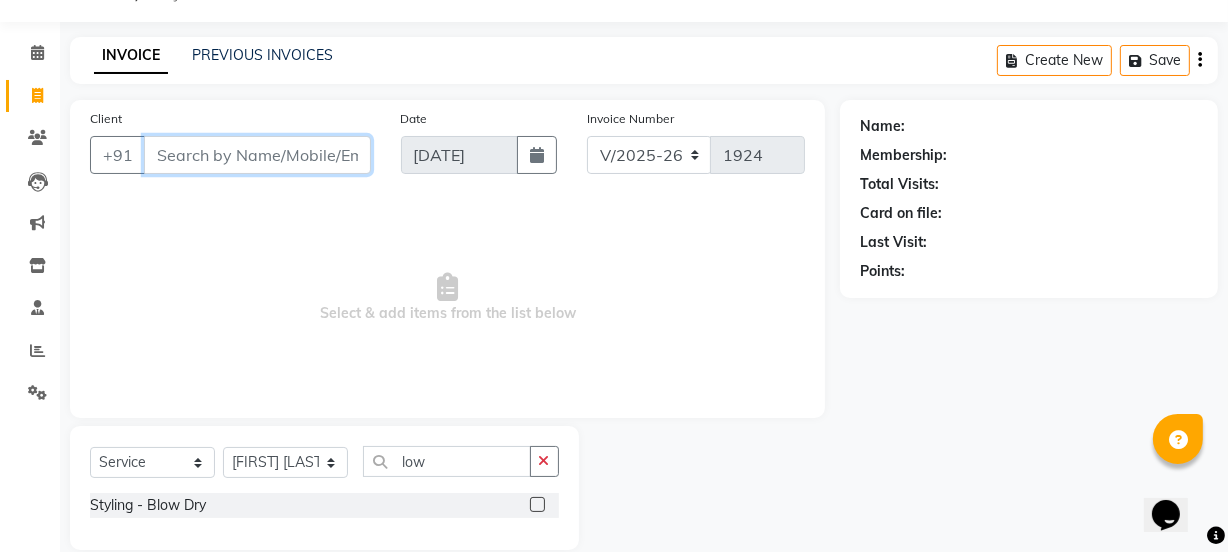 click on "Client" at bounding box center [257, 155] 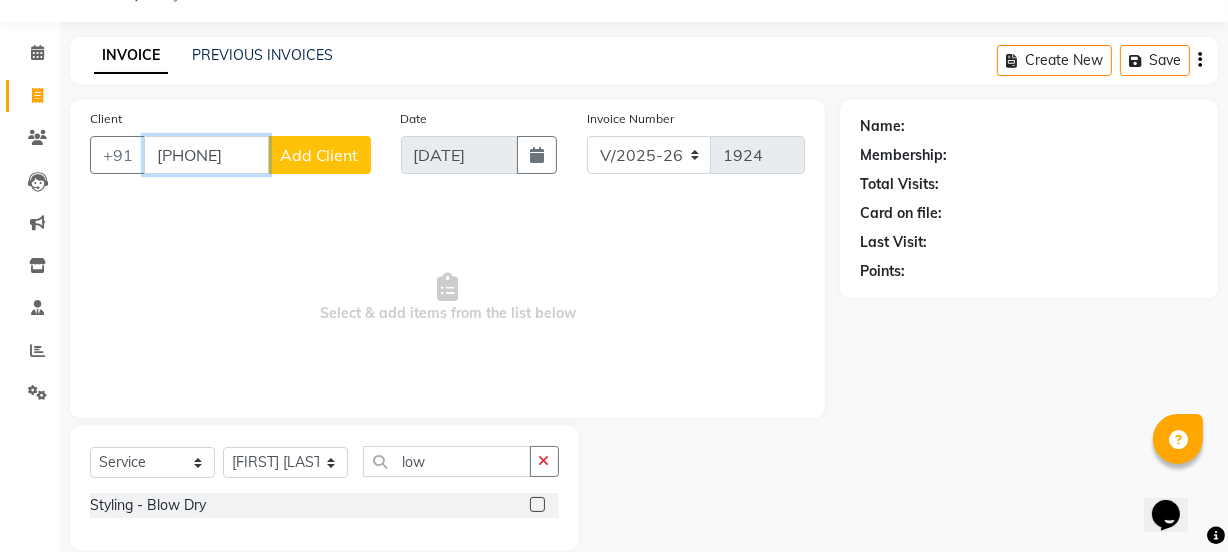 type on "[PHONE]" 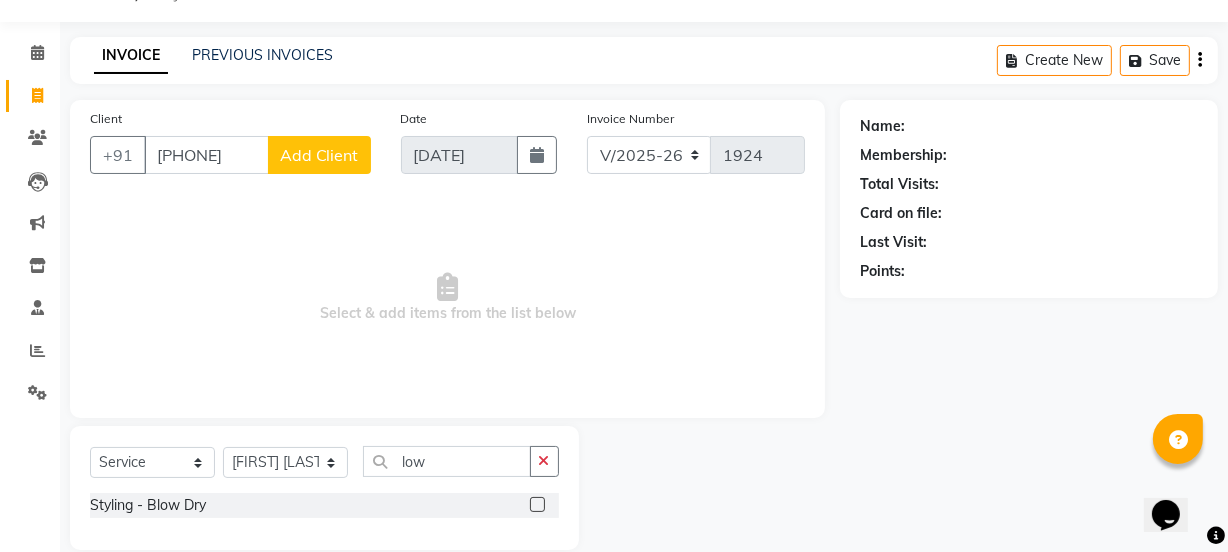click on "Add Client" 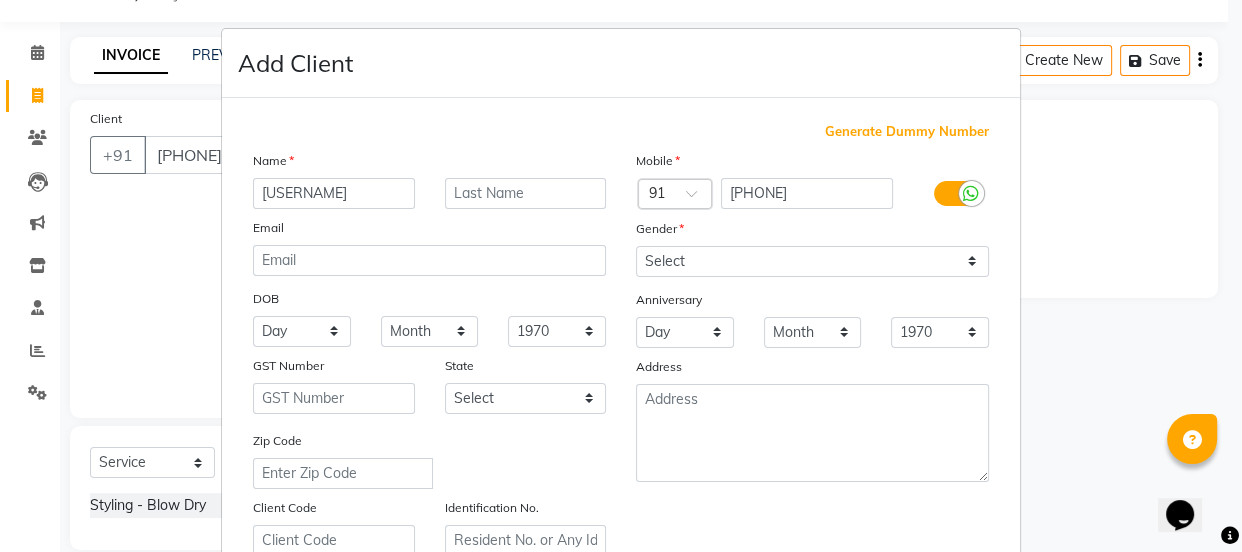 type on "[USERNAME]" 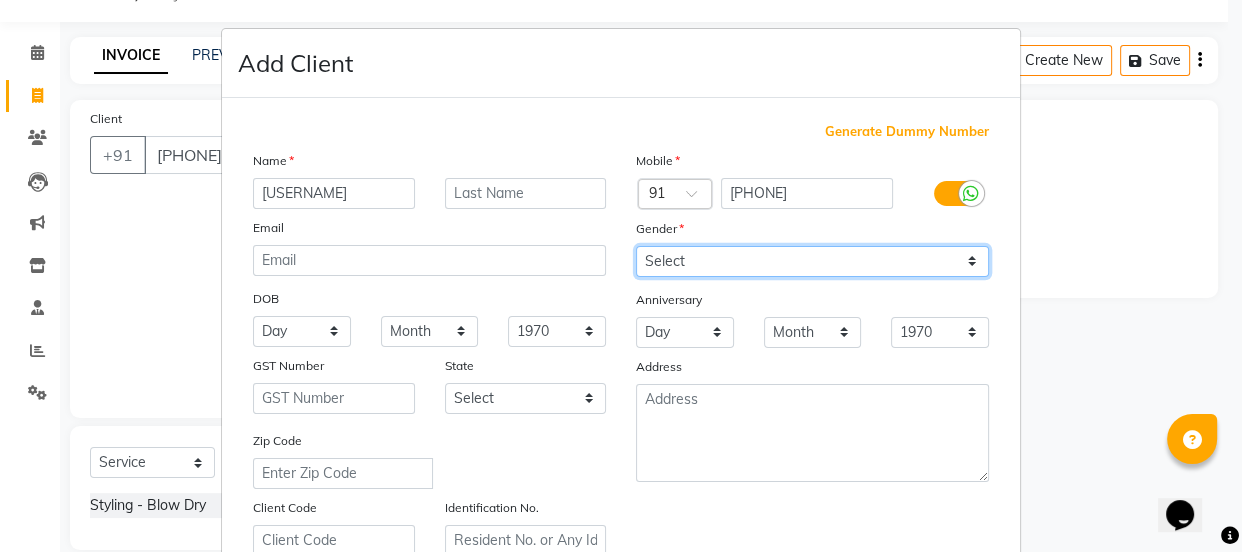 click on "Select Male Female Other Prefer Not To Say" at bounding box center (812, 261) 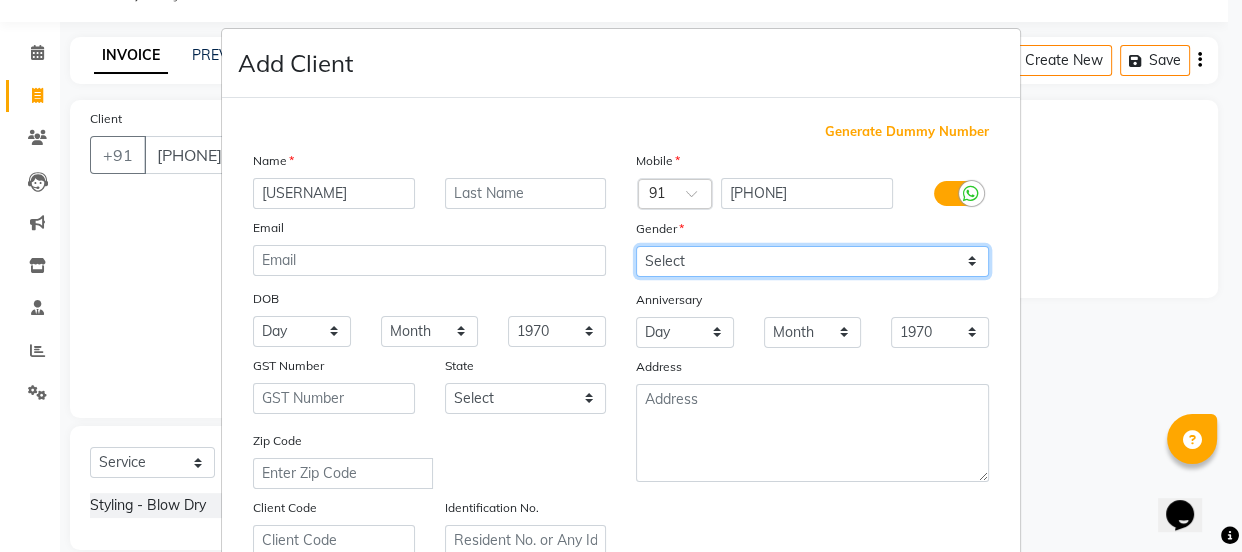 select on "female" 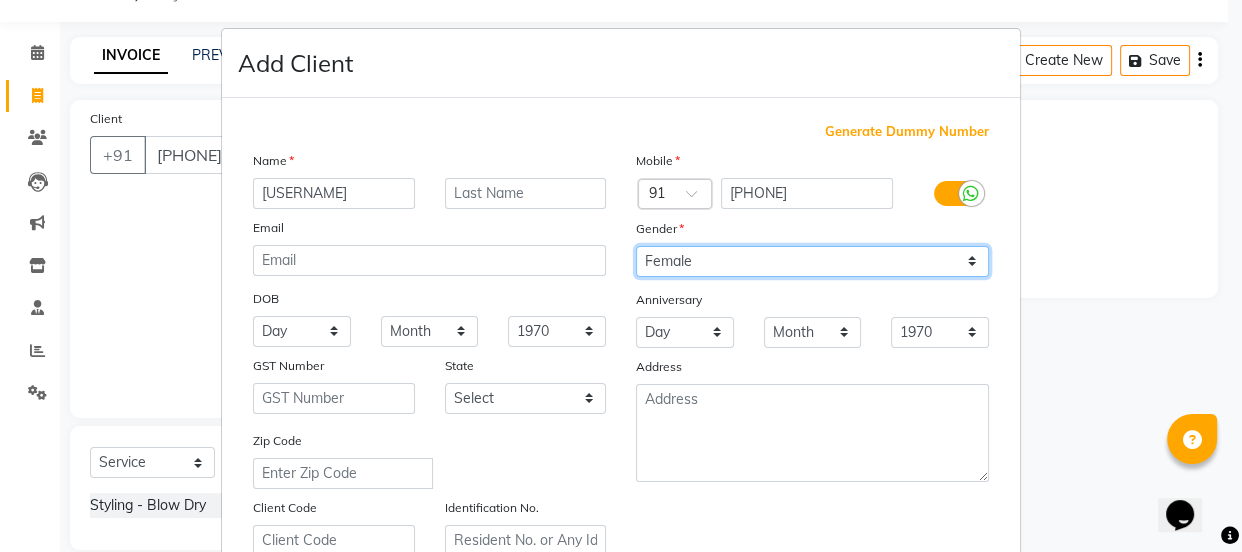 click on "Select Male Female Other Prefer Not To Say" at bounding box center (812, 261) 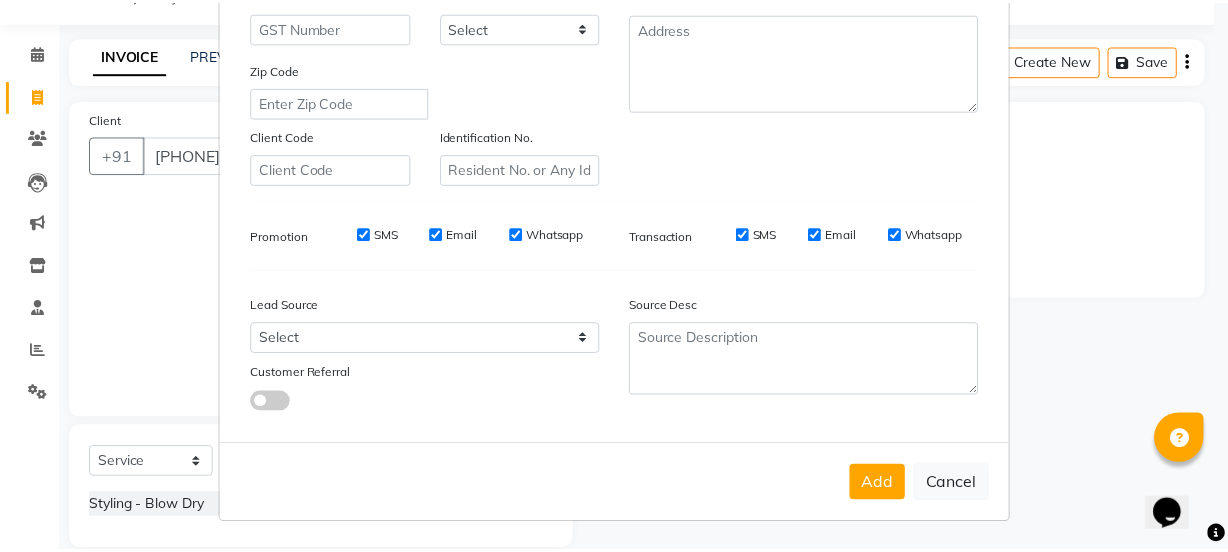 scroll, scrollTop: 377, scrollLeft: 0, axis: vertical 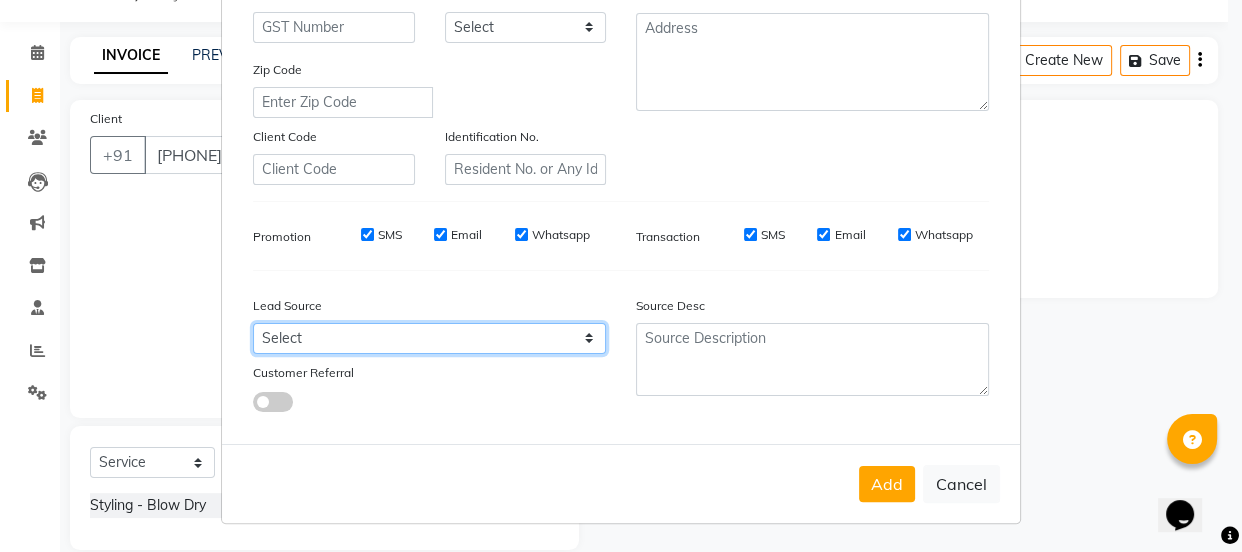 click on "Select Walk-in Referral Internet Friend Word of Mouth Advertisement Facebook JustDial Google Other Instagram  YouTube  WhatsApp" at bounding box center [429, 338] 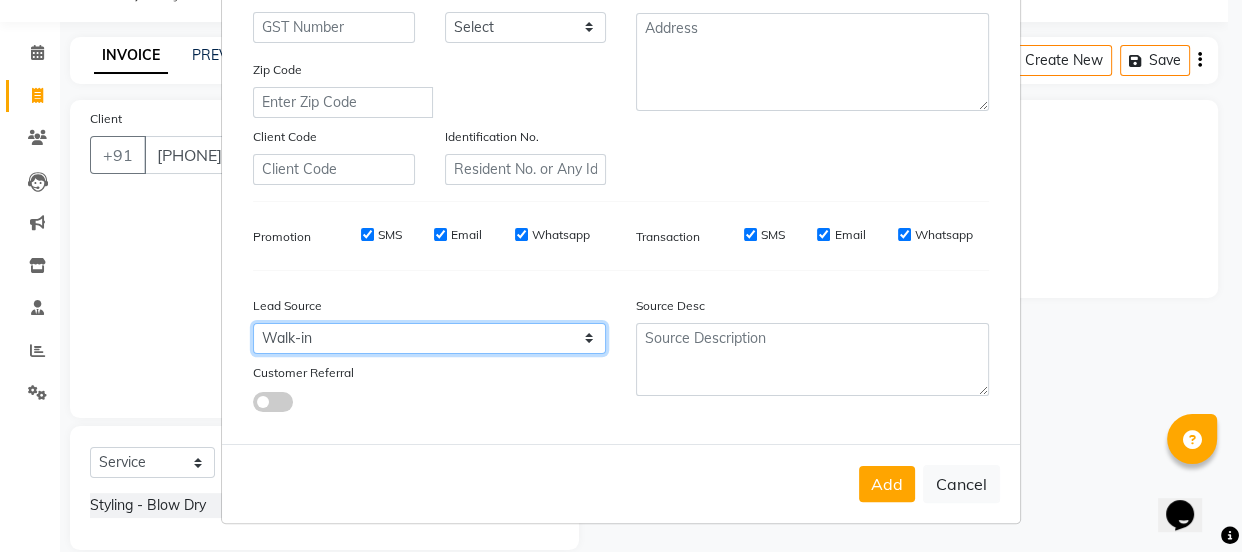 click on "Select Walk-in Referral Internet Friend Word of Mouth Advertisement Facebook JustDial Google Other Instagram  YouTube  WhatsApp" at bounding box center [429, 338] 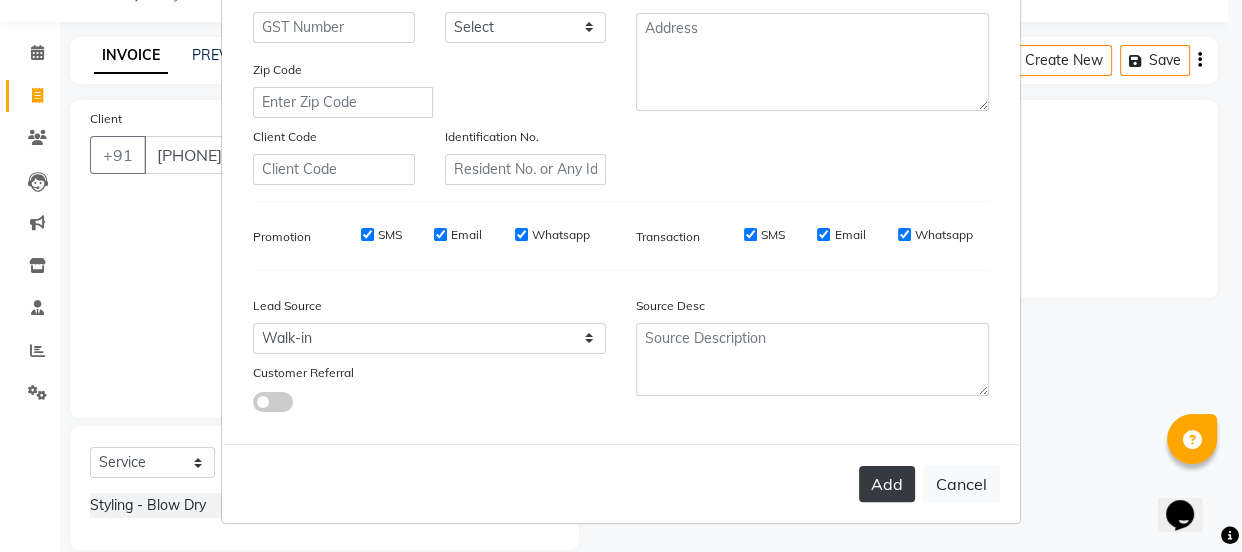 click on "Add" at bounding box center [887, 484] 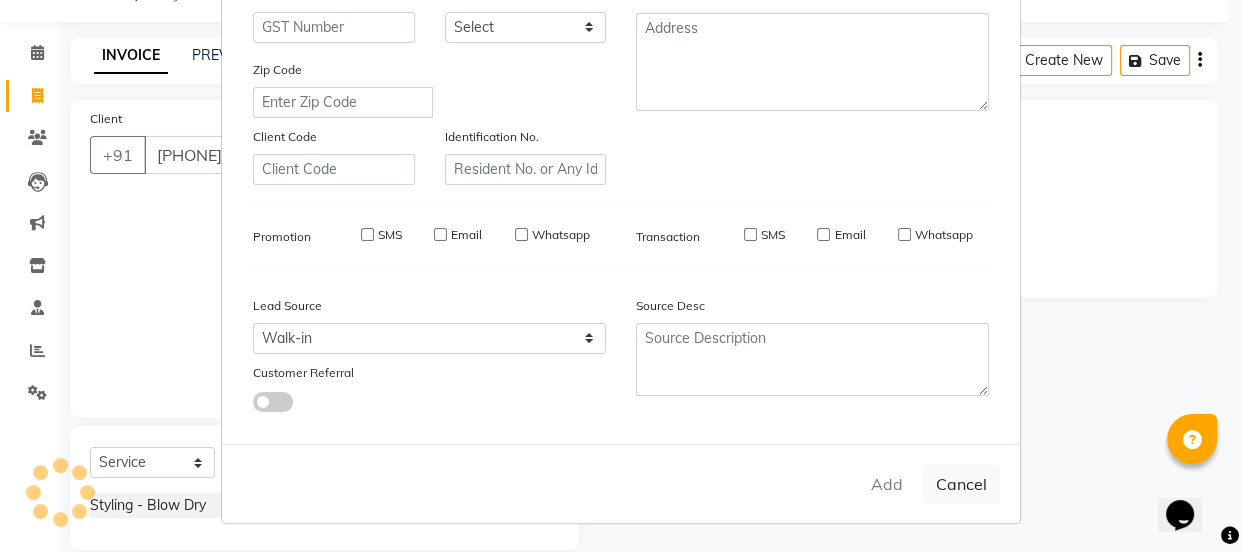 type 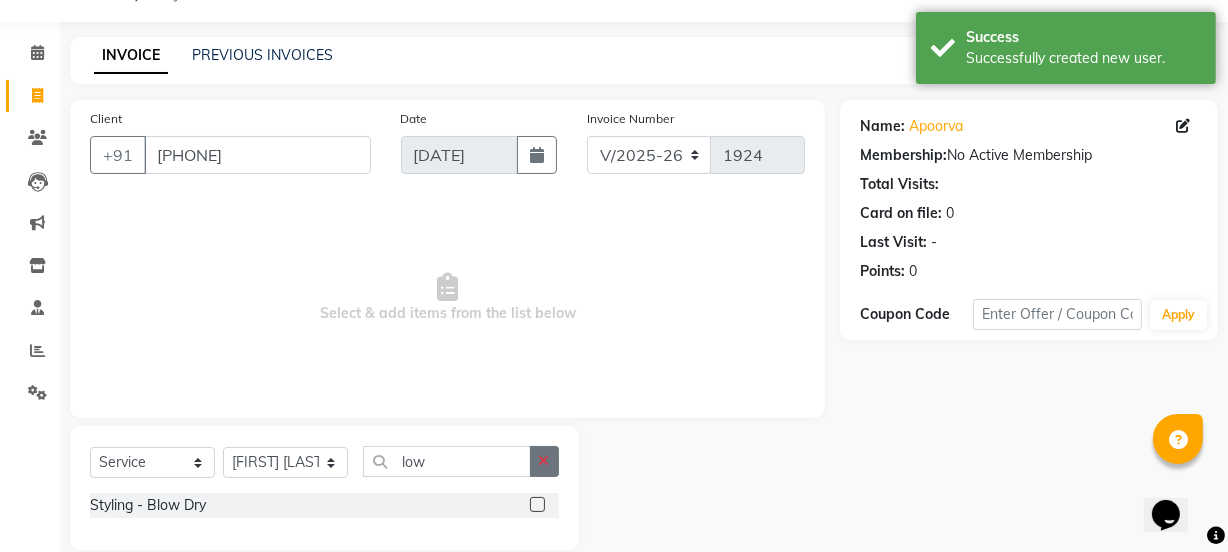 click 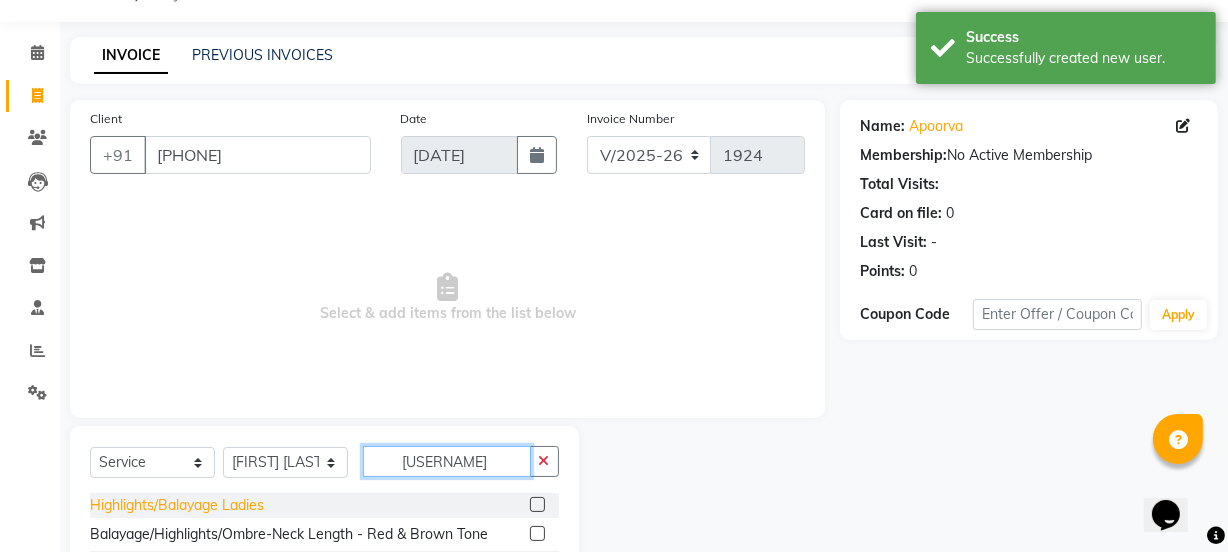 type on "[USERNAME]" 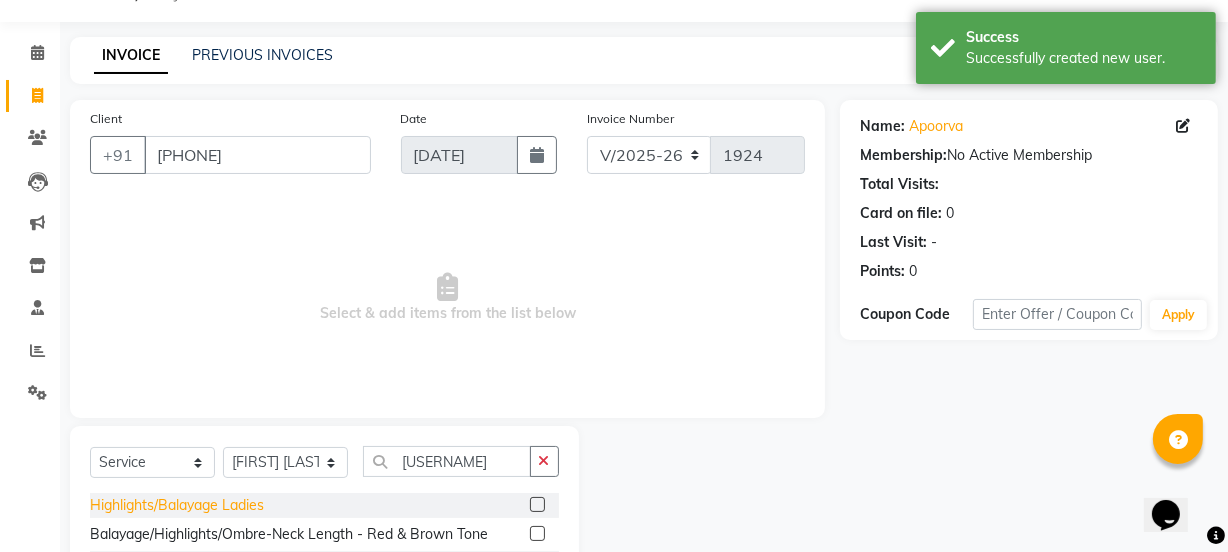 click on "Highlights/Balayage Ladies" 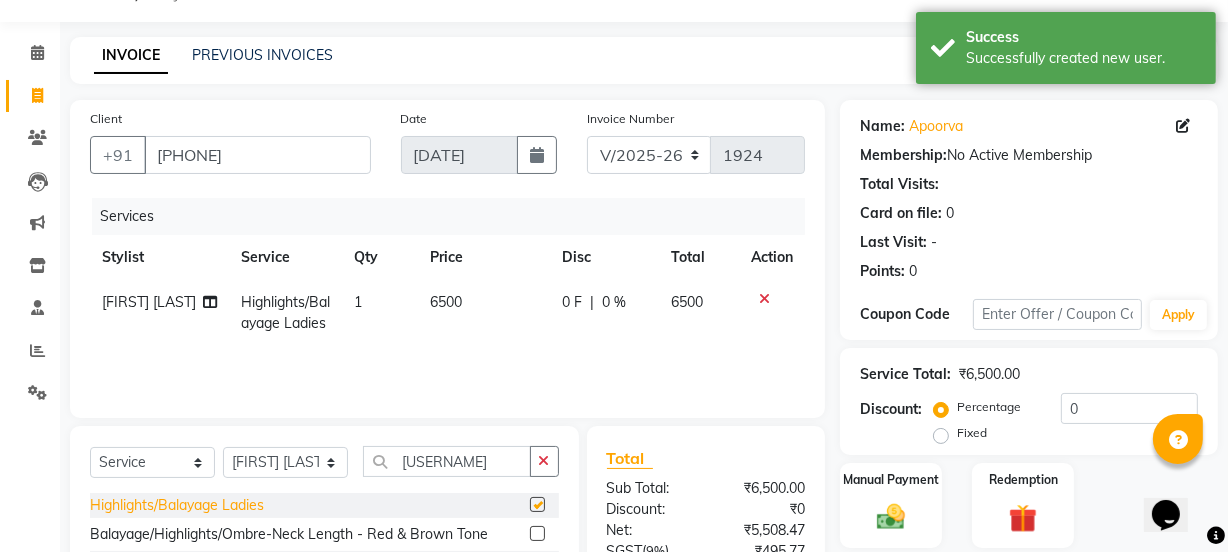 checkbox on "false" 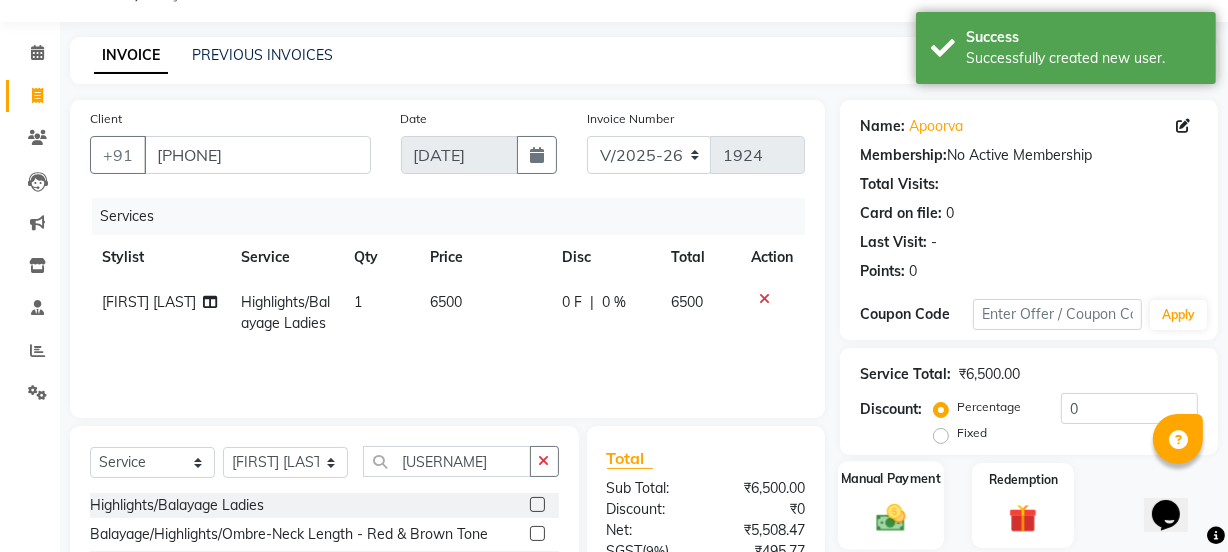 click 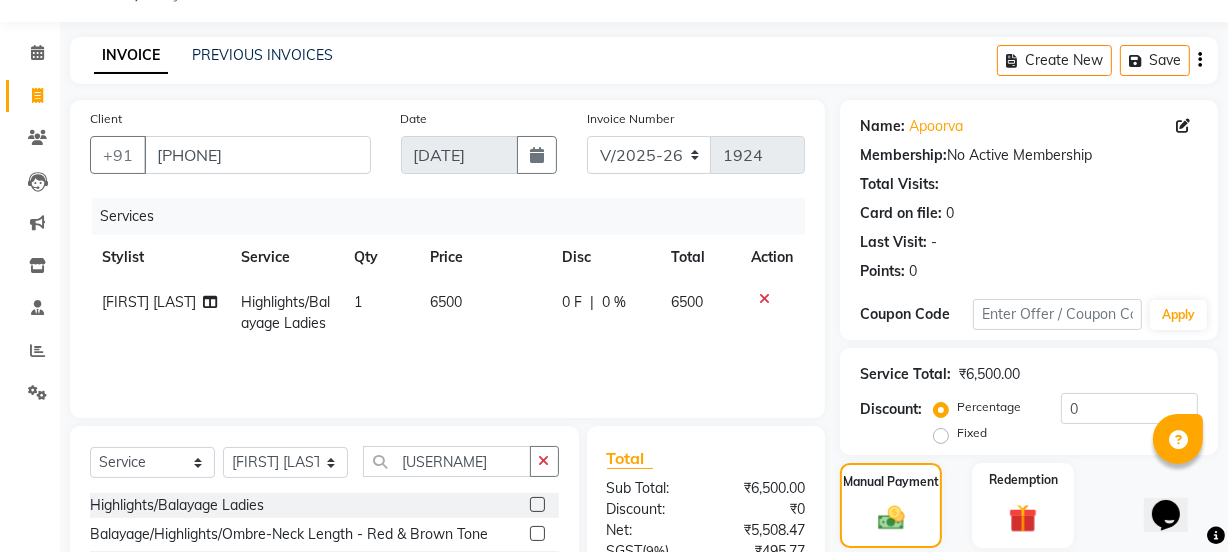 scroll, scrollTop: 249, scrollLeft: 0, axis: vertical 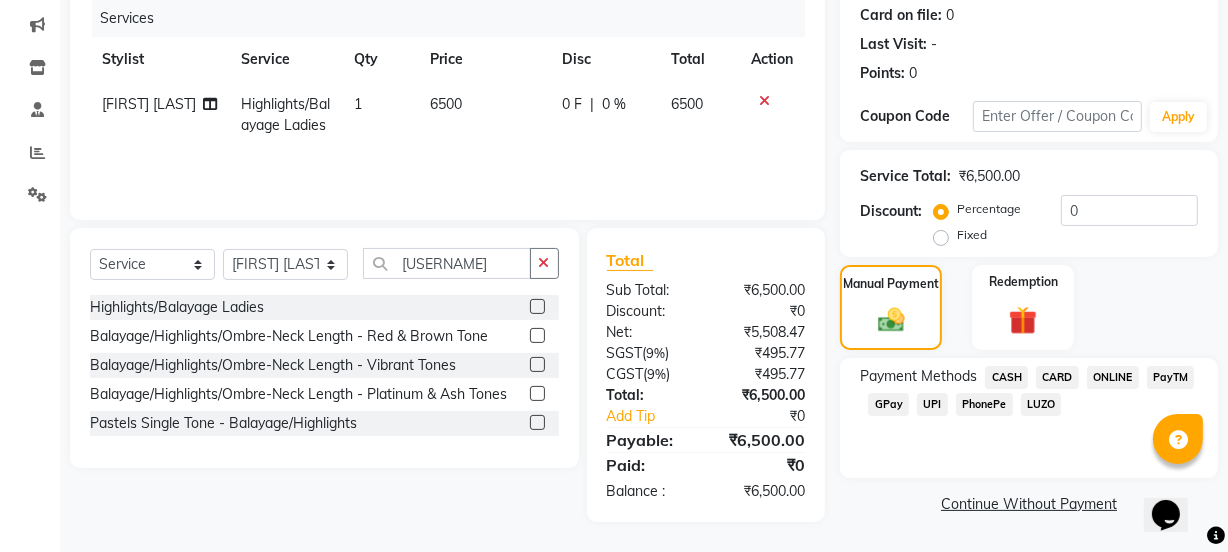 click on "CARD" 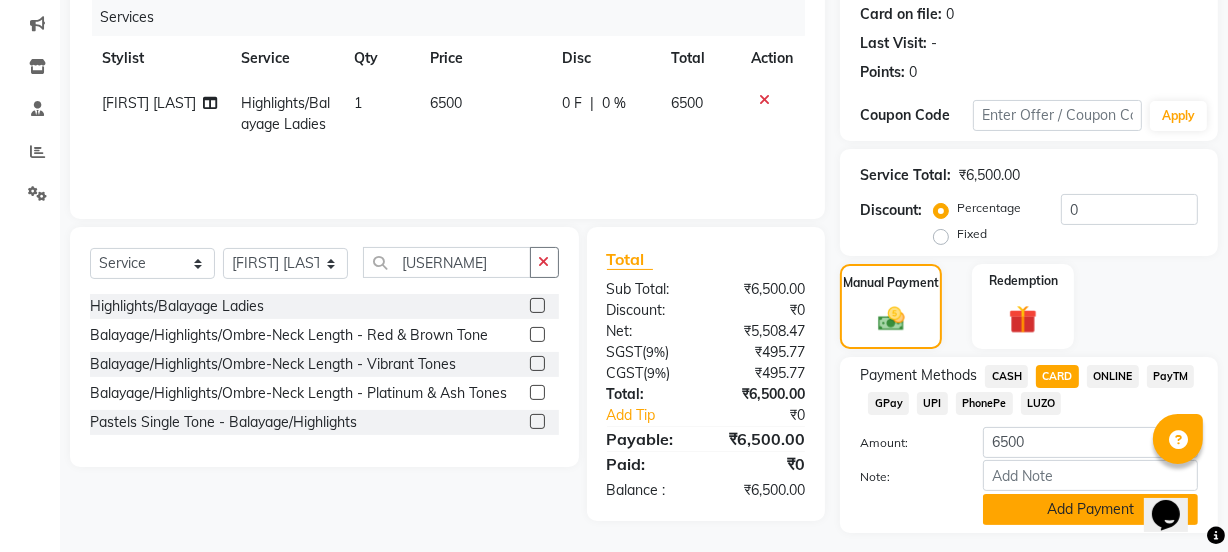 click on "Add Payment" 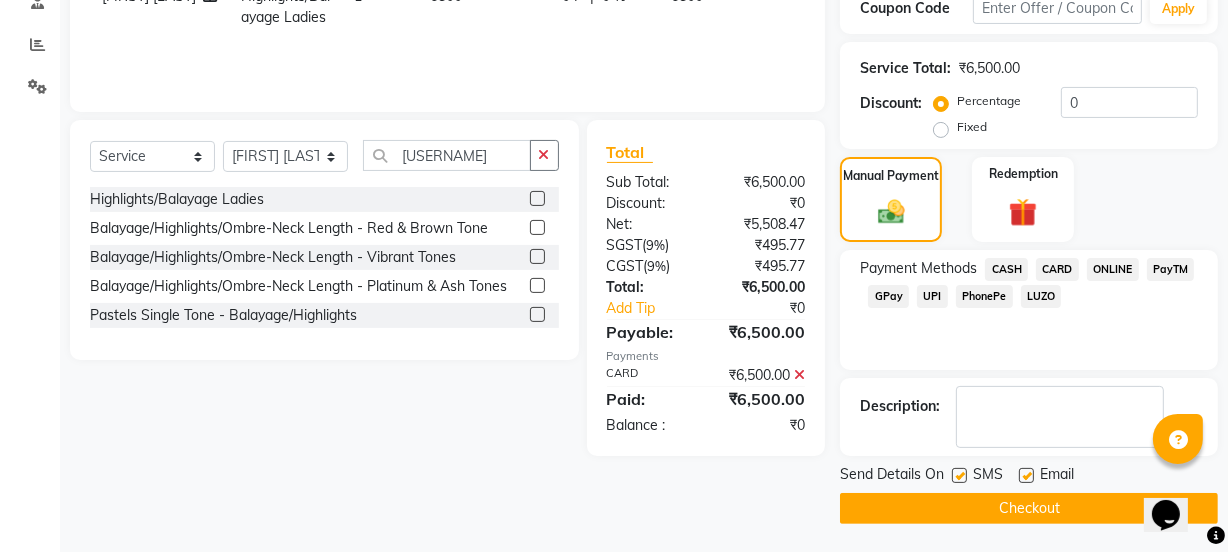 scroll, scrollTop: 357, scrollLeft: 0, axis: vertical 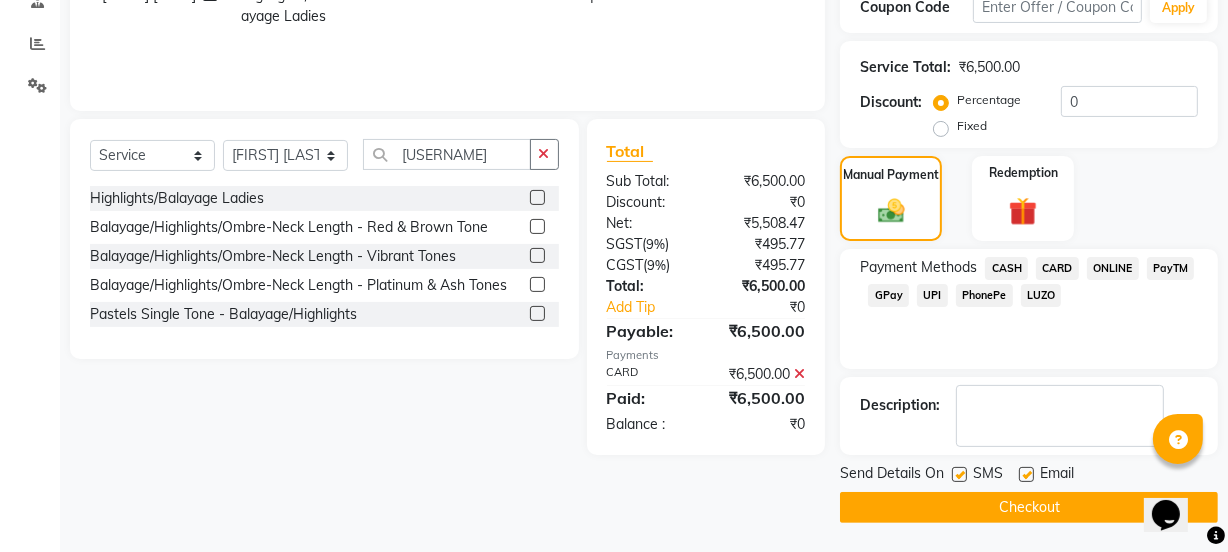 click on "Checkout" 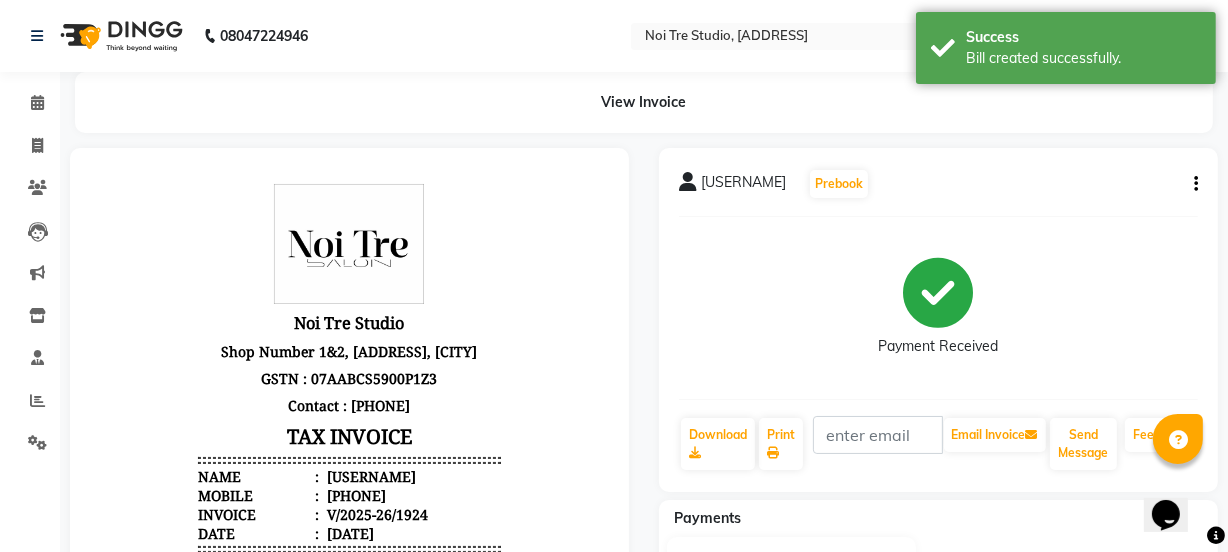scroll, scrollTop: 0, scrollLeft: 0, axis: both 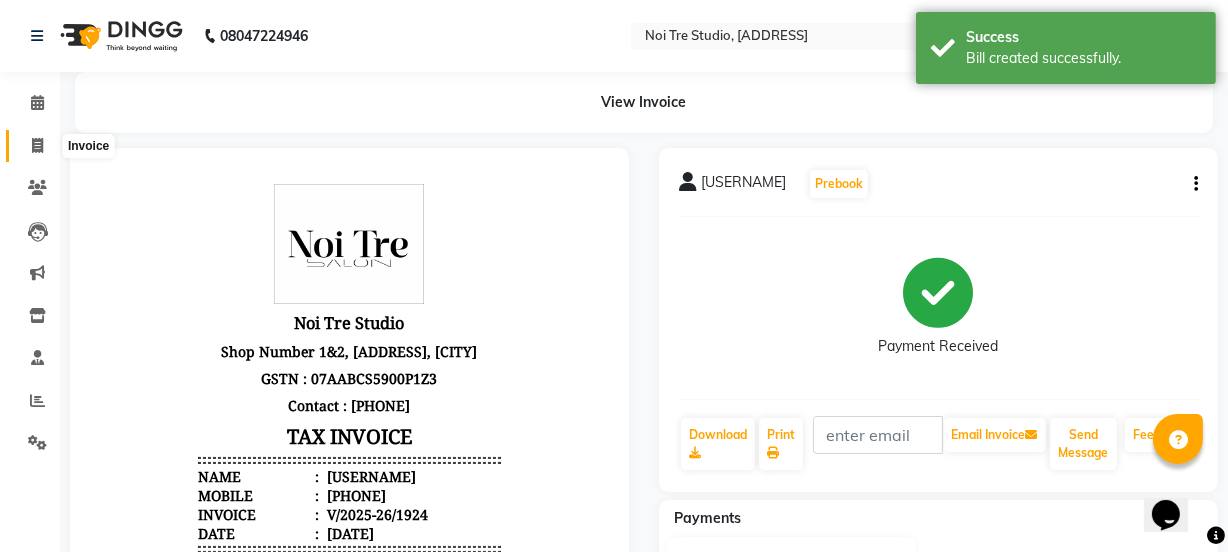 click 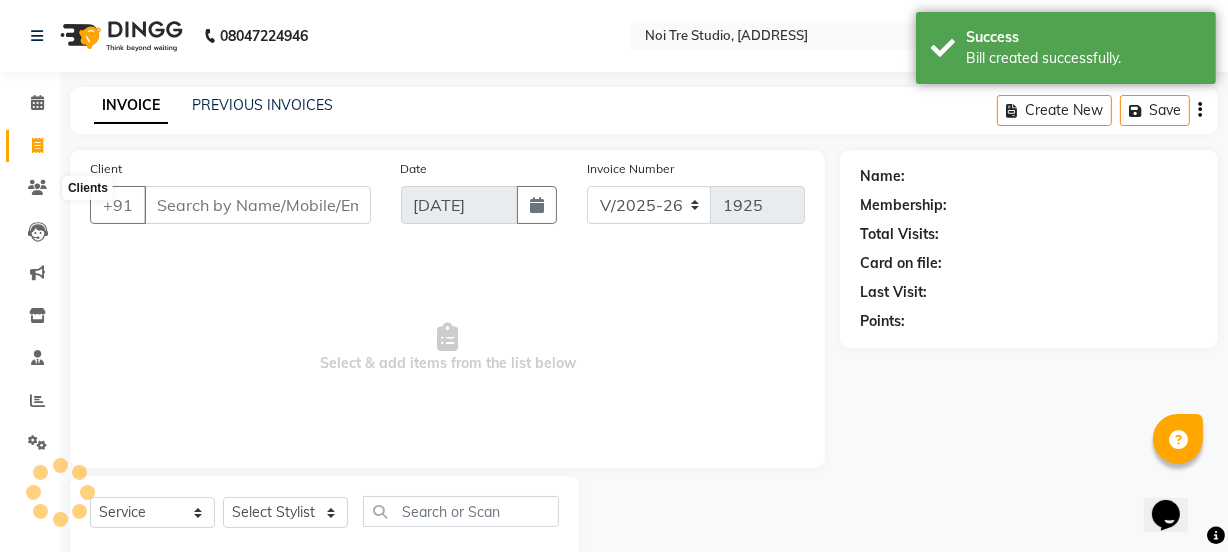 scroll, scrollTop: 50, scrollLeft: 0, axis: vertical 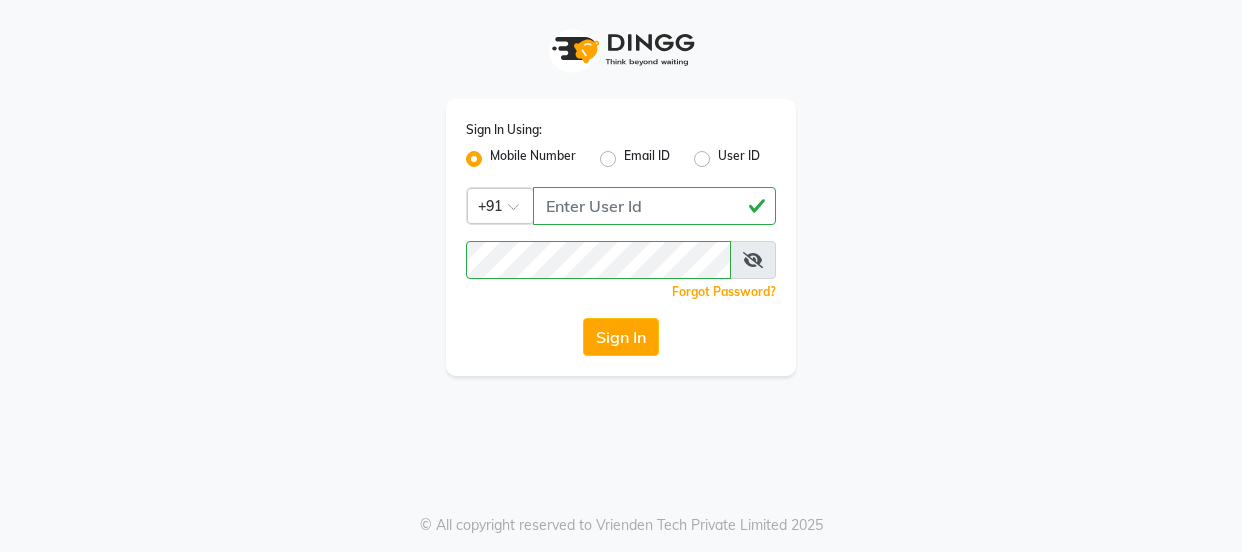 click on "Sign In" 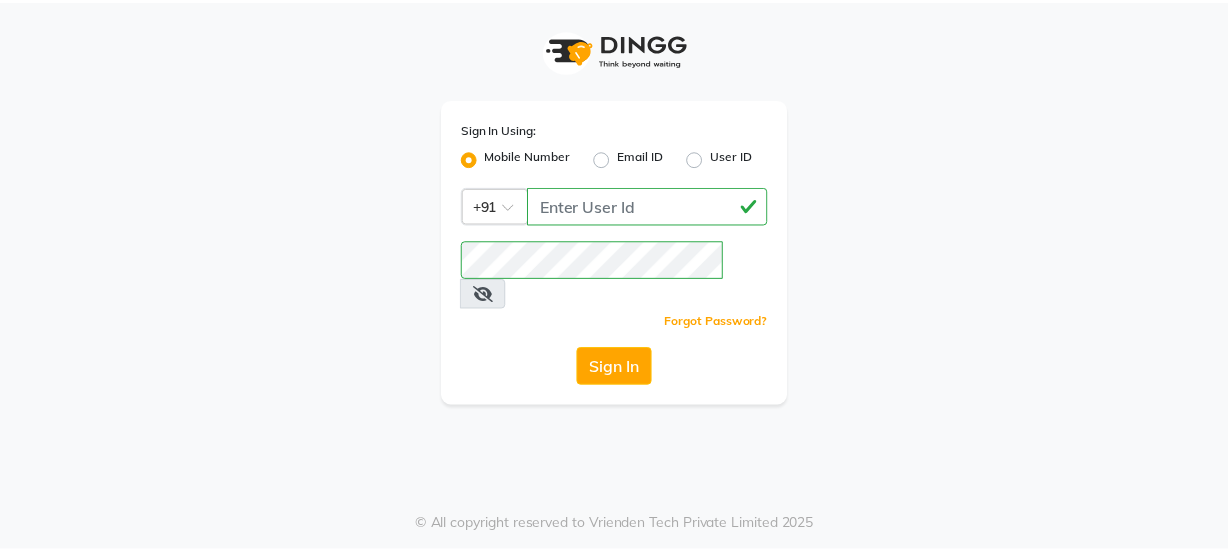 scroll, scrollTop: 0, scrollLeft: 0, axis: both 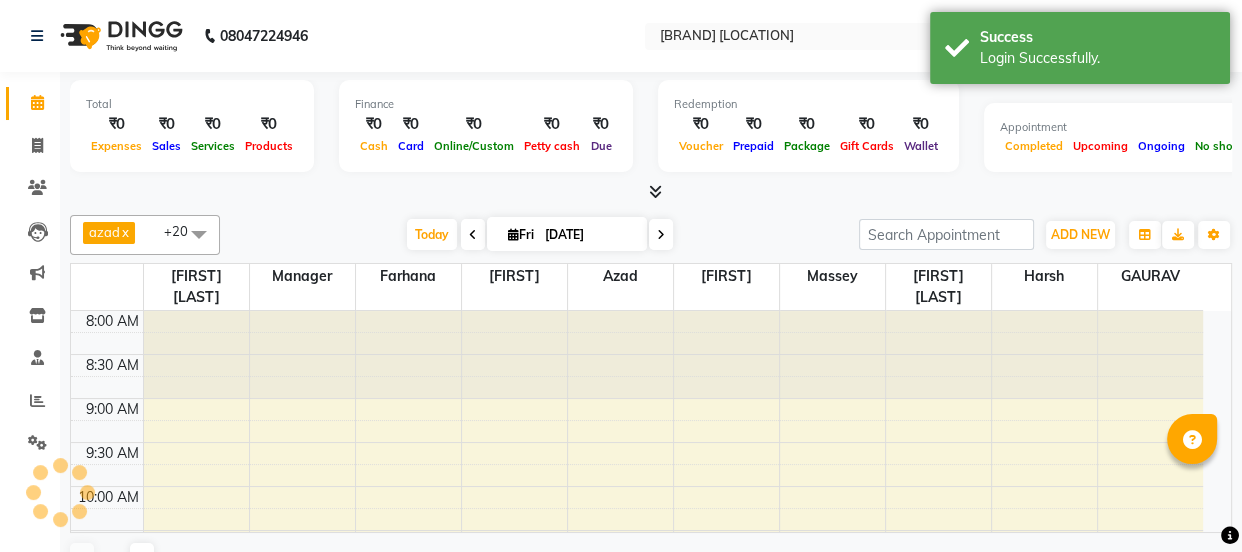 select on "en" 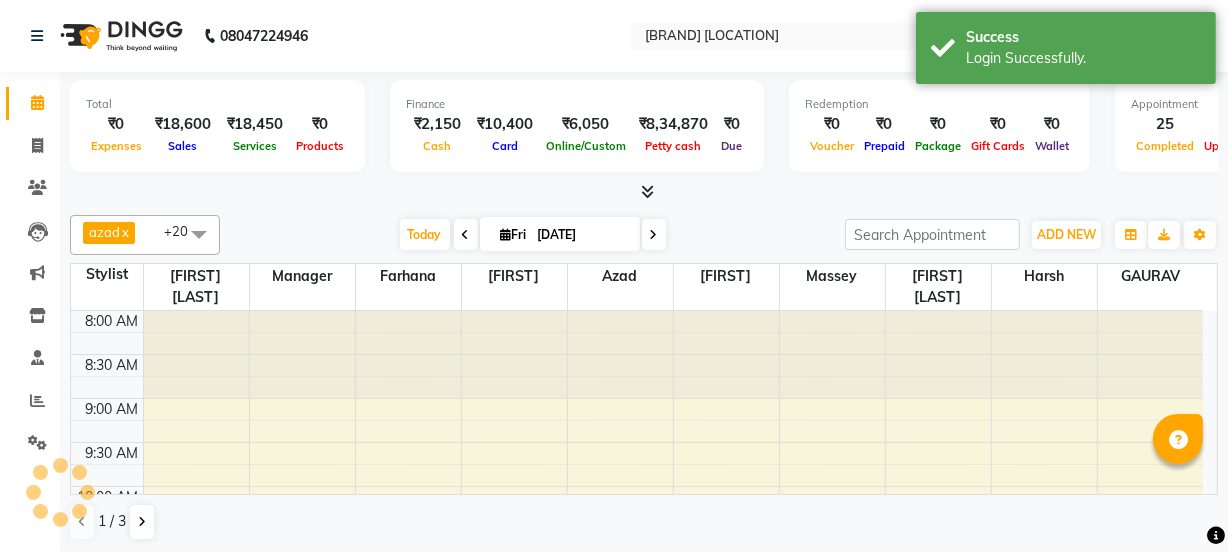 scroll, scrollTop: 0, scrollLeft: 0, axis: both 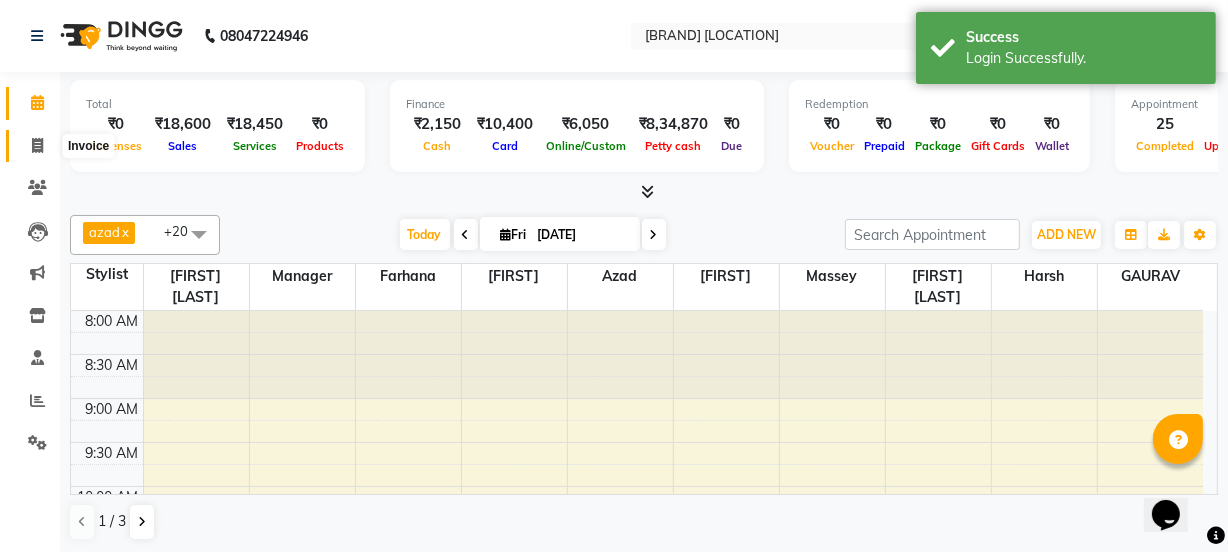 click 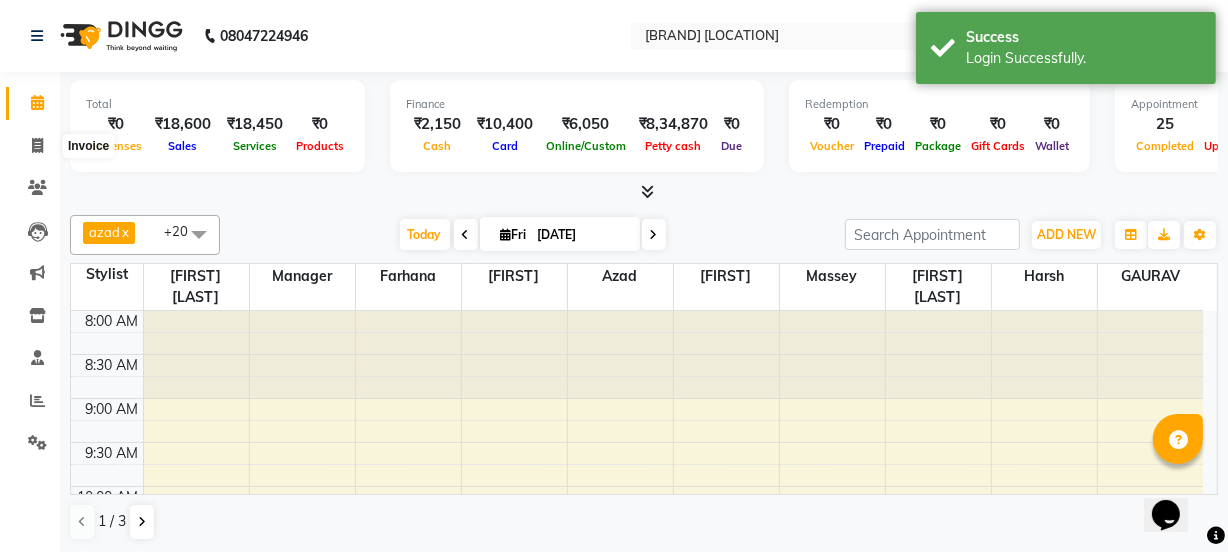 select on "service" 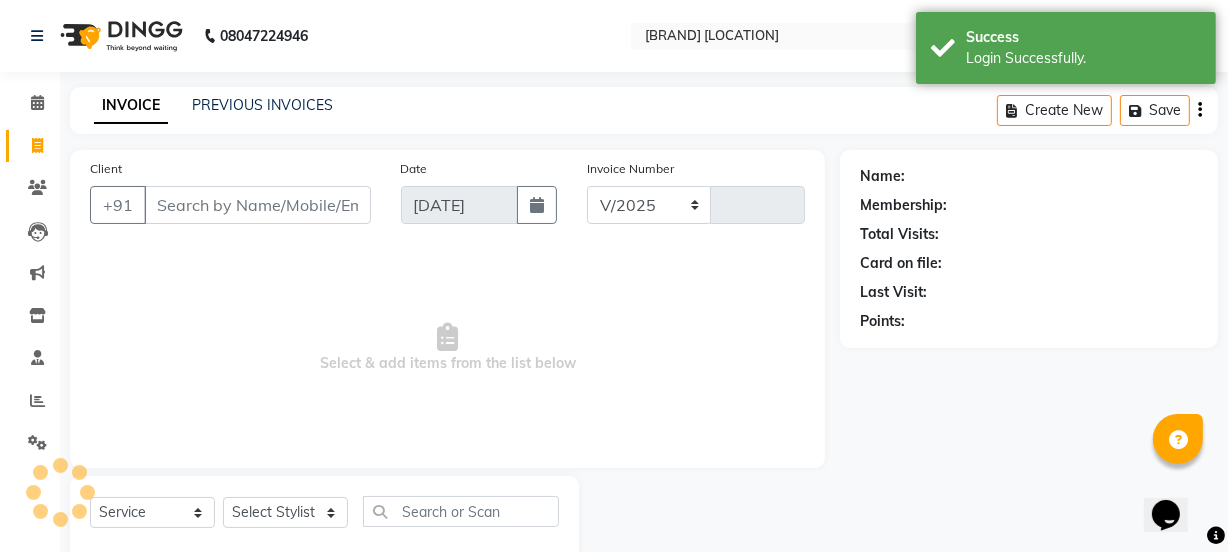 select on "4884" 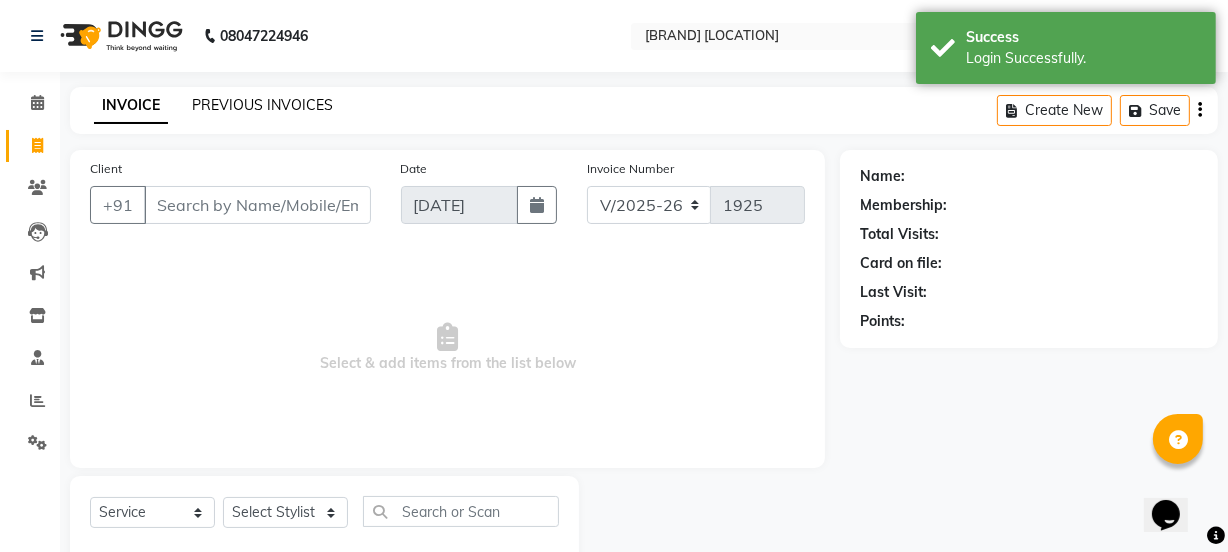click on "PREVIOUS INVOICES" 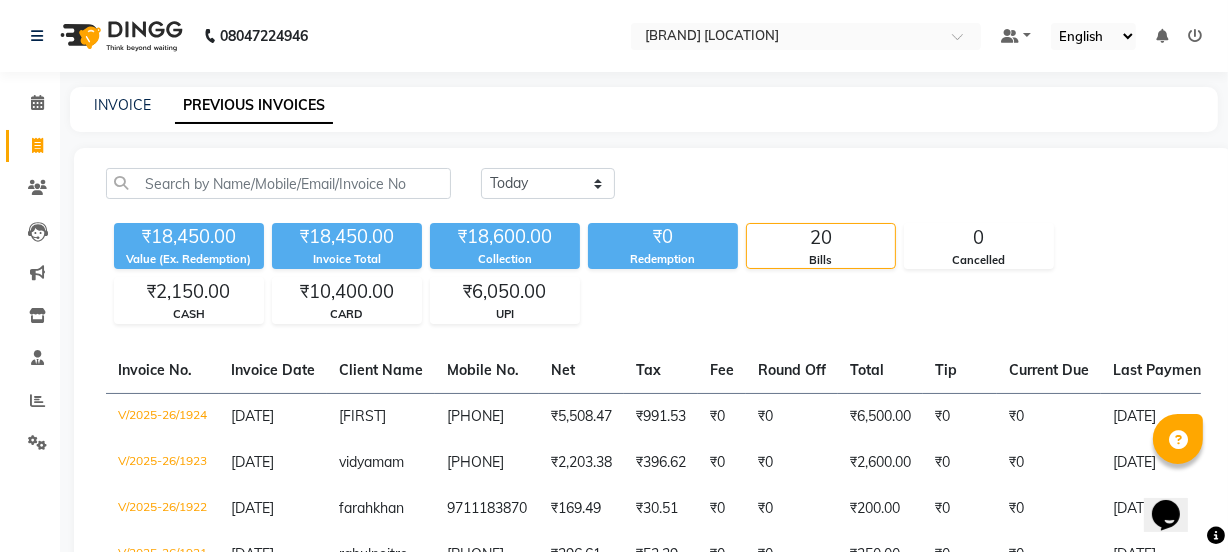 click on "Invoice" 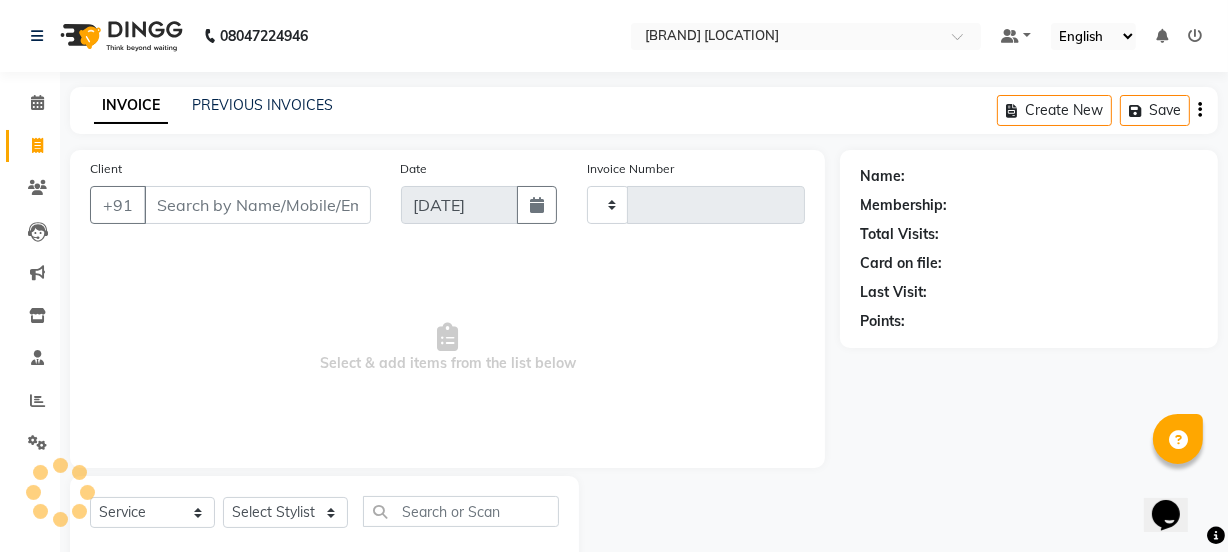 scroll, scrollTop: 50, scrollLeft: 0, axis: vertical 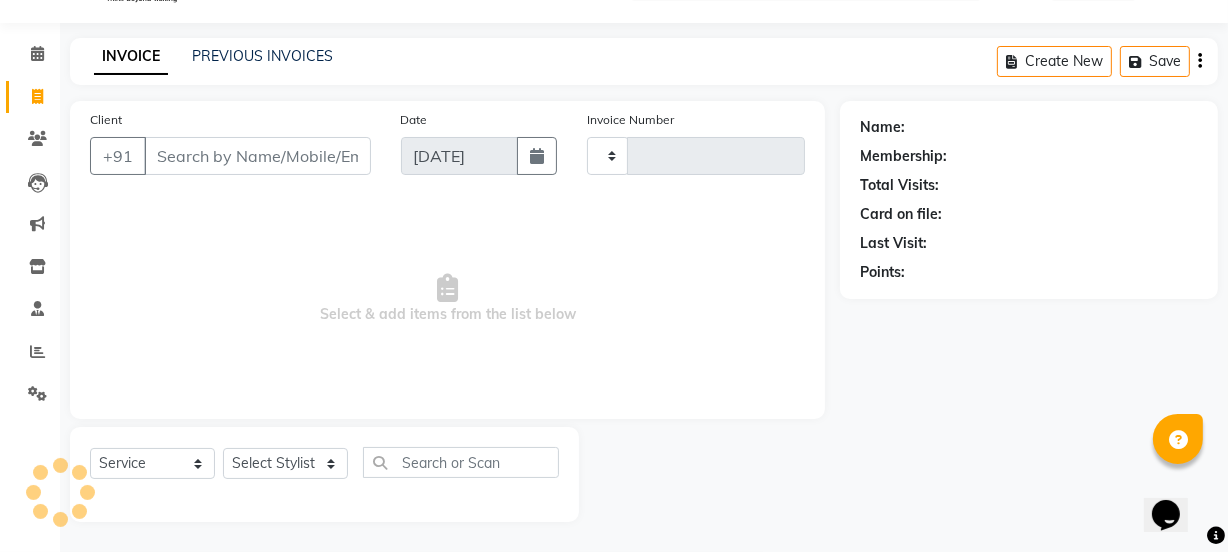 type on "1925" 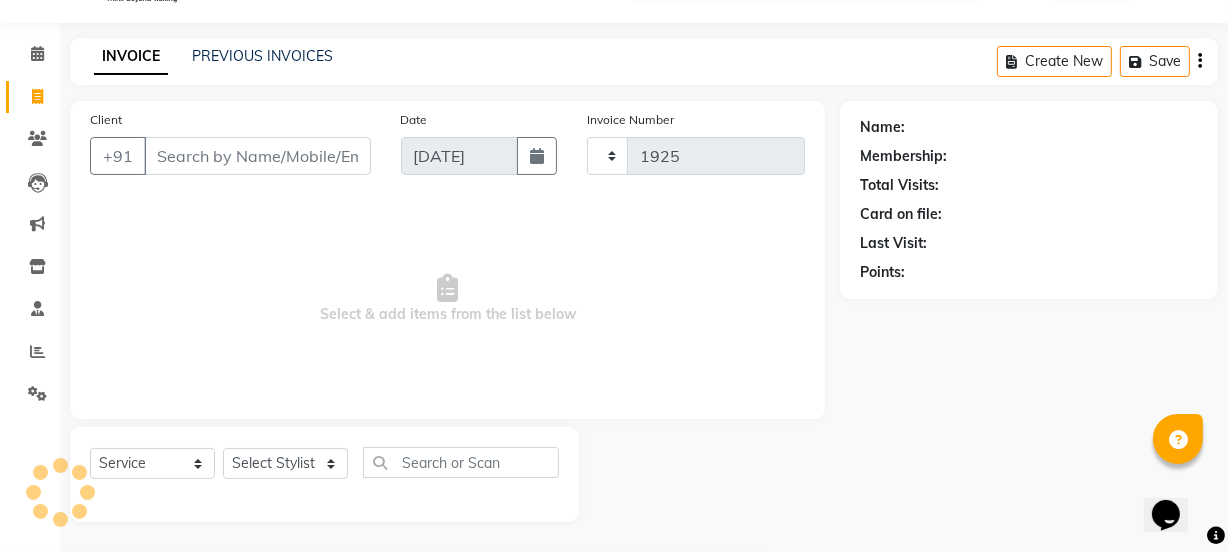 select on "4884" 